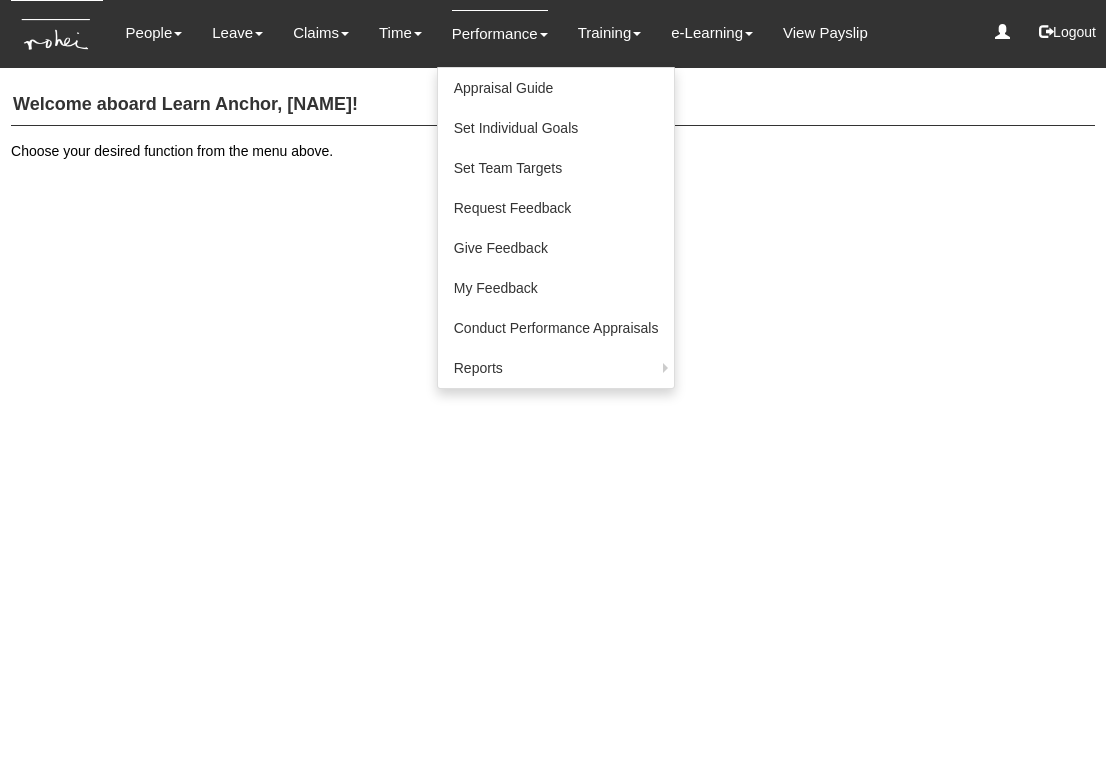 scroll, scrollTop: 0, scrollLeft: 0, axis: both 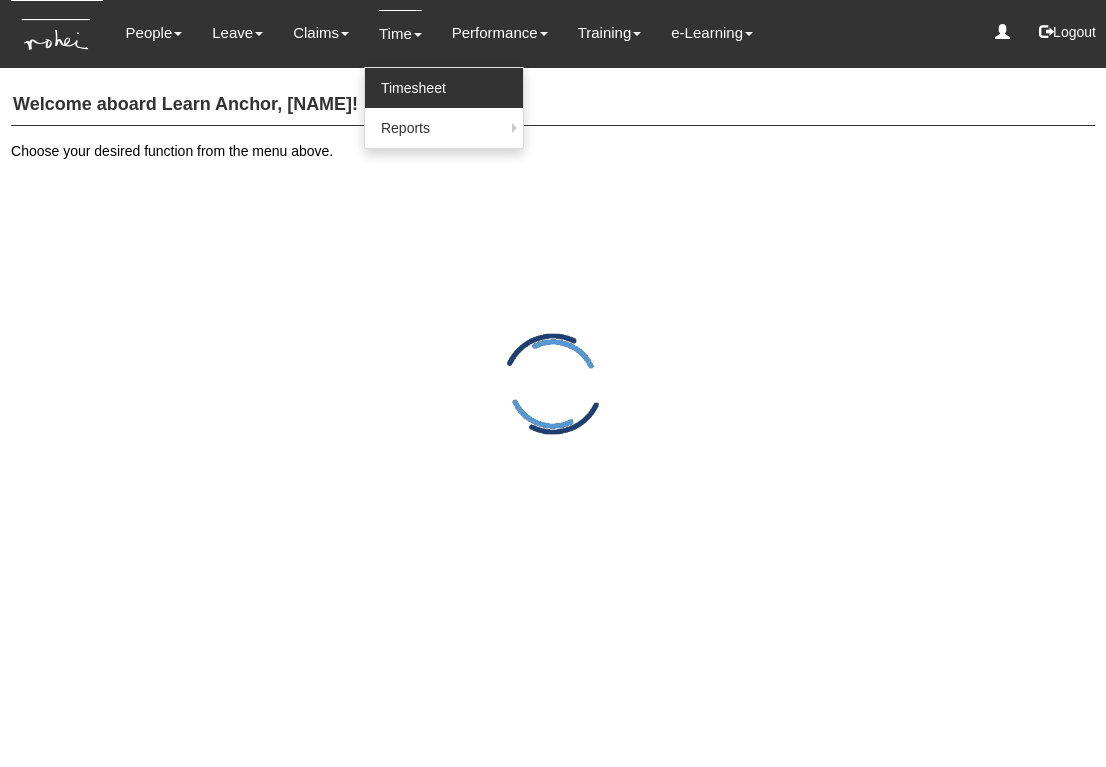 click on "Timesheet" at bounding box center (444, 88) 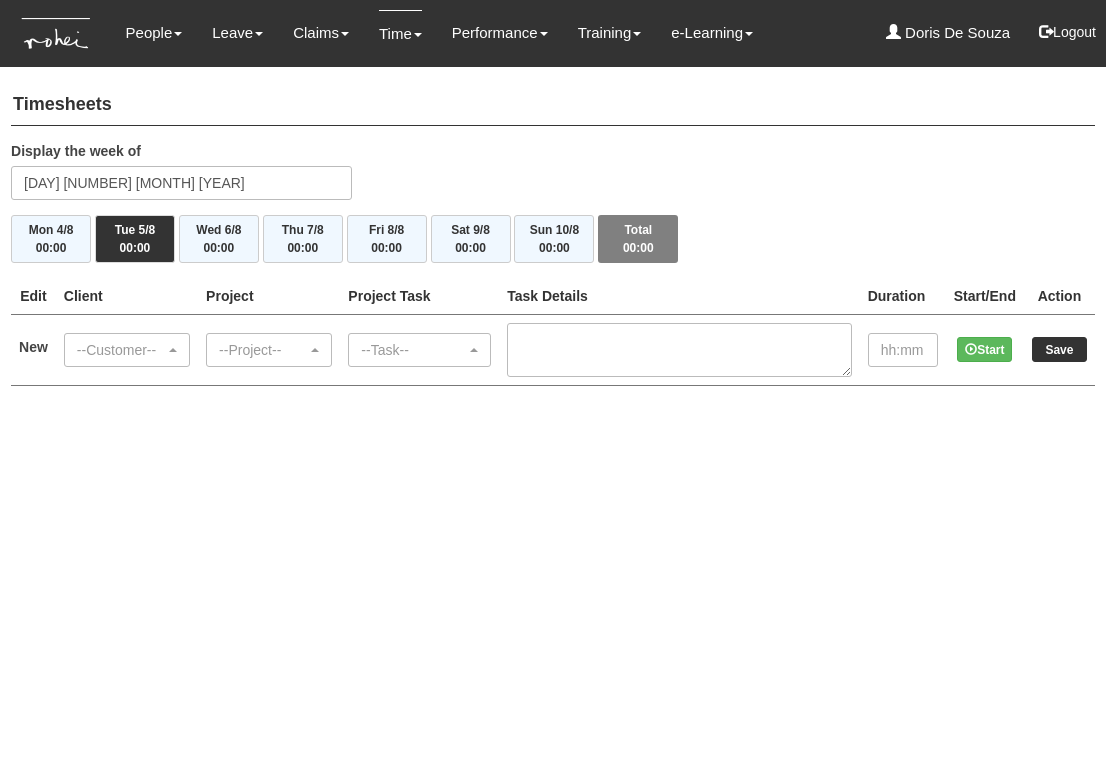 scroll, scrollTop: 0, scrollLeft: 0, axis: both 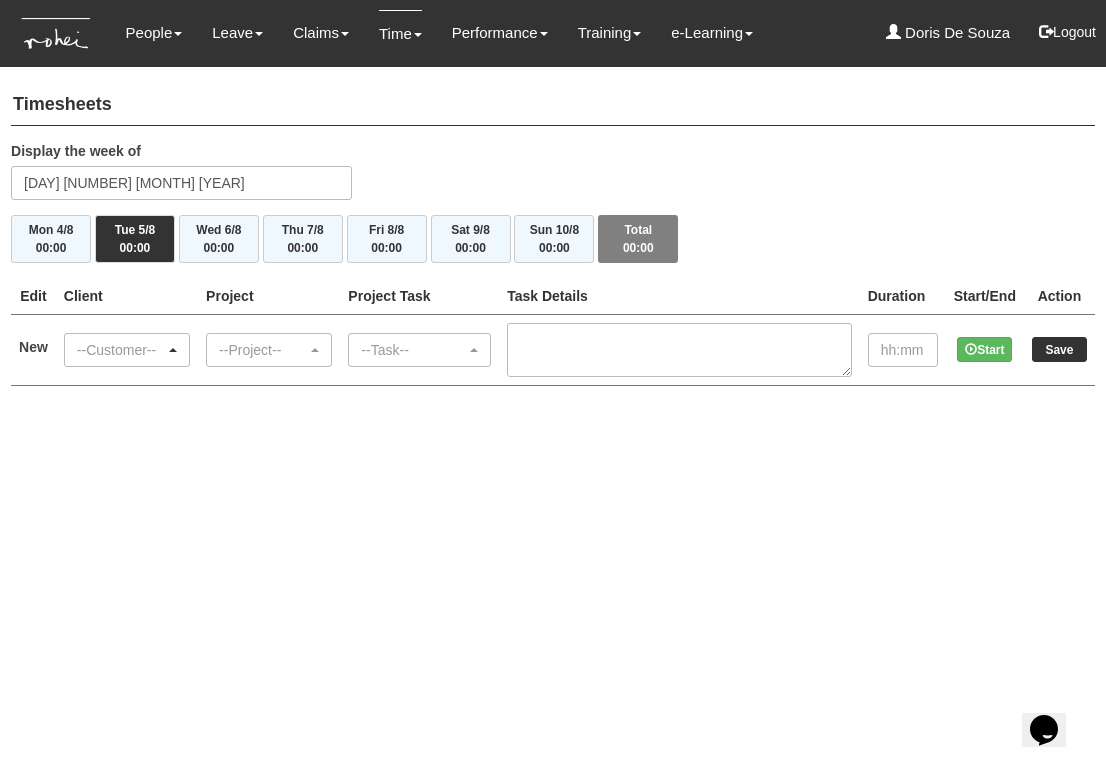 click on "--Customer--" at bounding box center [121, 350] 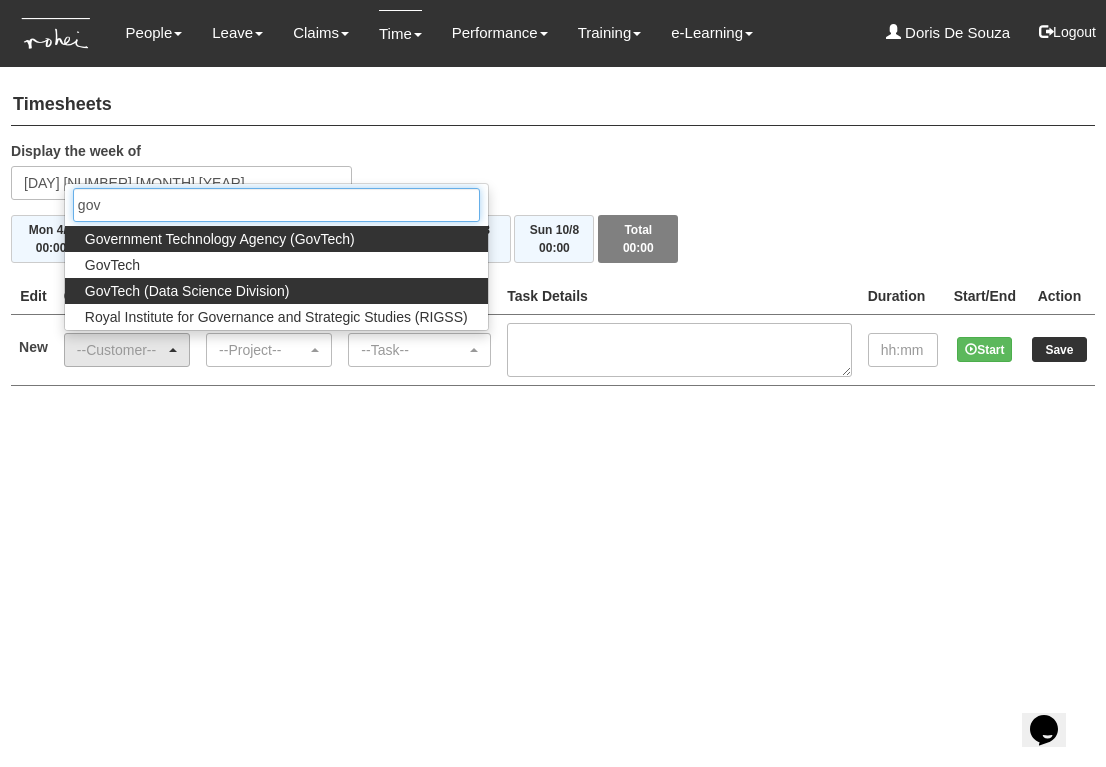 type on "gov" 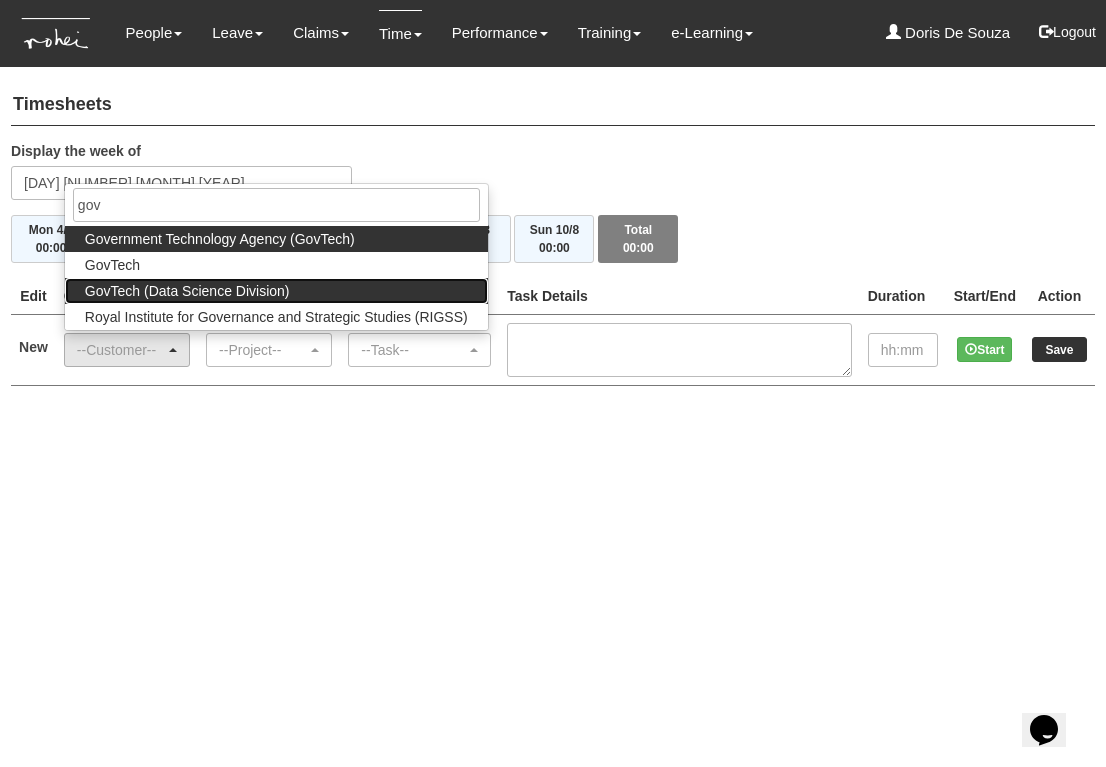 click on "GovTech (Data Science Division)" at bounding box center [187, 291] 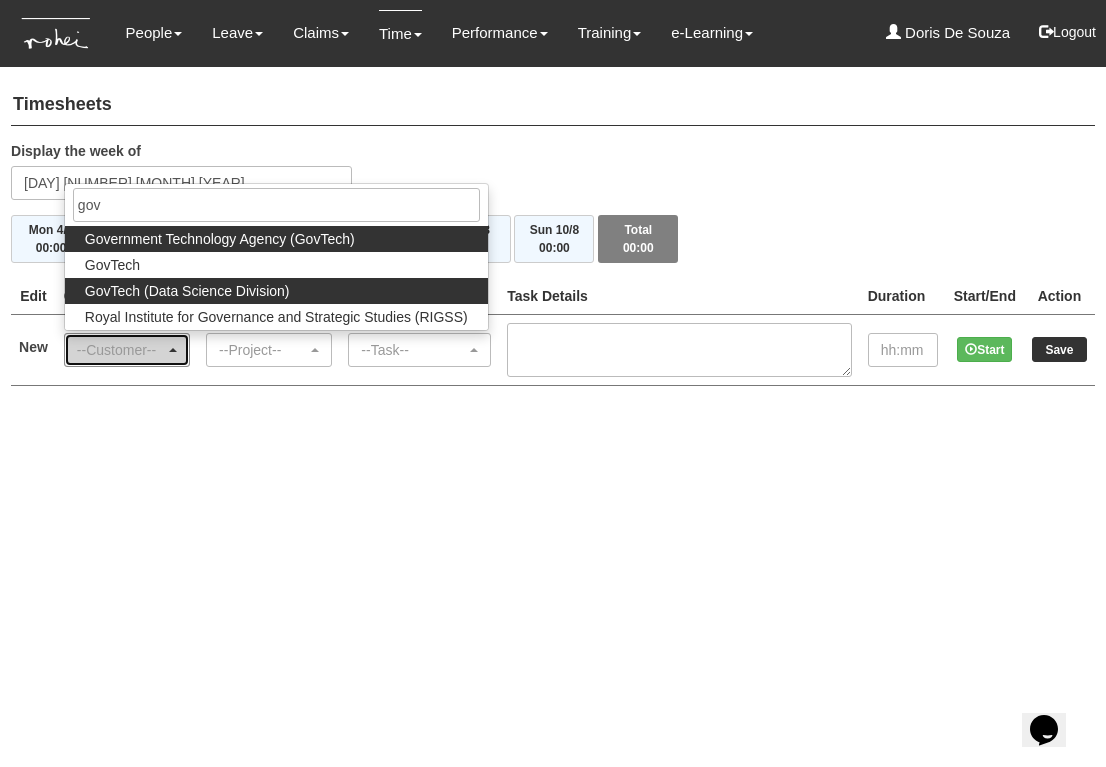 select on "468" 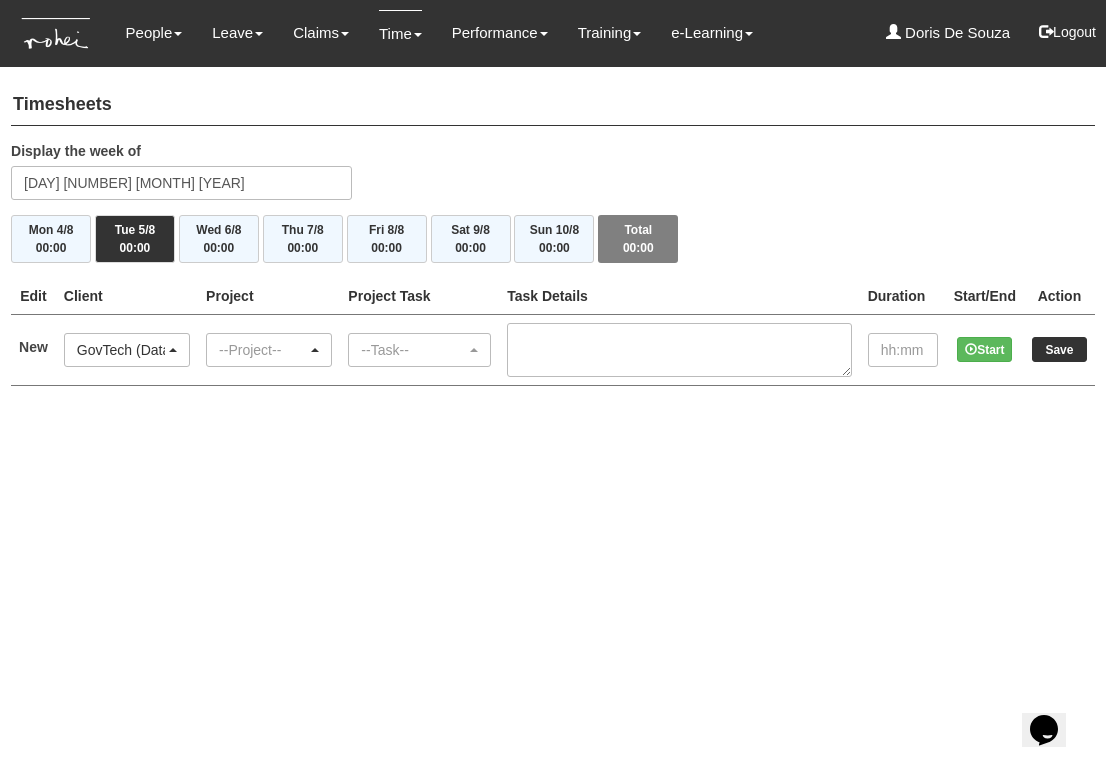 click on "--Project--" at bounding box center [263, 350] 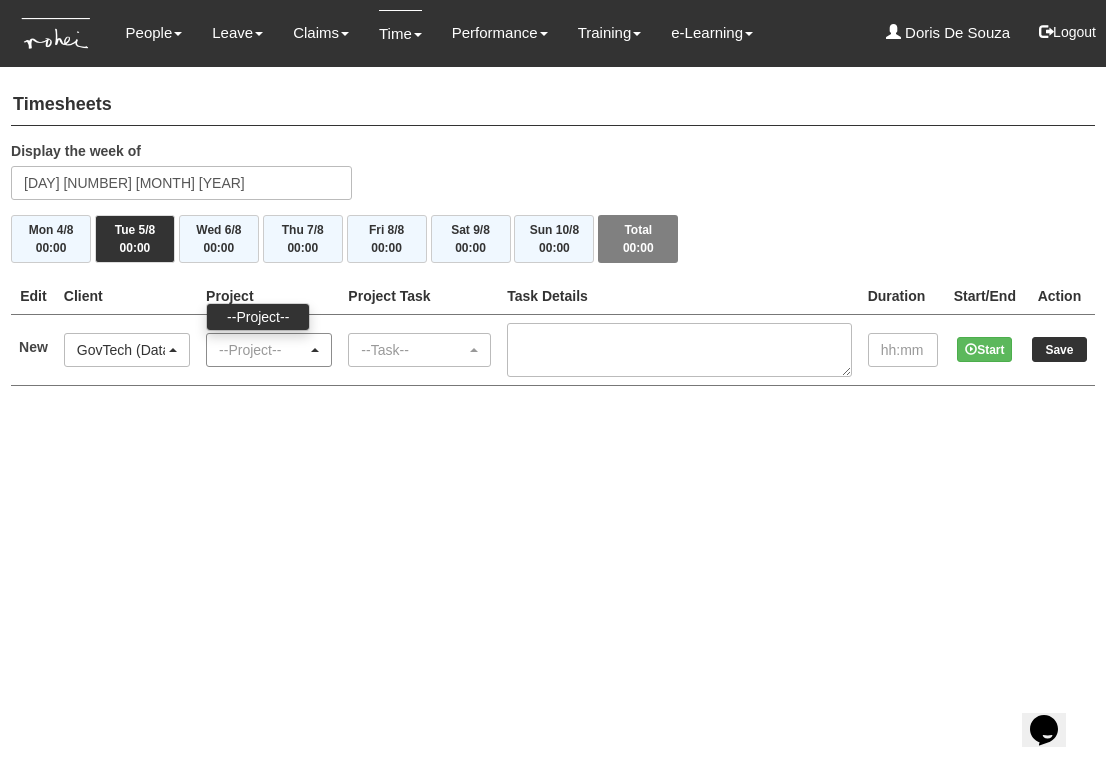 click on "--Project--" at bounding box center [263, 350] 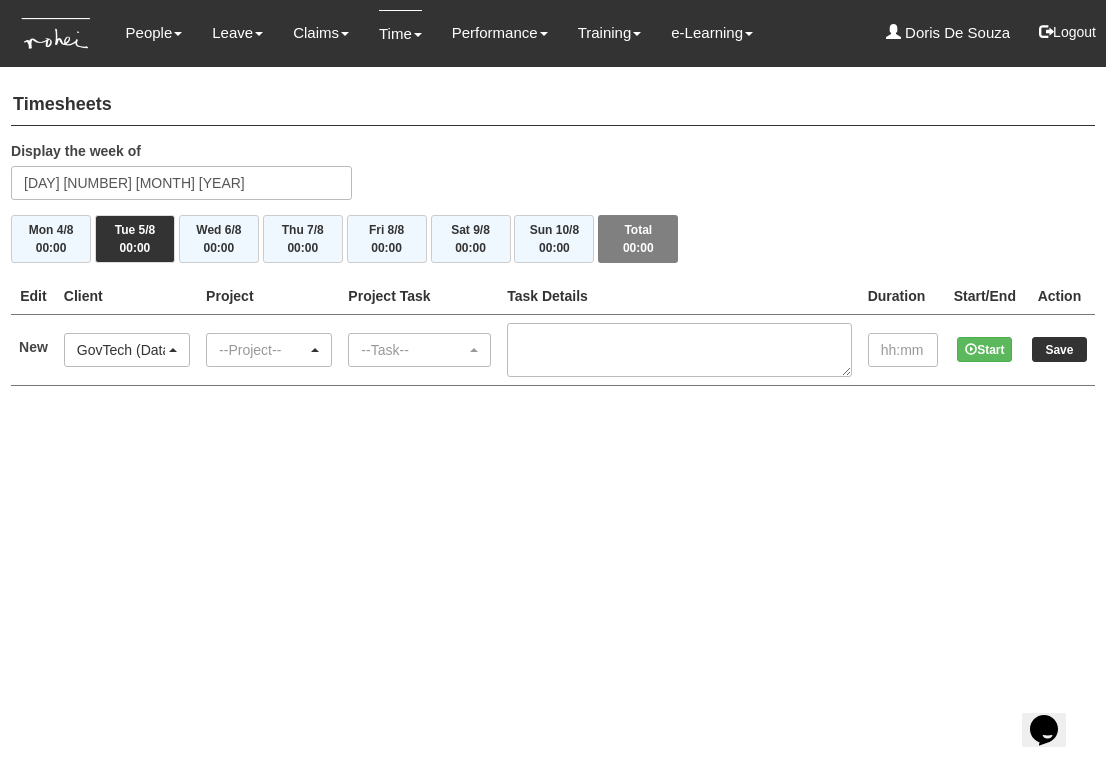 click on "--Project--" at bounding box center [263, 350] 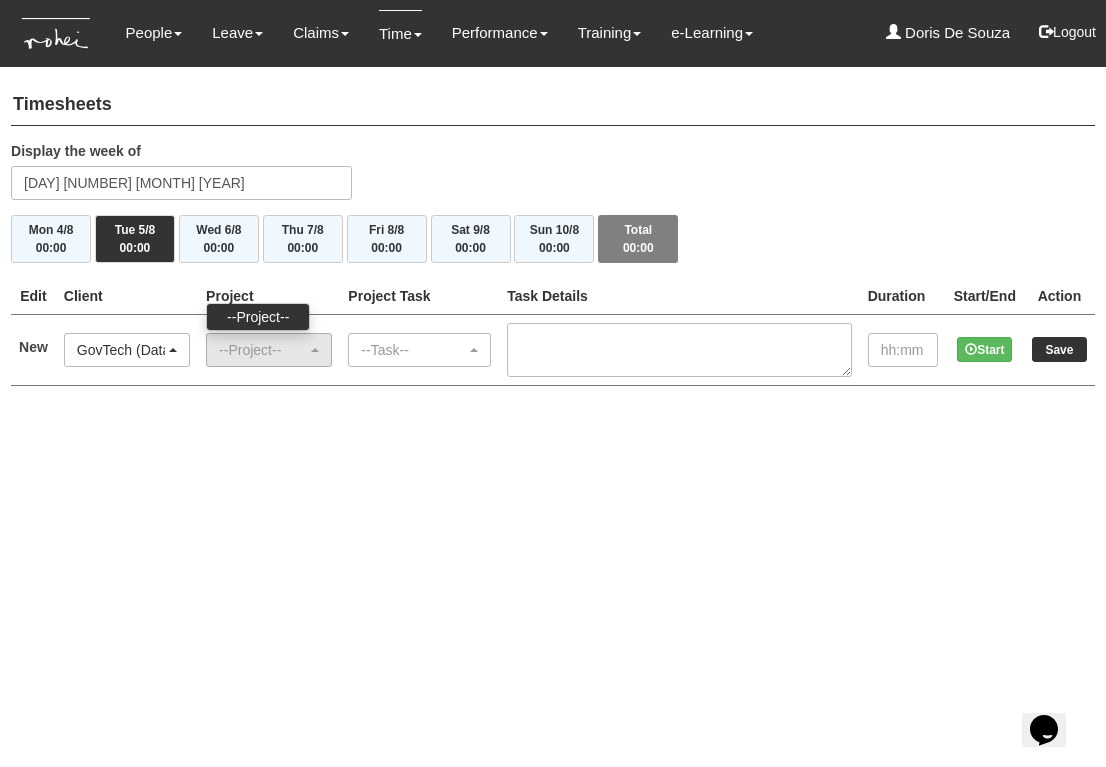 click on "GovTech (Data Science Division)" at bounding box center (121, 350) 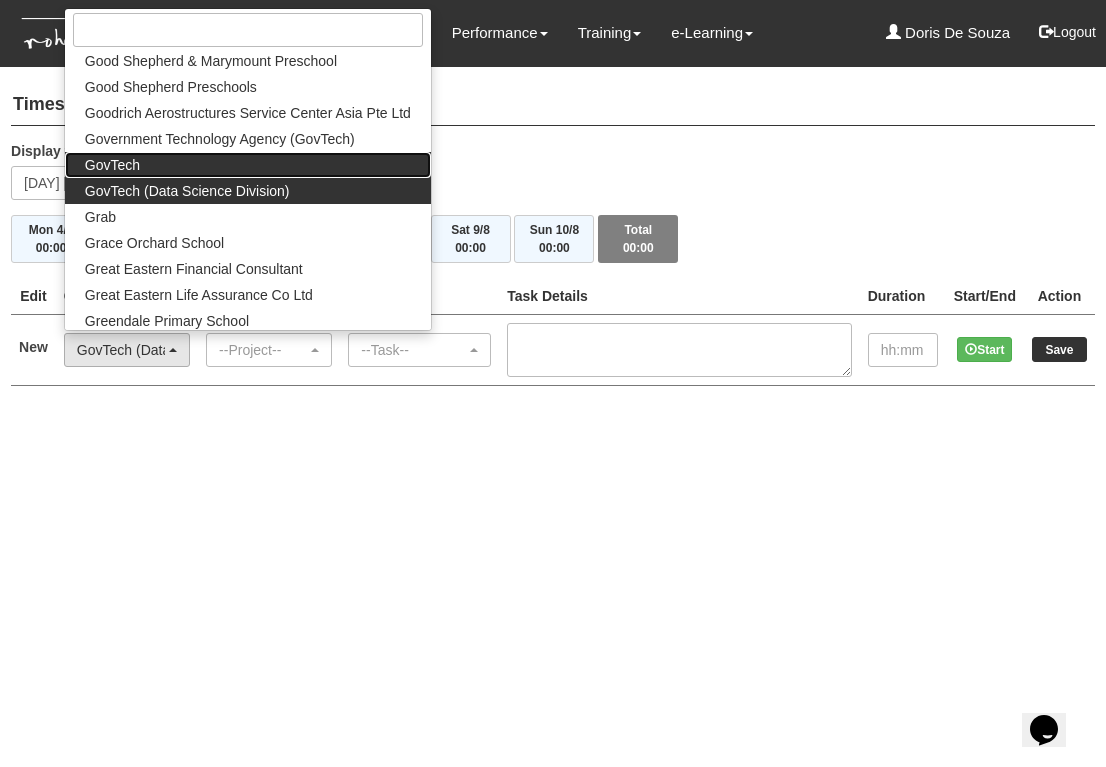 click on "GovTech" at bounding box center [248, 165] 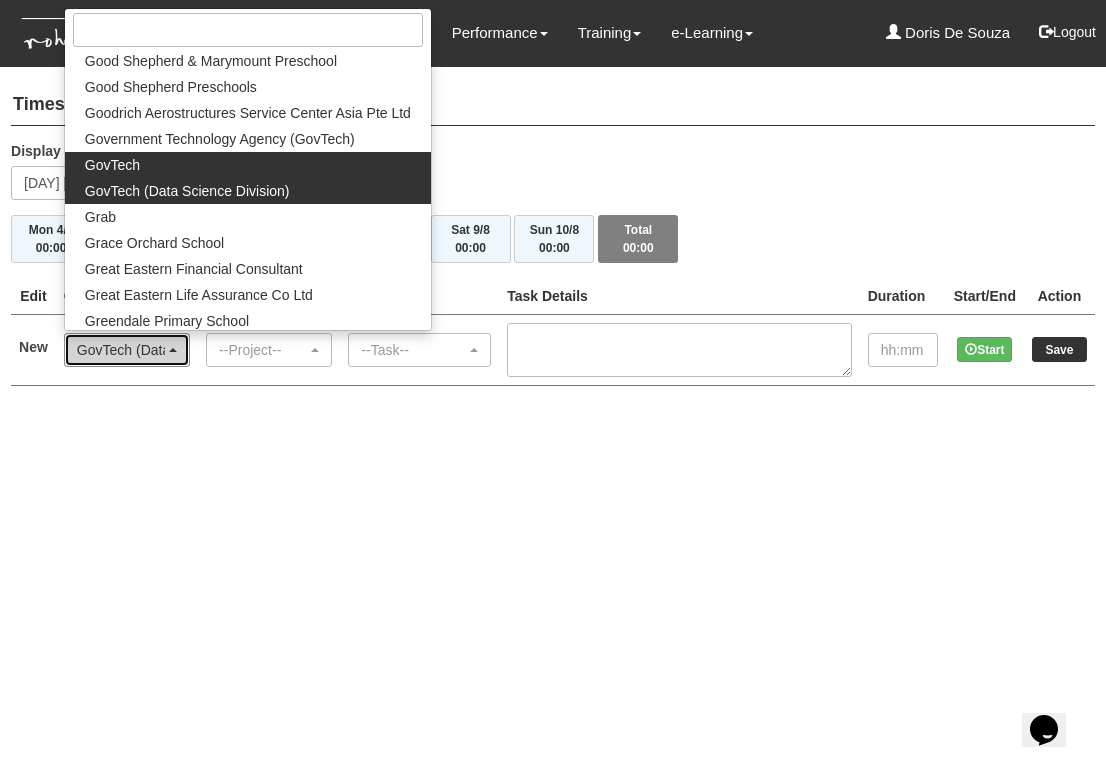 select on "427" 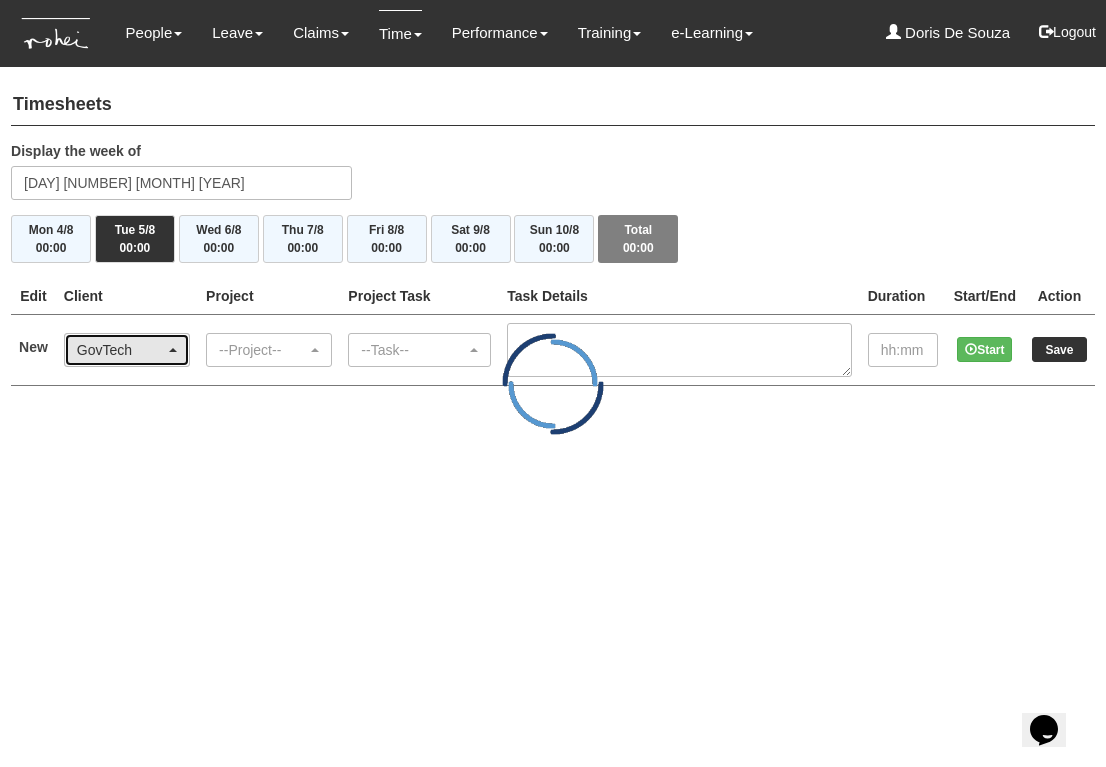 scroll, scrollTop: 0, scrollLeft: 0, axis: both 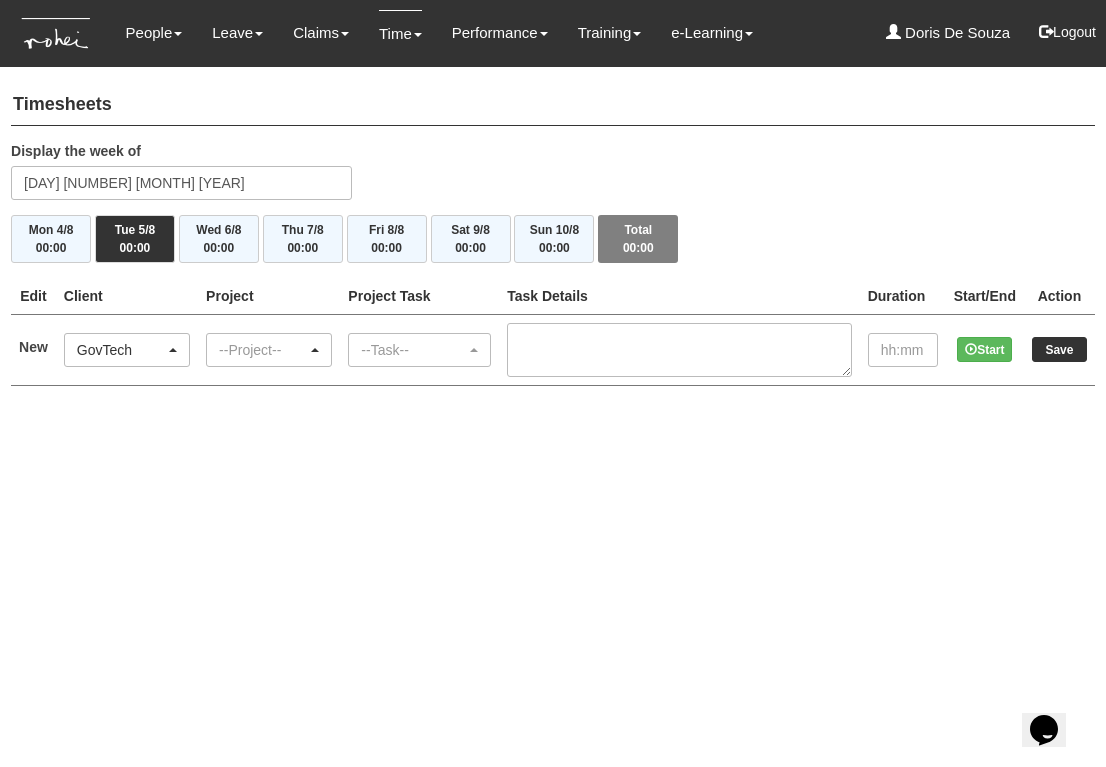 click on "--Project--" at bounding box center (263, 350) 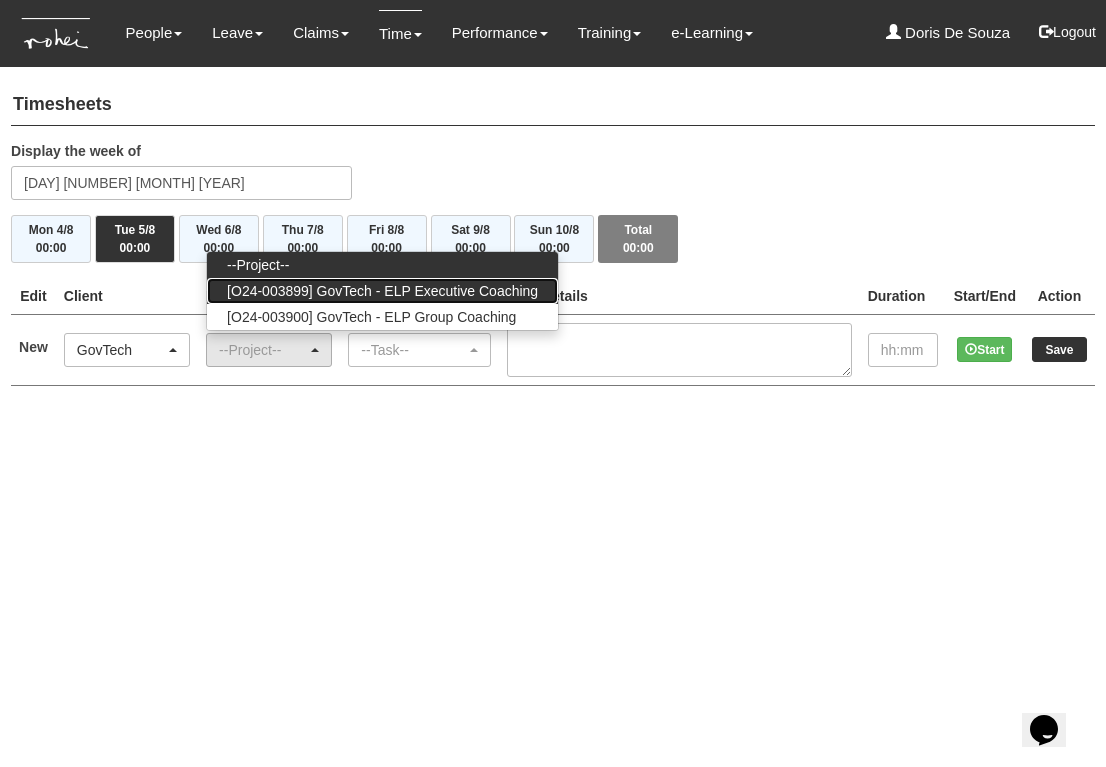 click on "[O24-003899] GovTech - ELP Executive Coaching" at bounding box center (382, 291) 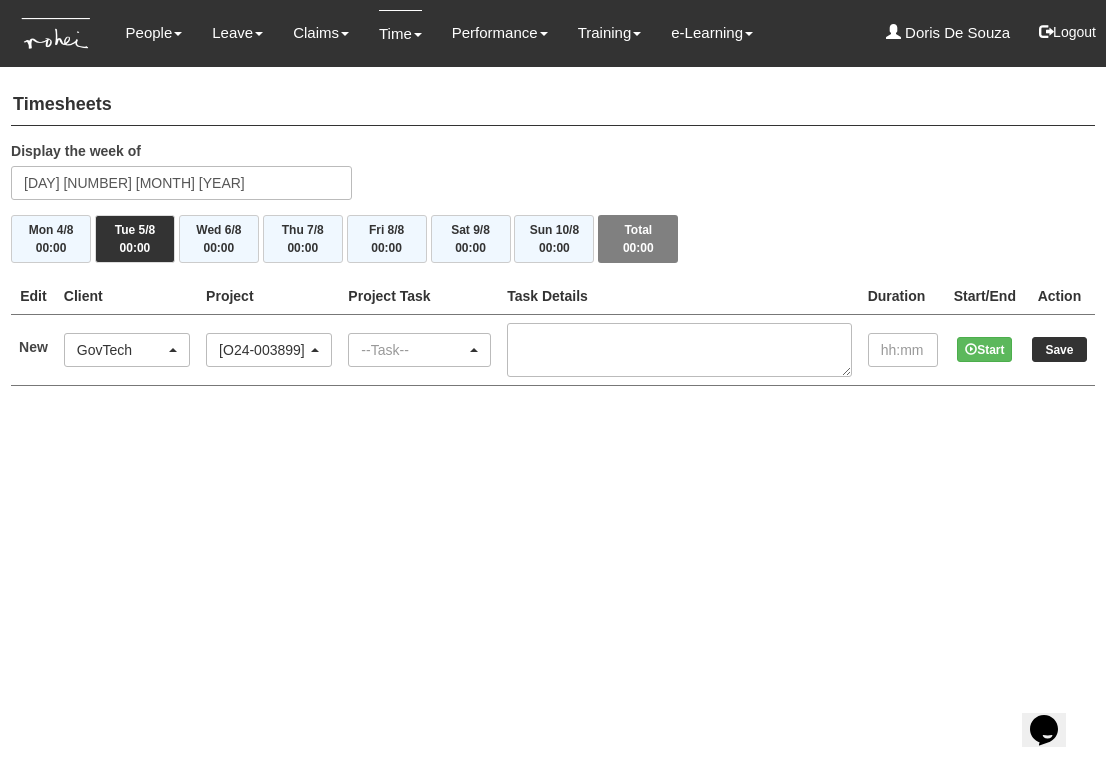 click on "--Task--" at bounding box center (413, 350) 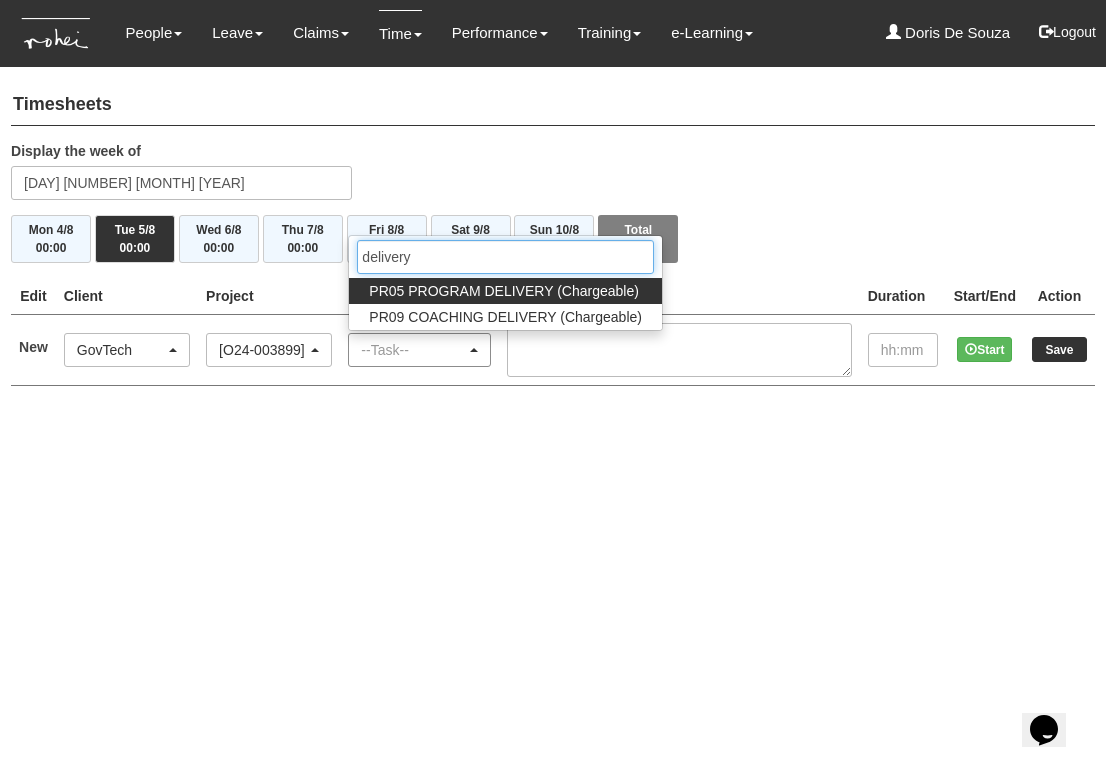 type on "delivery" 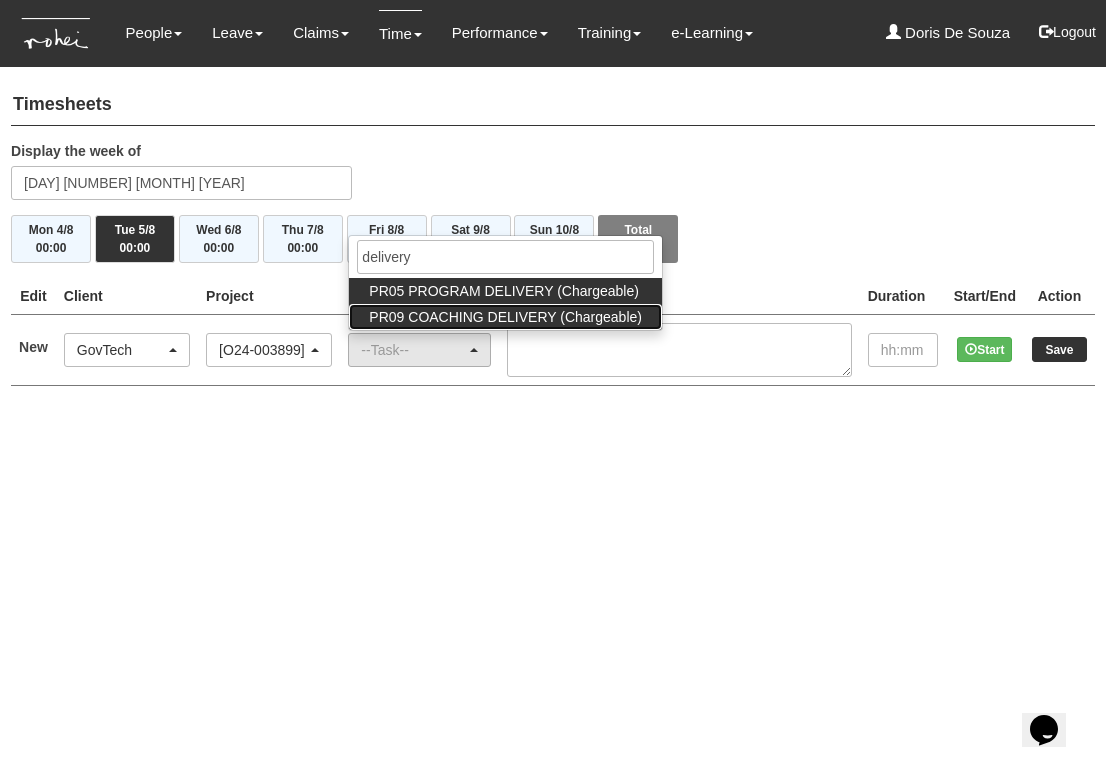 drag, startPoint x: 428, startPoint y: 346, endPoint x: 471, endPoint y: 309, distance: 56.727417 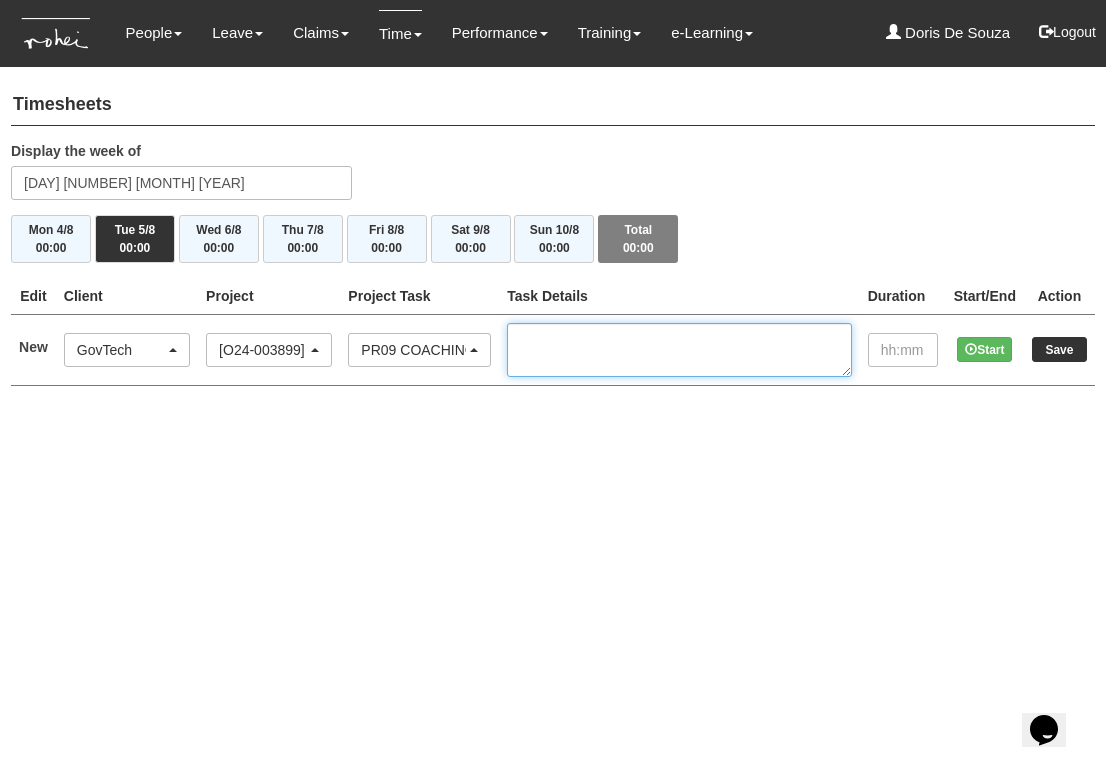 click at bounding box center [679, 350] 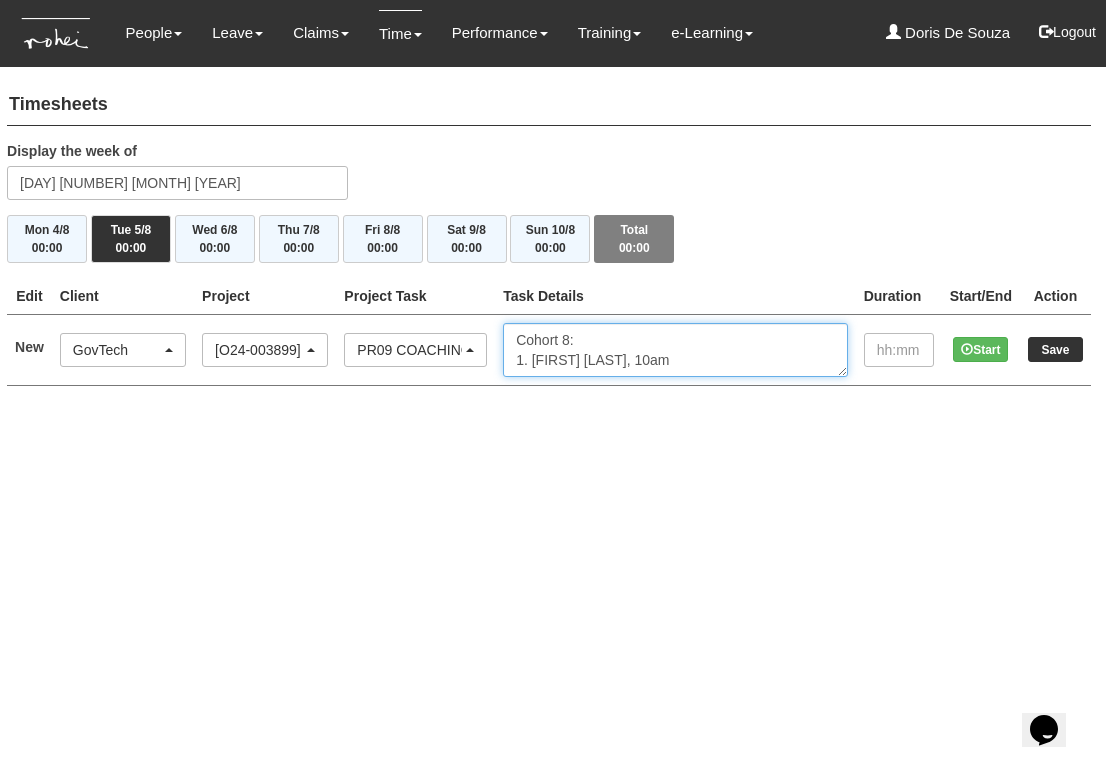 scroll, scrollTop: 0, scrollLeft: 4, axis: horizontal 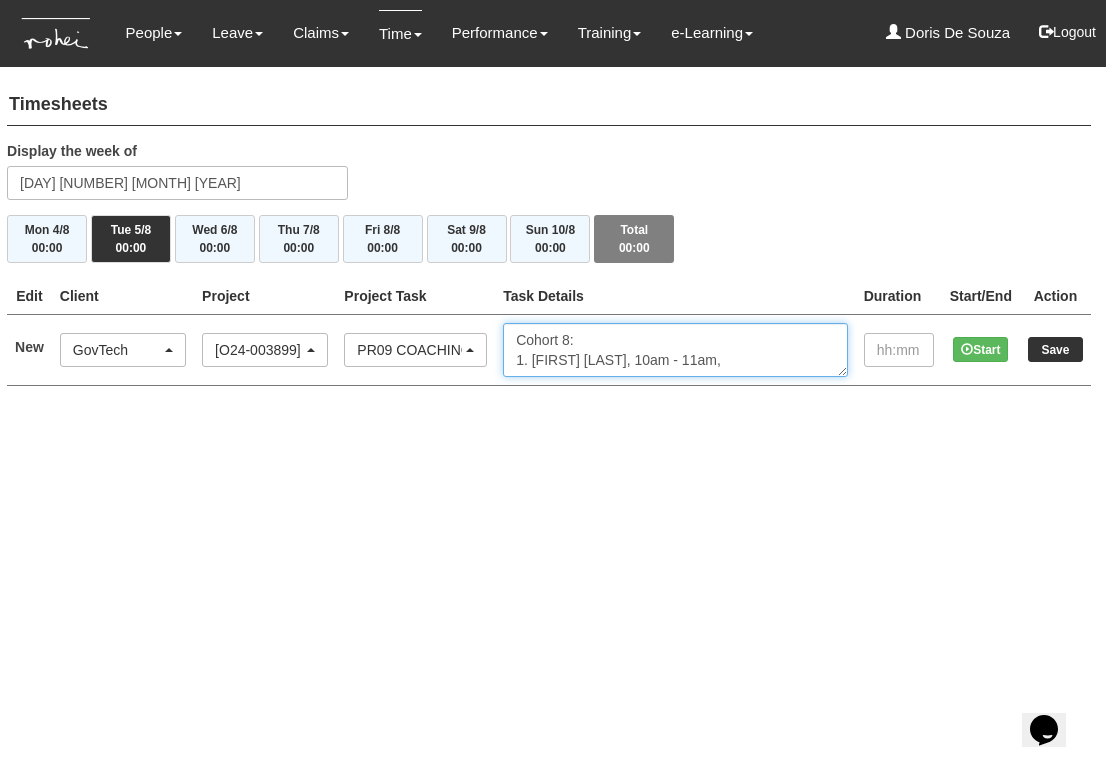 click on "Cohort 8:
1. Bruce Chua, 10am - 11am," at bounding box center [675, 350] 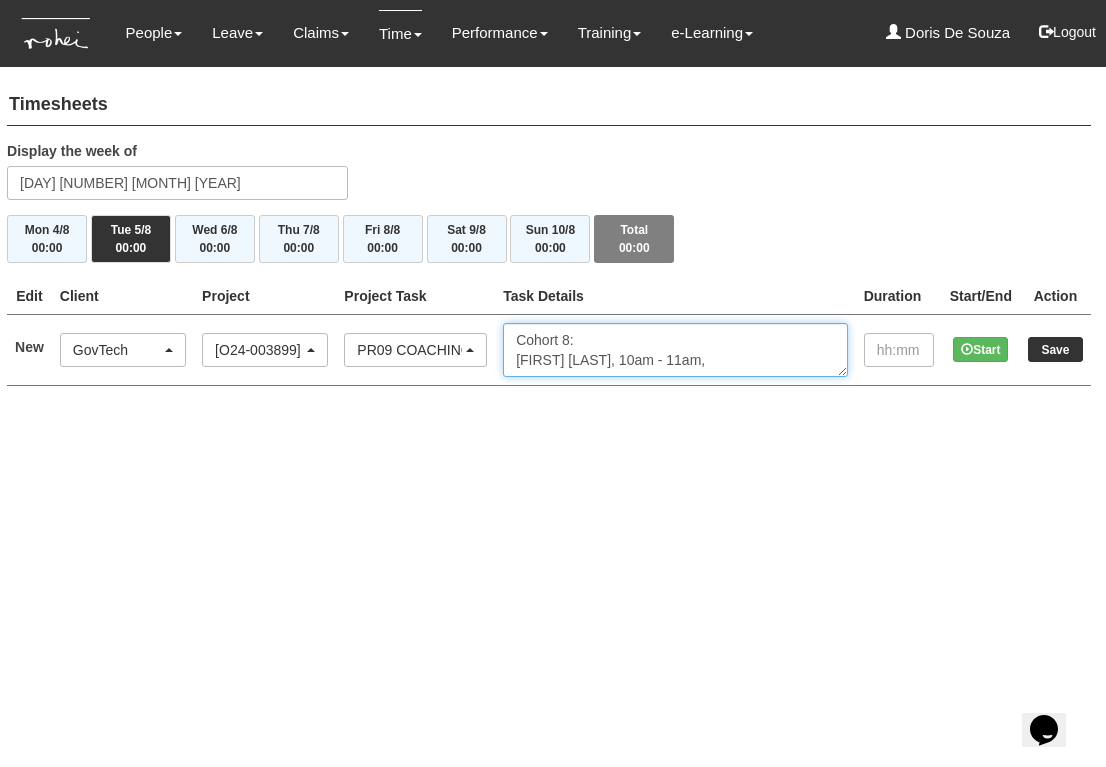 click on "Cohort 8:
Bruce Chua, 10am - 11am," at bounding box center [675, 350] 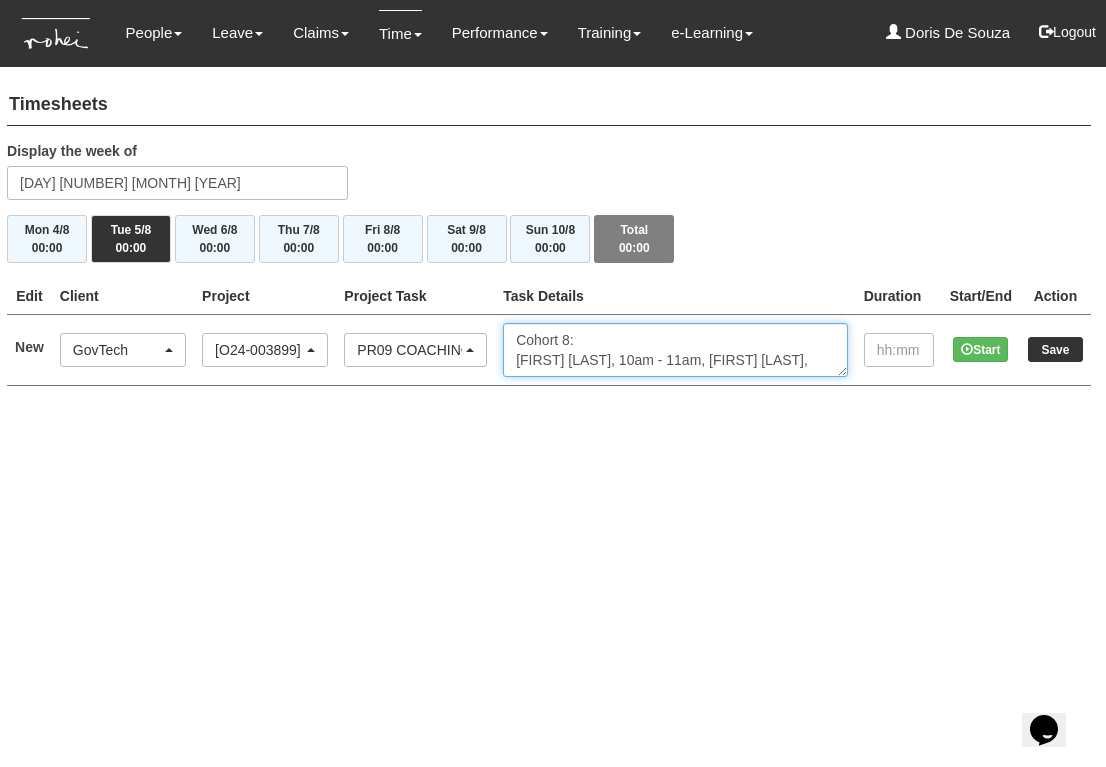 scroll, scrollTop: 13, scrollLeft: 0, axis: vertical 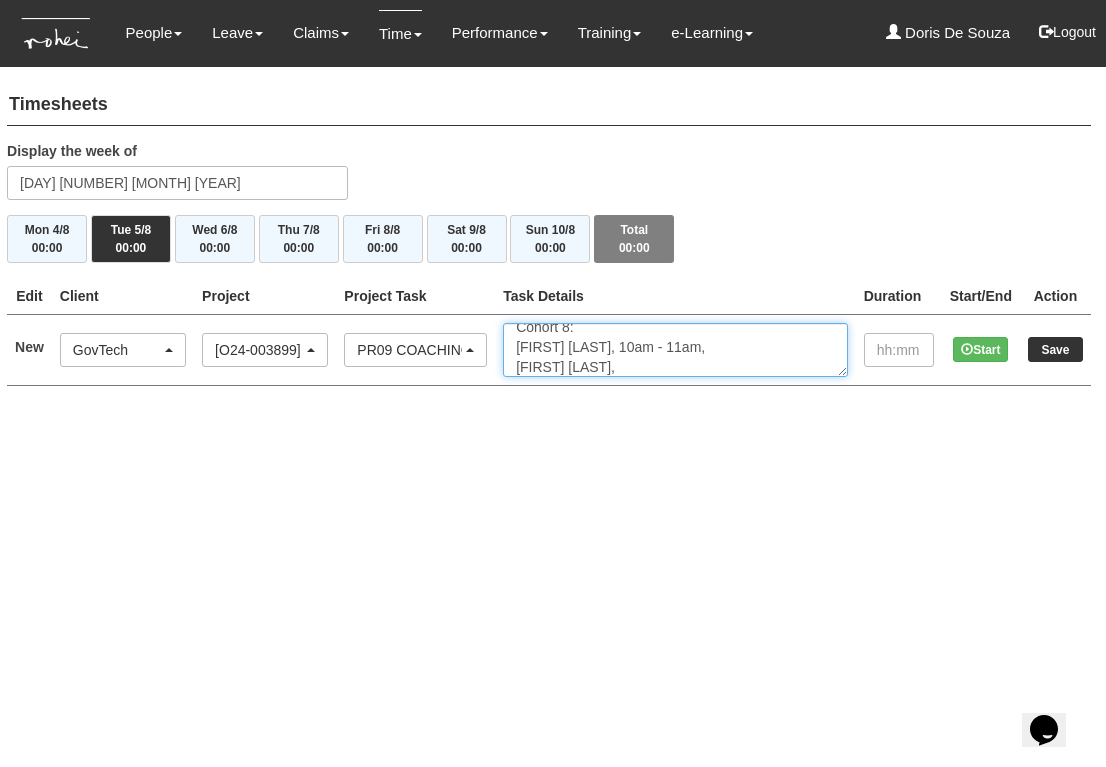 click on "Cohort 8:
Bruce Chua, 10am - 11am,
Tiffany Chua," at bounding box center (675, 350) 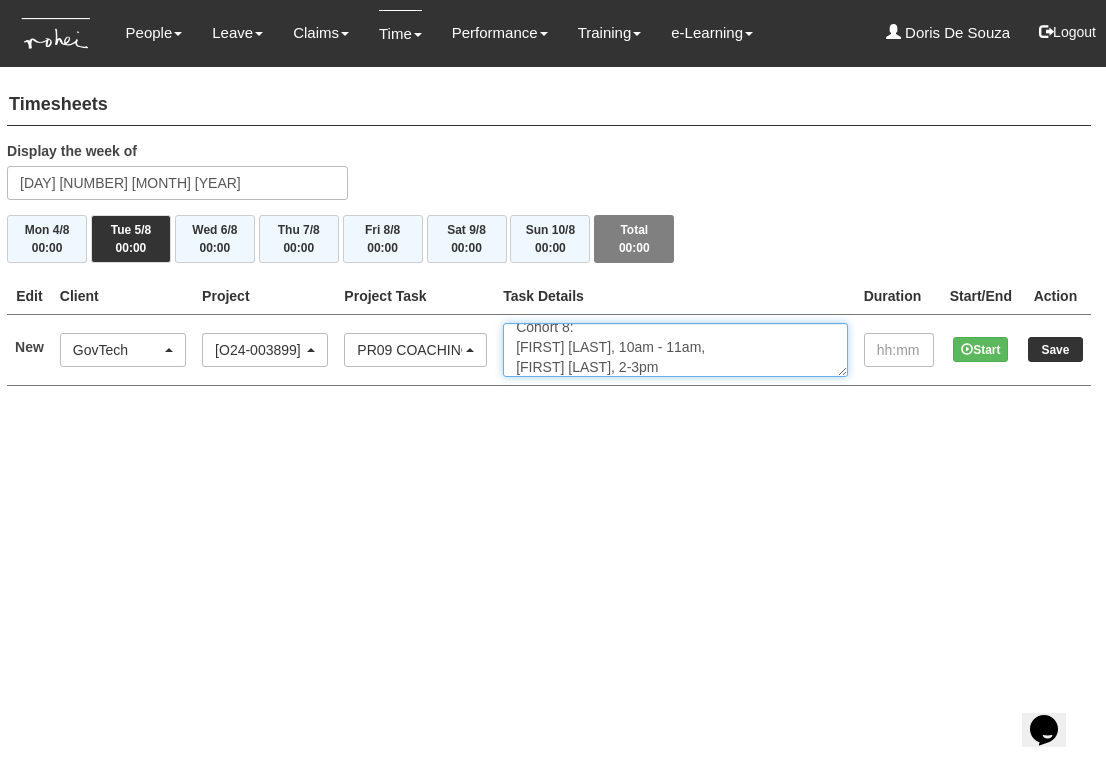 click on "Cohort 8:
Bruce Chua, 10am - 11am,
Tiffany Chua, 2-3pm" at bounding box center (675, 350) 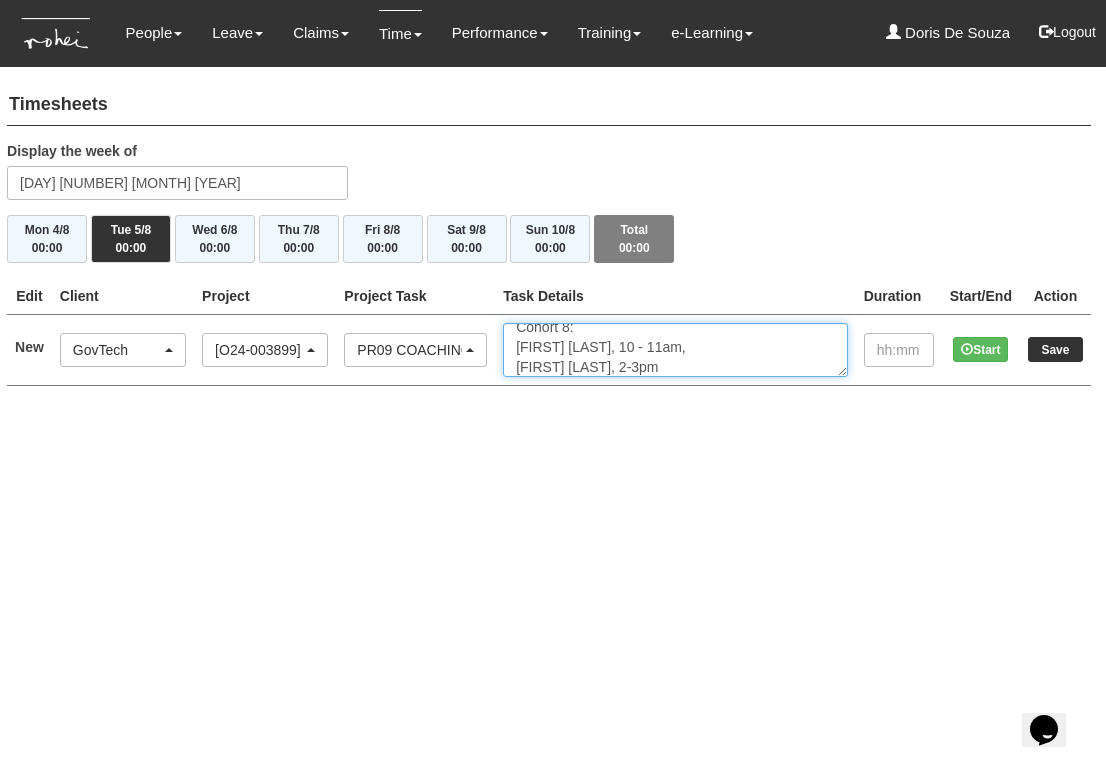 click on "Cohort 8:
Bruce Chua, 10 - 11am,
Tiffany Chua, 2-3pm" at bounding box center [675, 350] 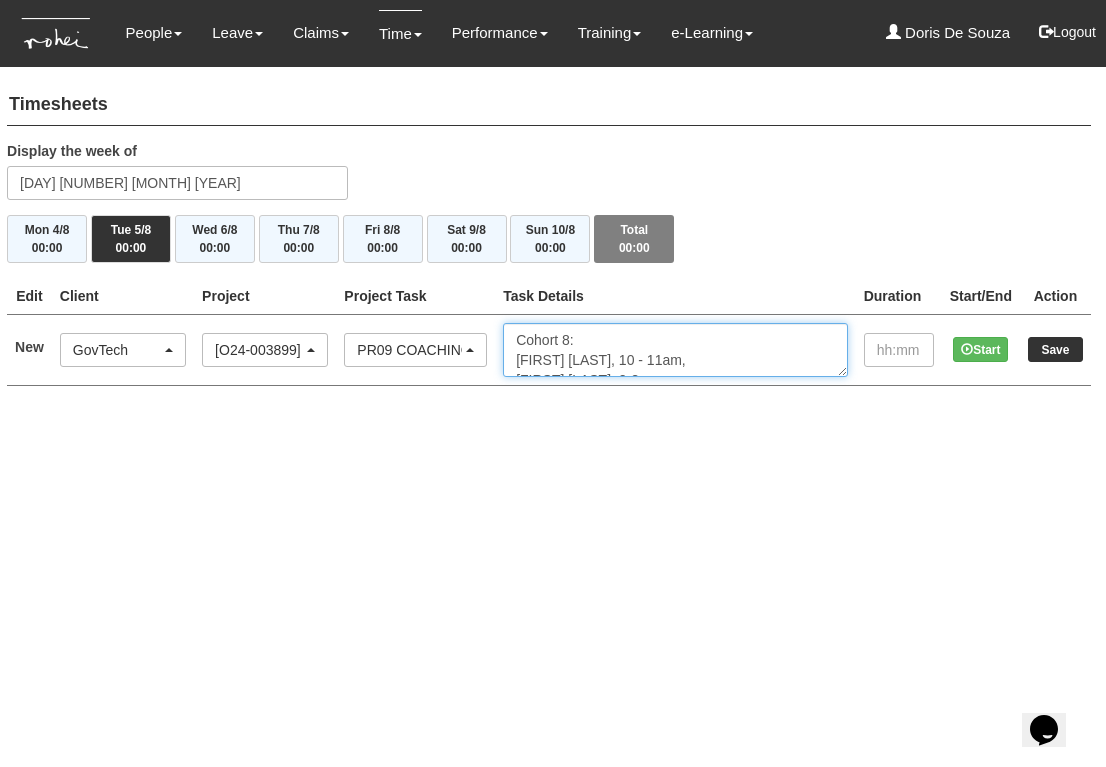 scroll, scrollTop: 0, scrollLeft: 0, axis: both 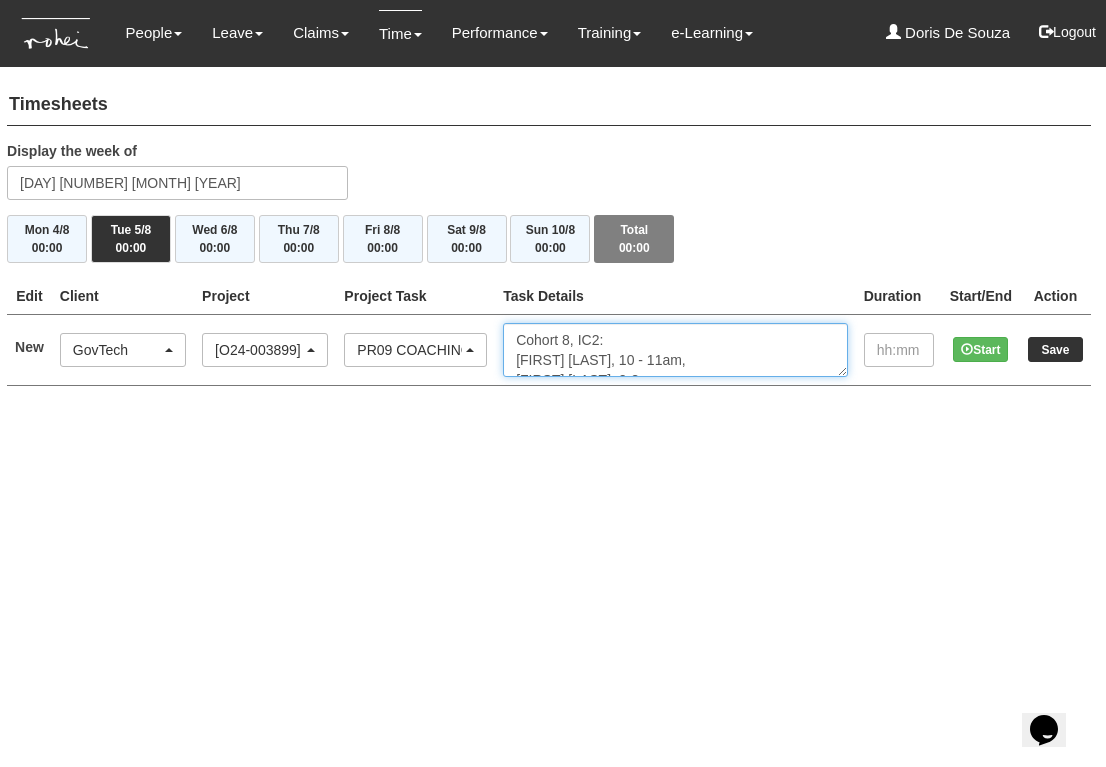 click on "Cohort 8, IC2:
Bruce Chua, 10 - 11am,
Tiffany Chua, 2-3pm
Ching Chin," at bounding box center (675, 350) 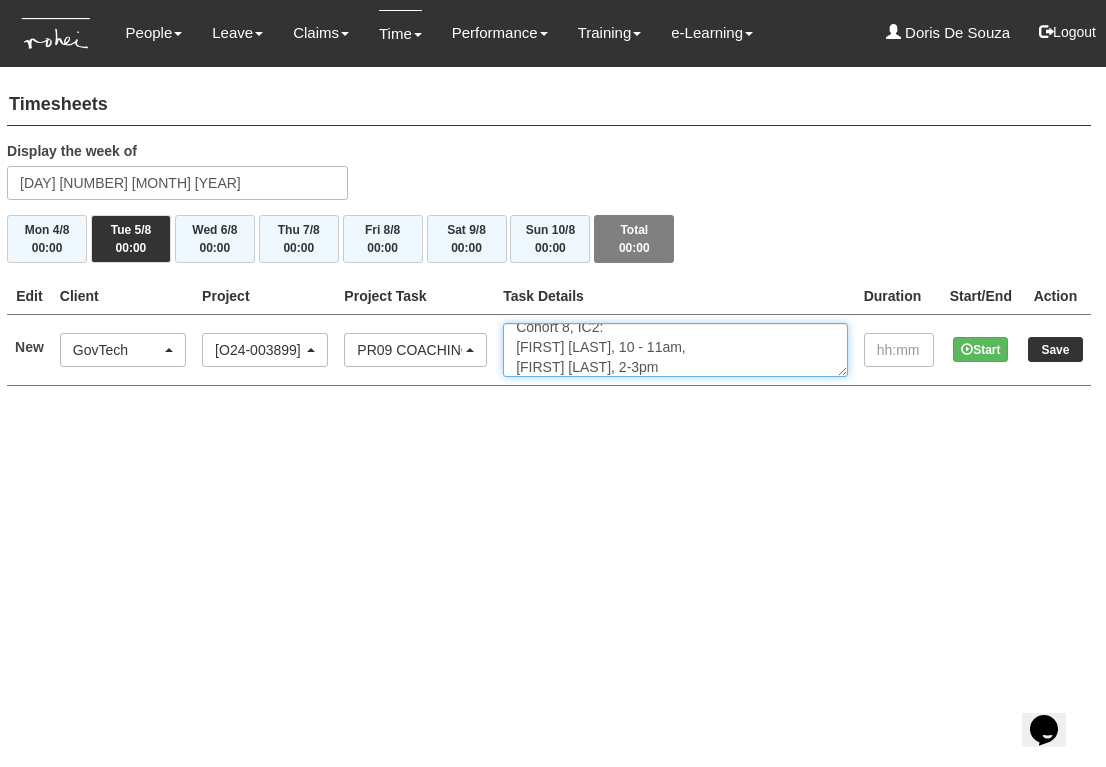 scroll, scrollTop: 33, scrollLeft: 0, axis: vertical 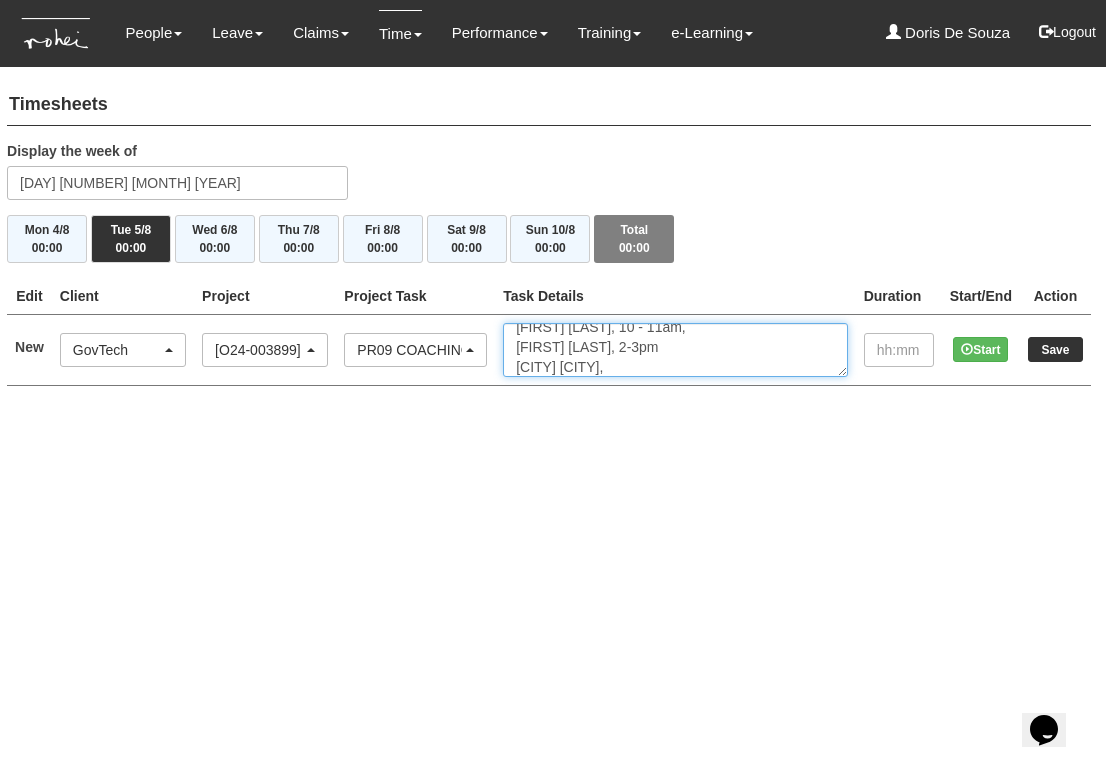 drag, startPoint x: 707, startPoint y: 340, endPoint x: 559, endPoint y: 340, distance: 148 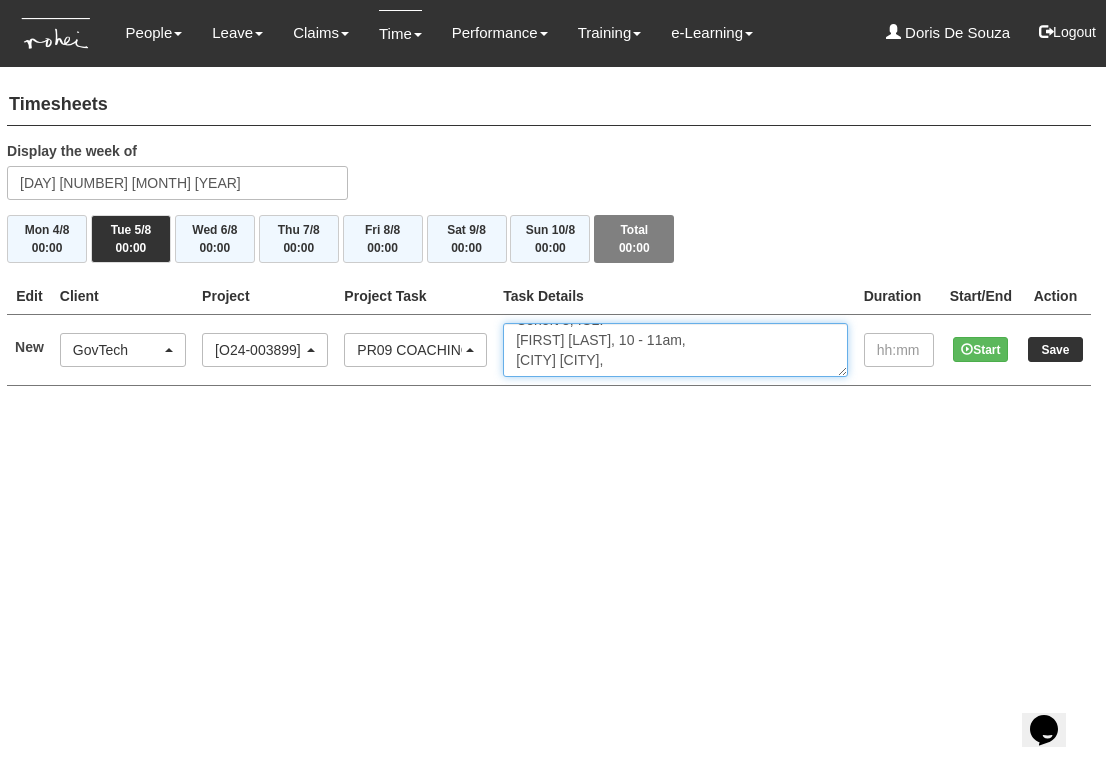 scroll, scrollTop: 20, scrollLeft: 0, axis: vertical 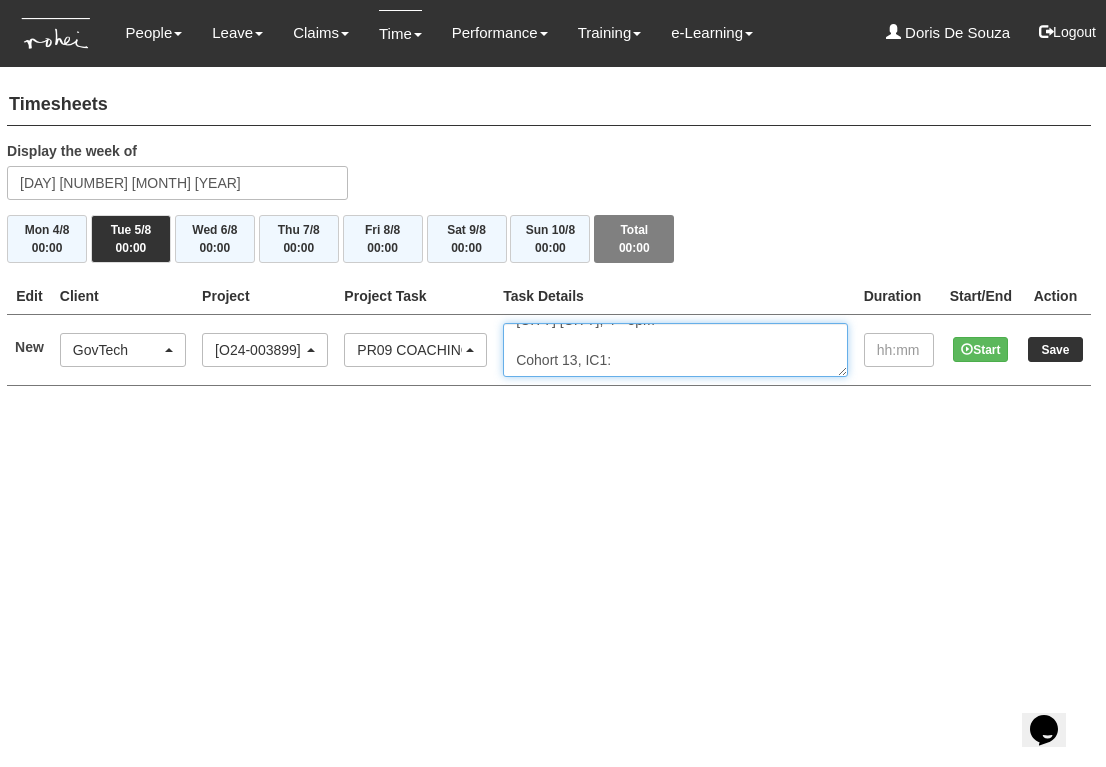 paste on "Tiffany Chua, 2-3pm" 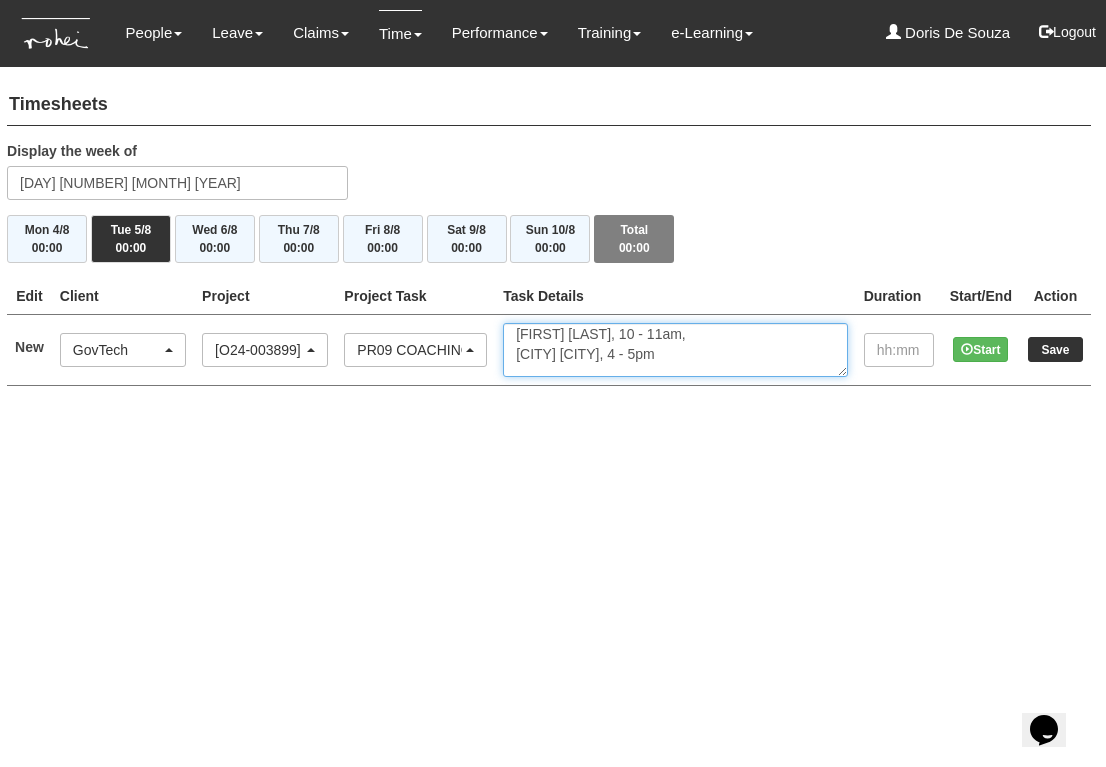 scroll, scrollTop: 25, scrollLeft: 0, axis: vertical 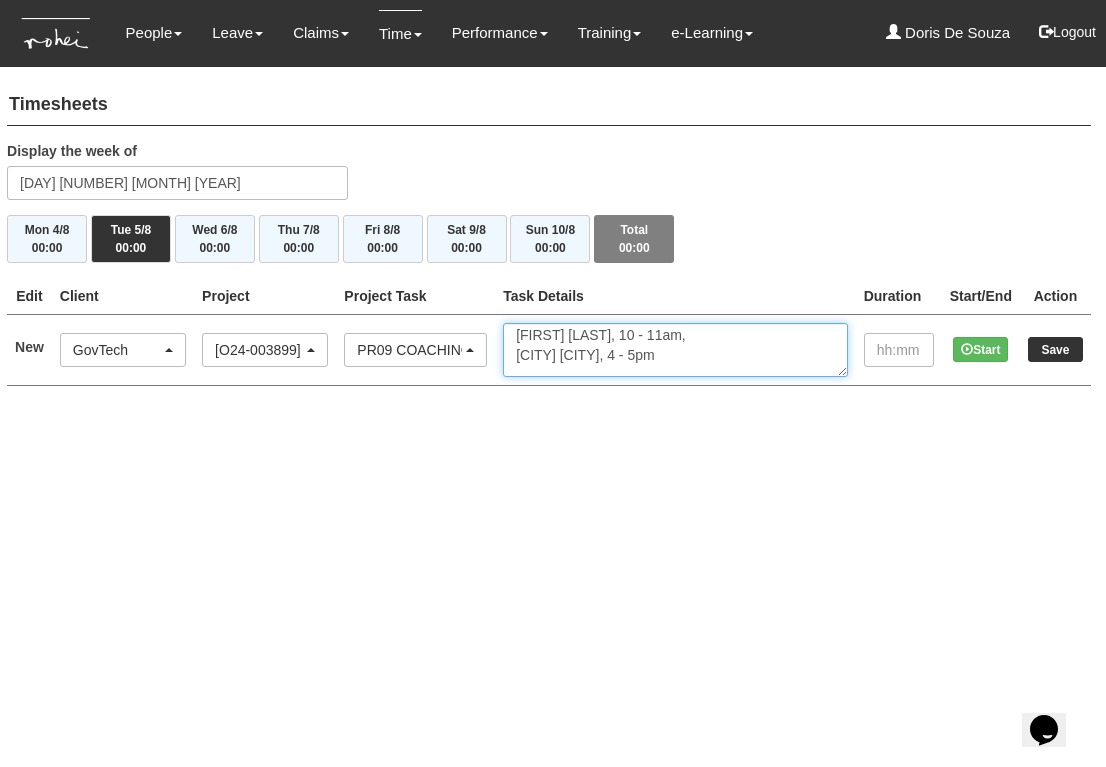 type on "Cohort 8, IC2:
Bruce Chua, 10 - 11am,
Ching Chin, 4 - 5pm
Cohort 13, IC1:
Tiffany Chua, 2-3pm" 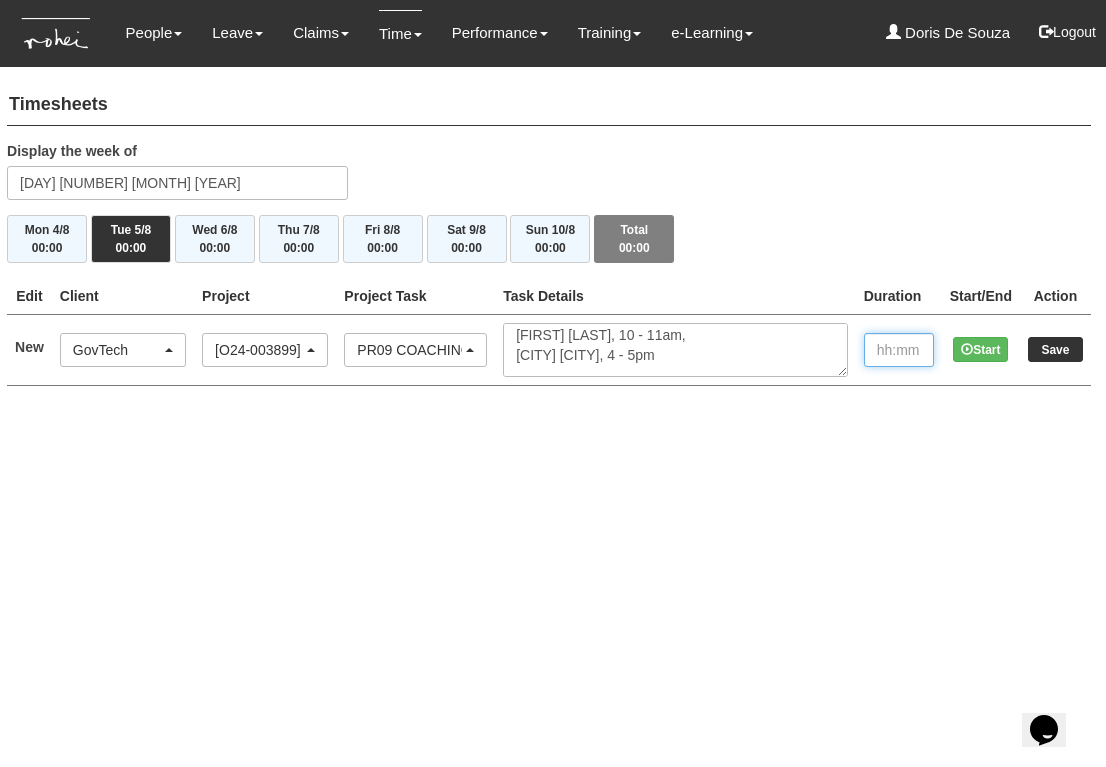 click at bounding box center [899, 350] 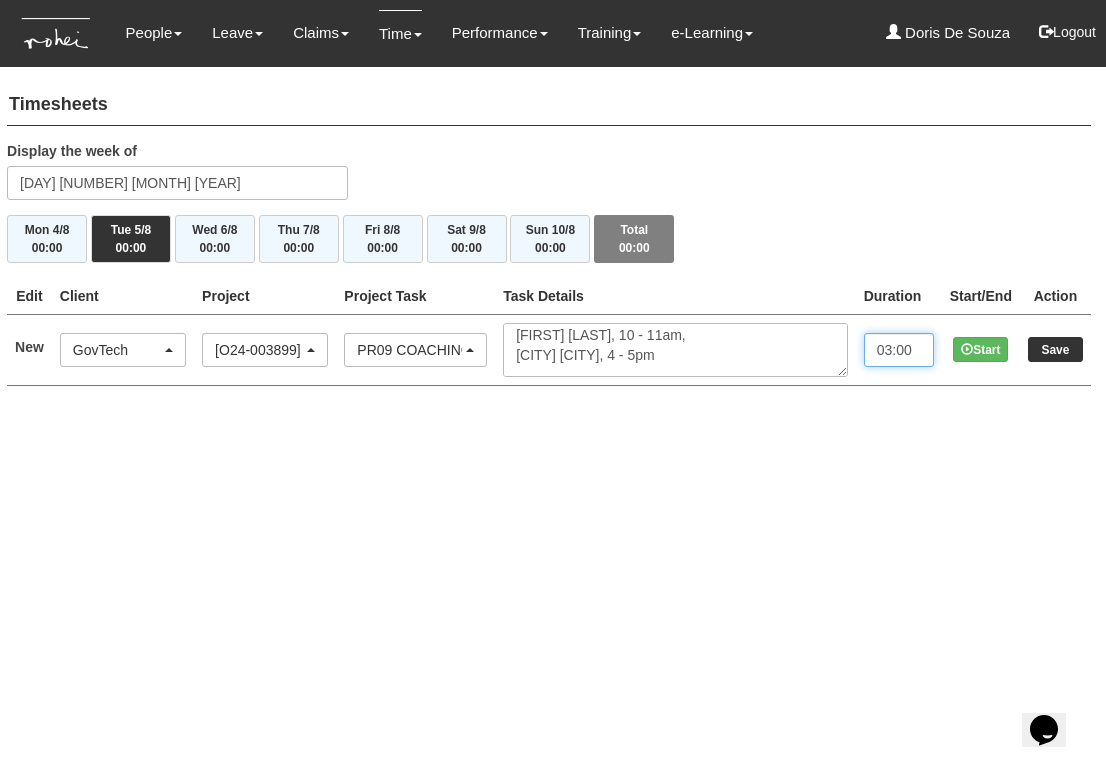 type on "03:00" 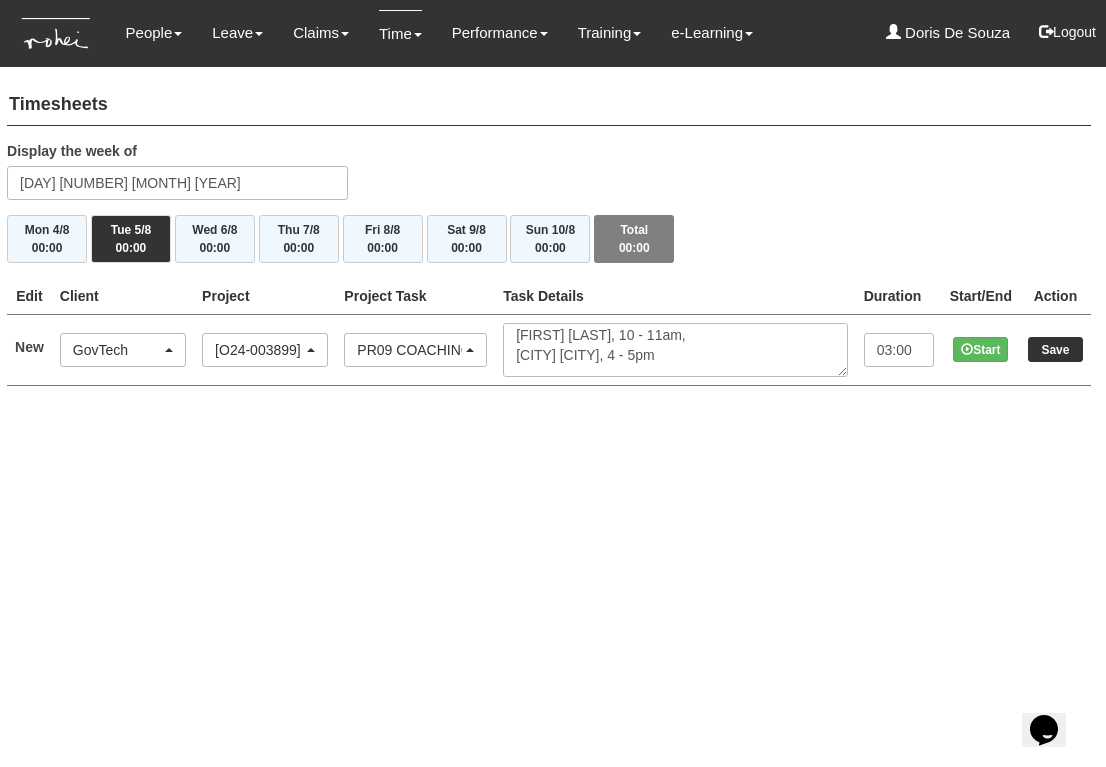 click on "Save" at bounding box center [1055, 349] 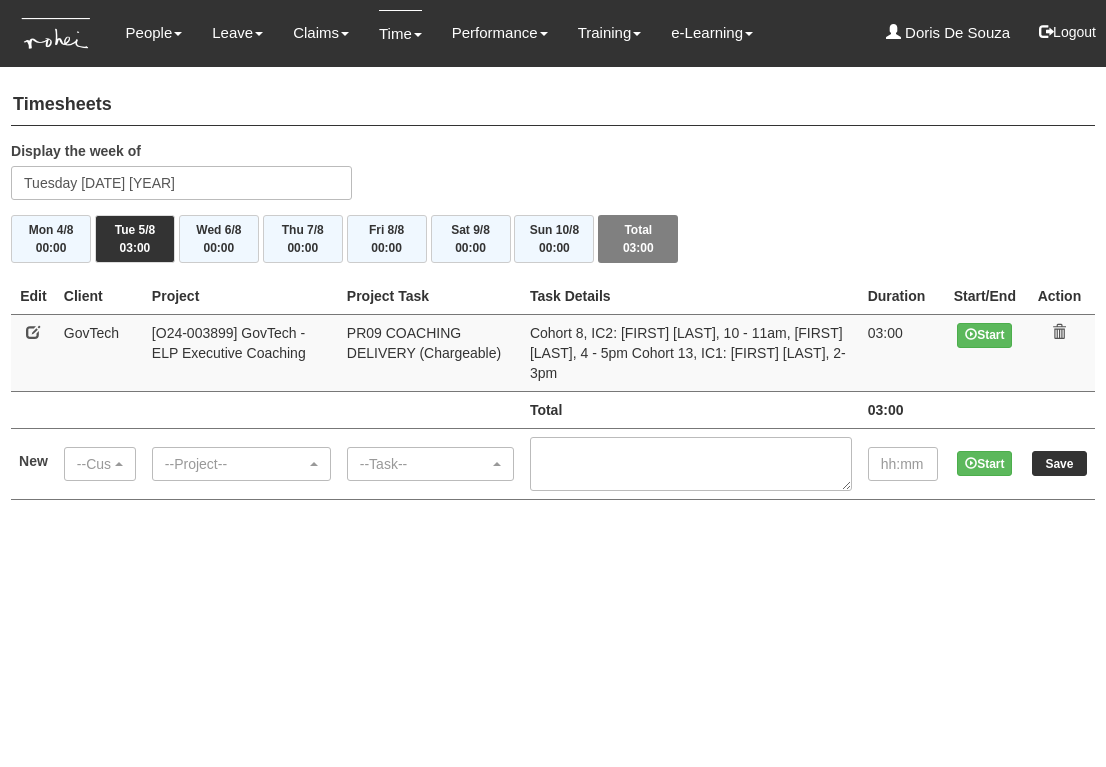 scroll, scrollTop: 0, scrollLeft: 0, axis: both 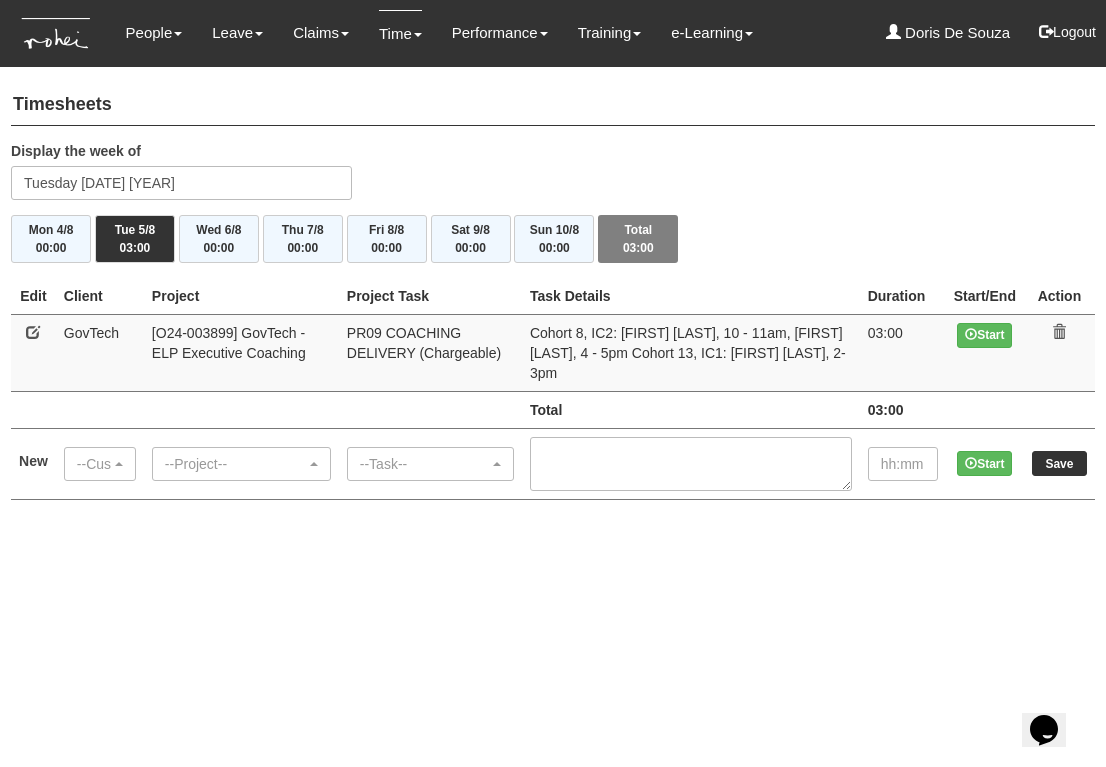 click at bounding box center (33, 332) 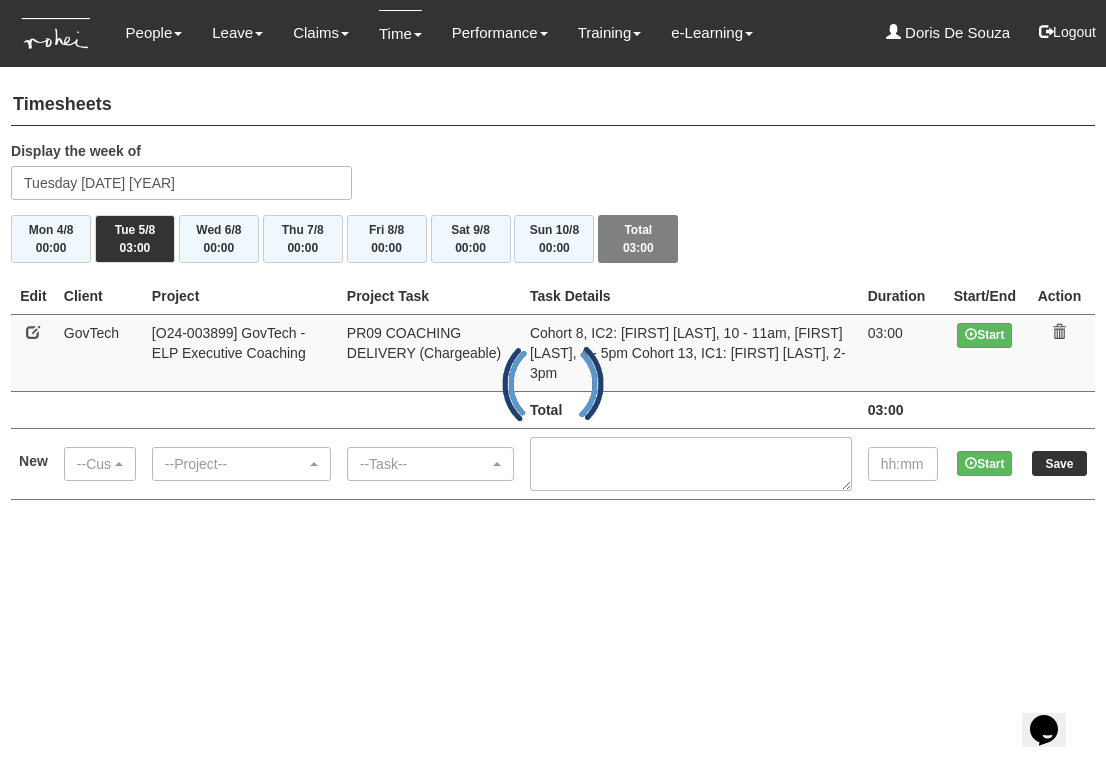 select on "150" 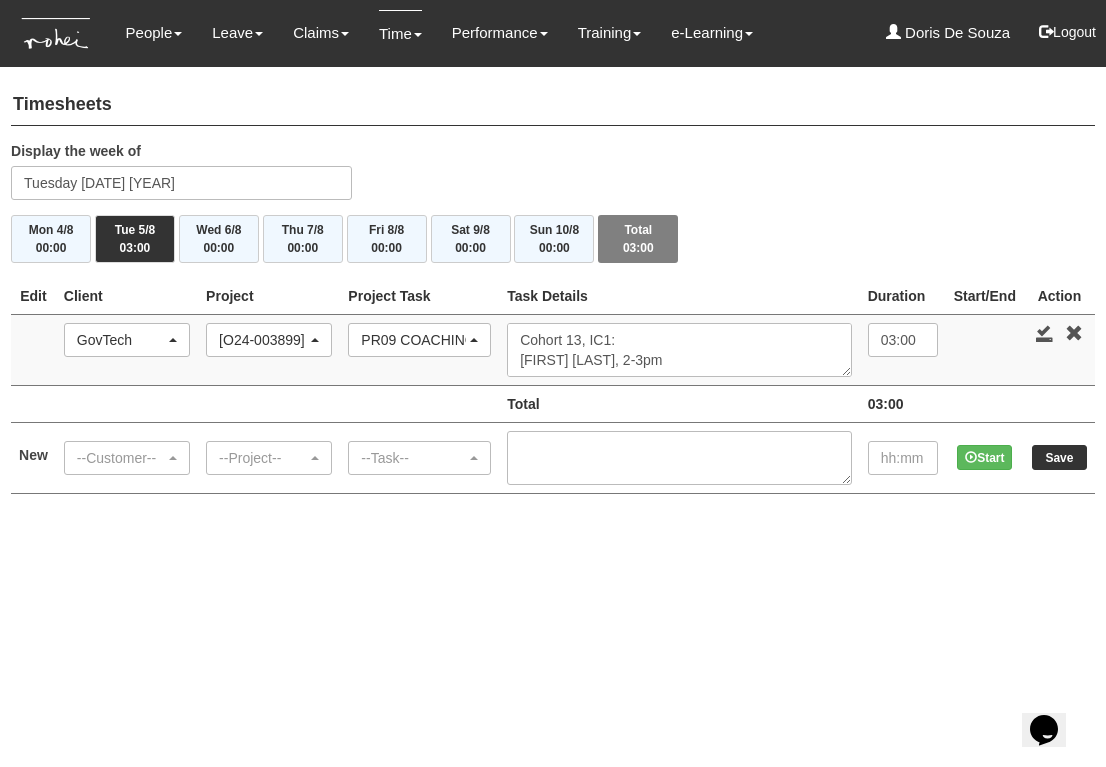 scroll, scrollTop: 78, scrollLeft: 0, axis: vertical 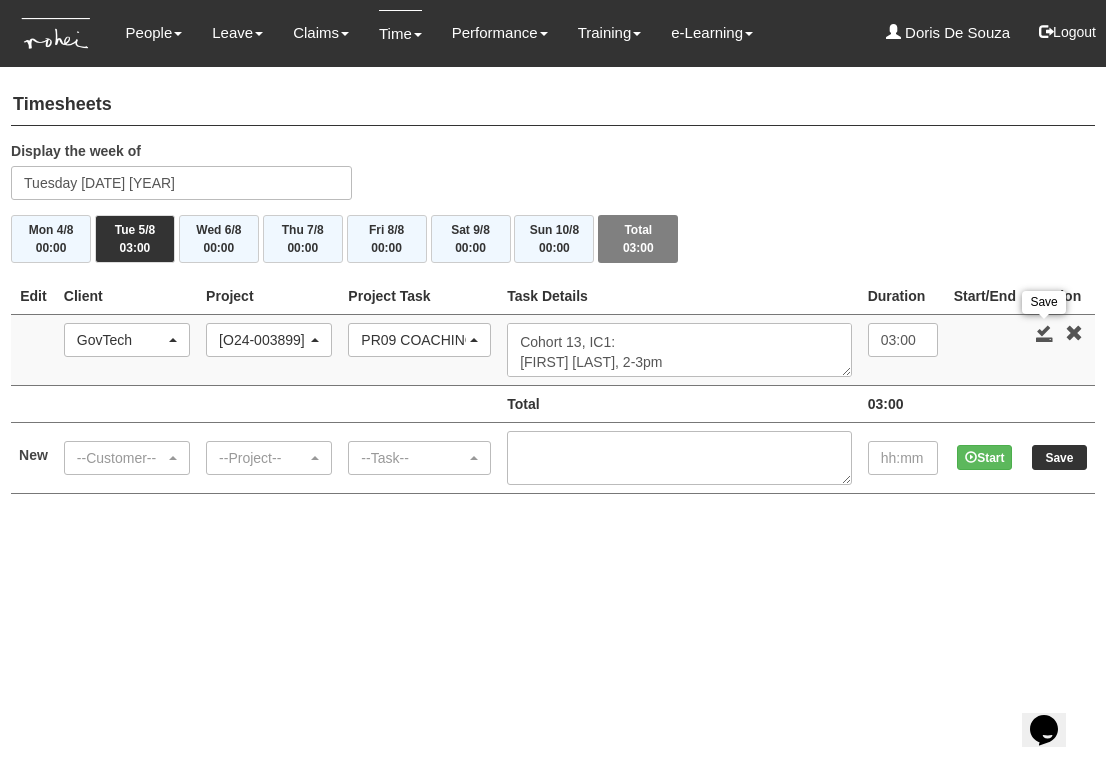 click at bounding box center [1045, 333] 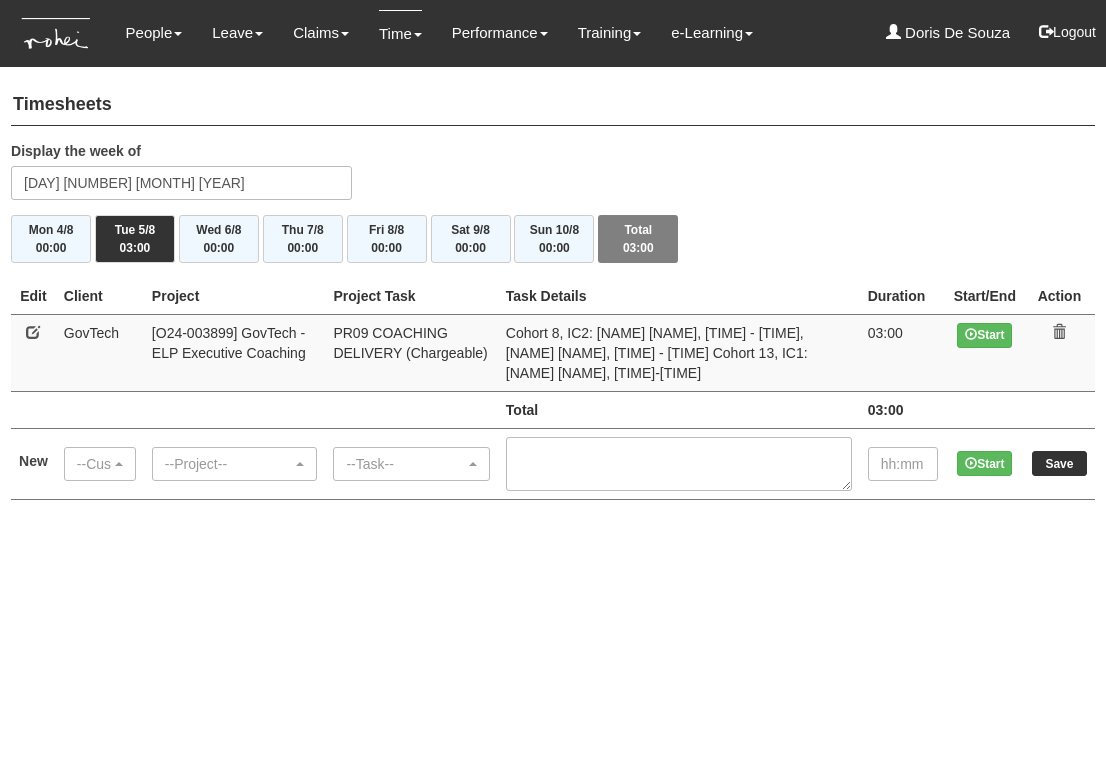 scroll, scrollTop: 0, scrollLeft: 0, axis: both 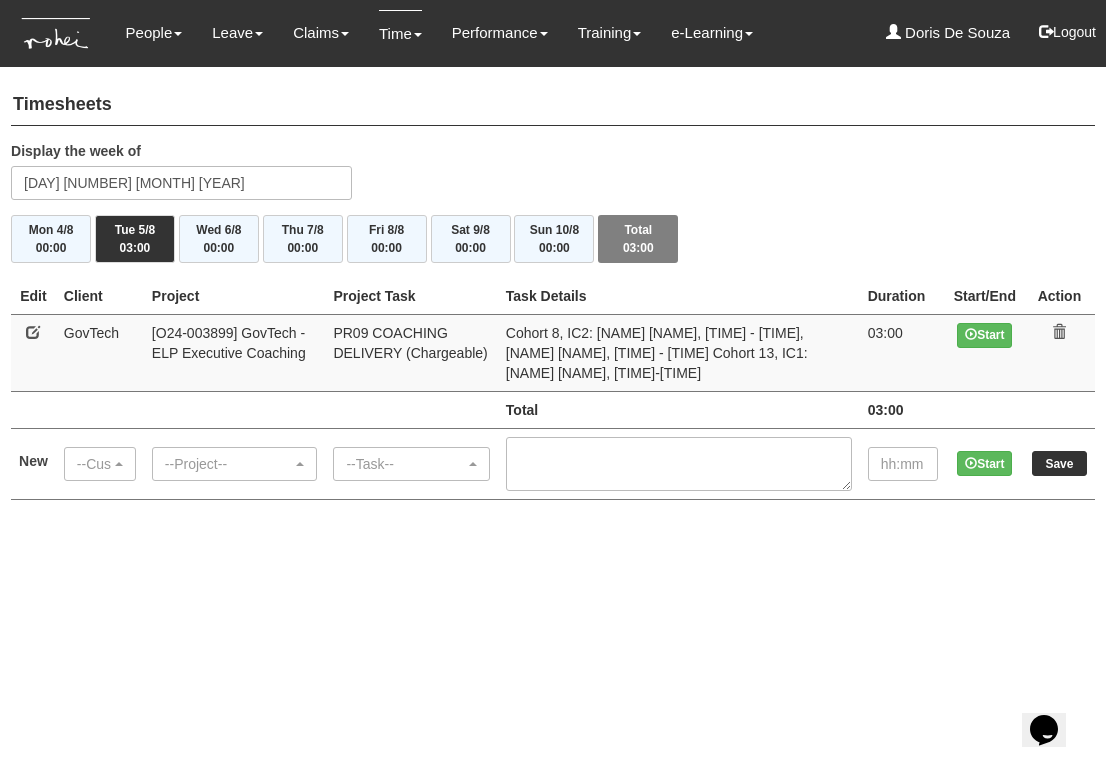 click at bounding box center [33, 332] 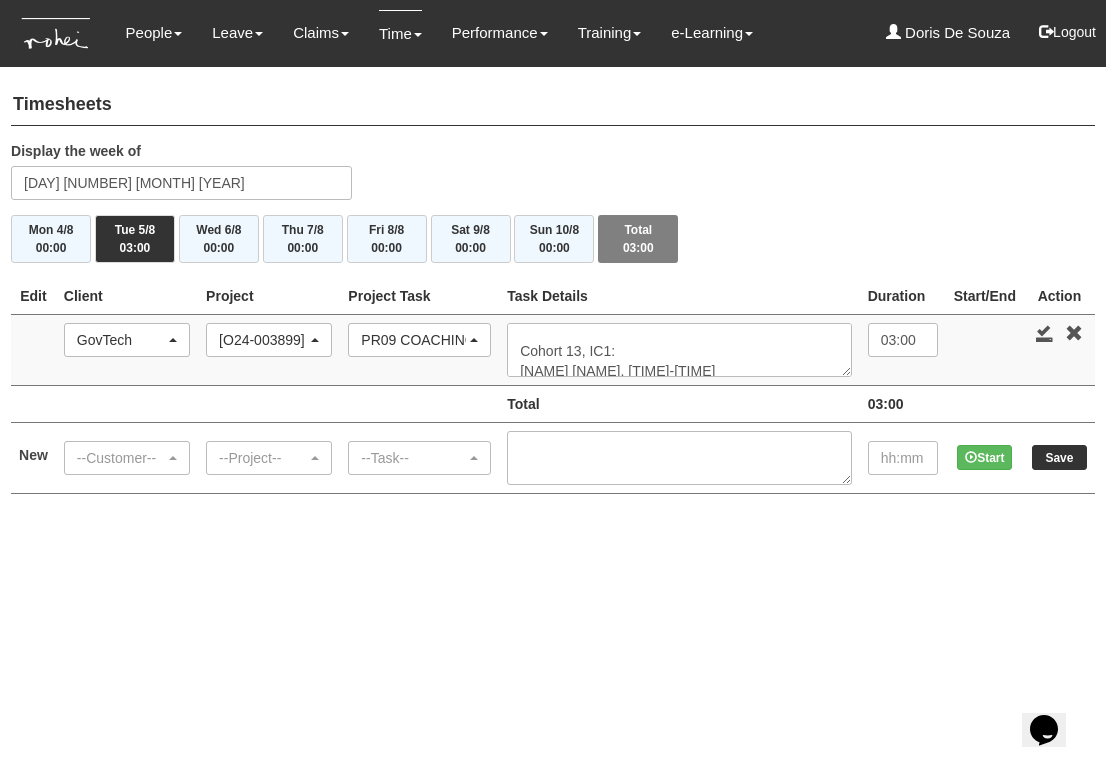 scroll, scrollTop: 71, scrollLeft: 0, axis: vertical 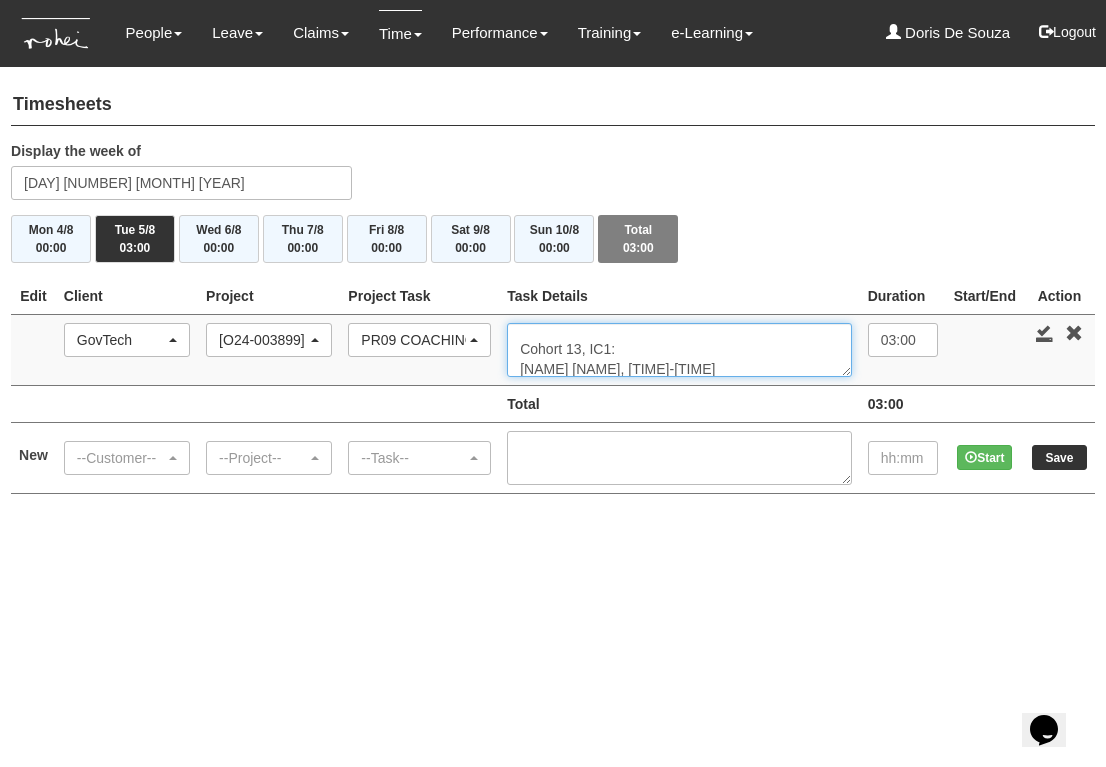 drag, startPoint x: 583, startPoint y: 344, endPoint x: 737, endPoint y: 361, distance: 154.93547 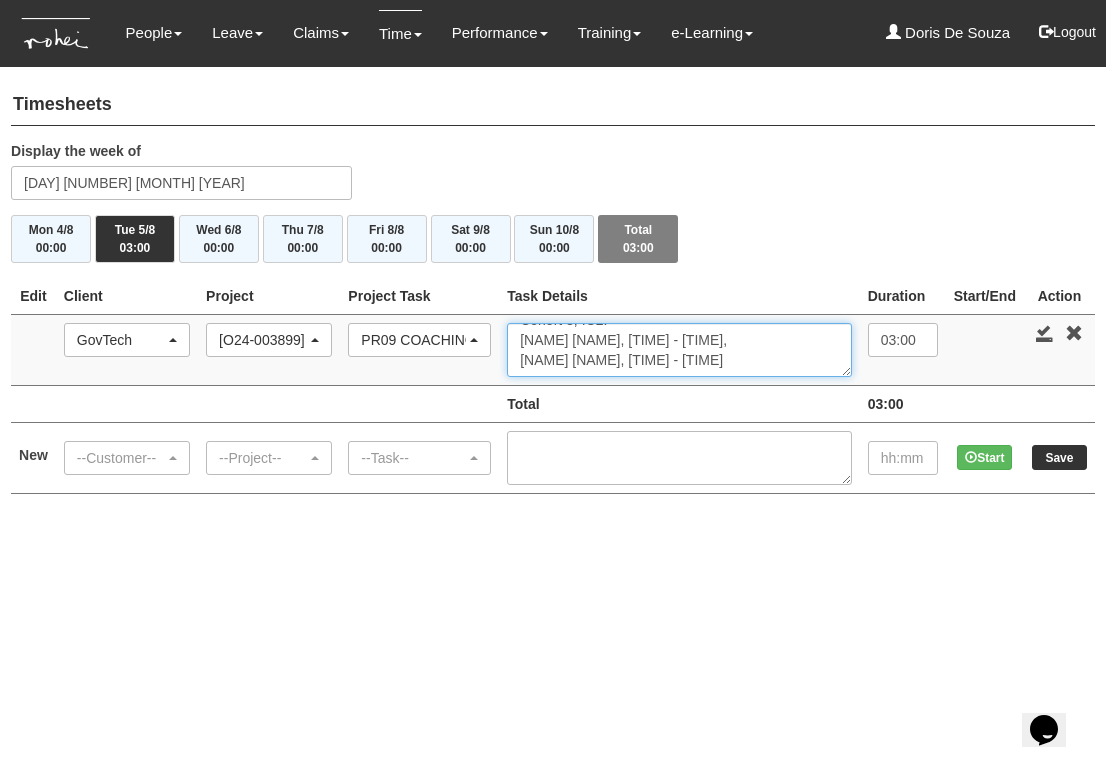 scroll, scrollTop: 20, scrollLeft: 0, axis: vertical 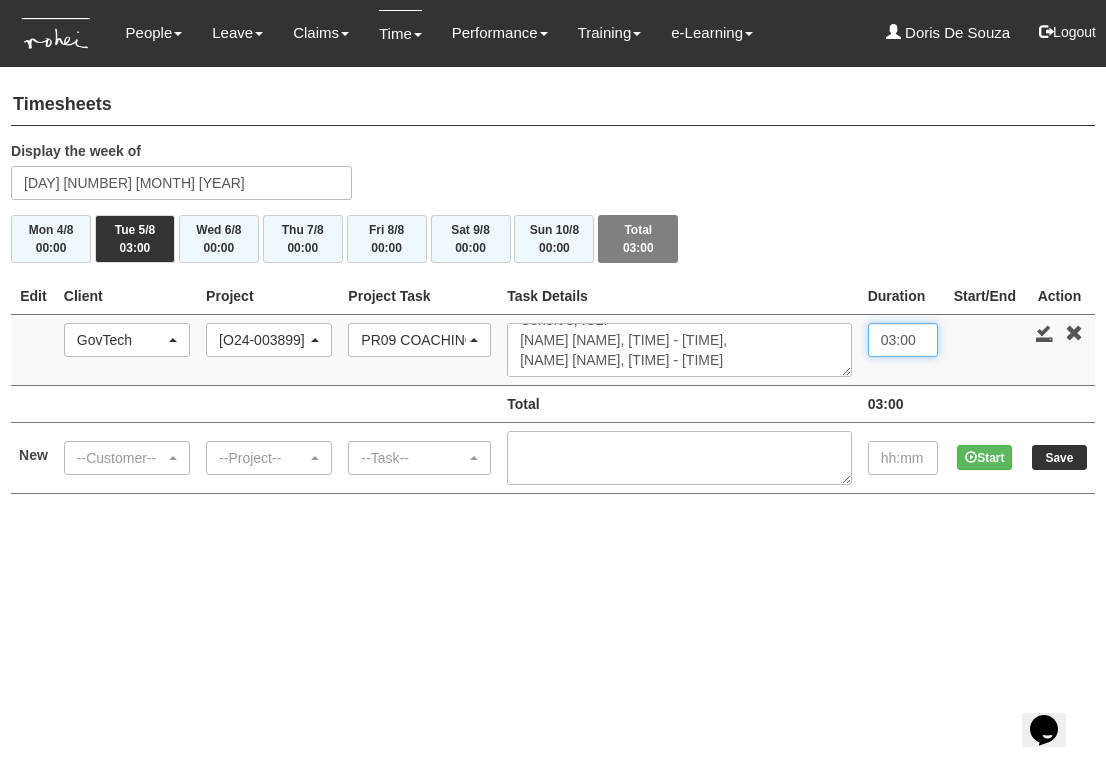 click on "03:00" at bounding box center (903, 340) 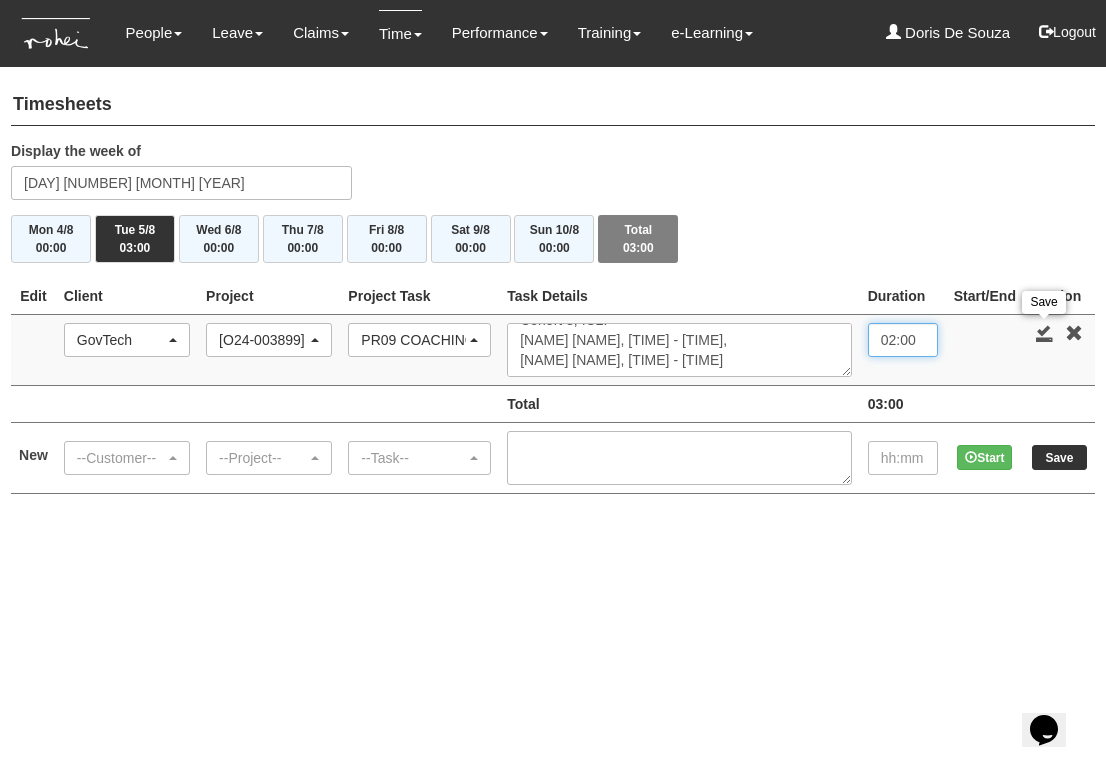 type on "02:00" 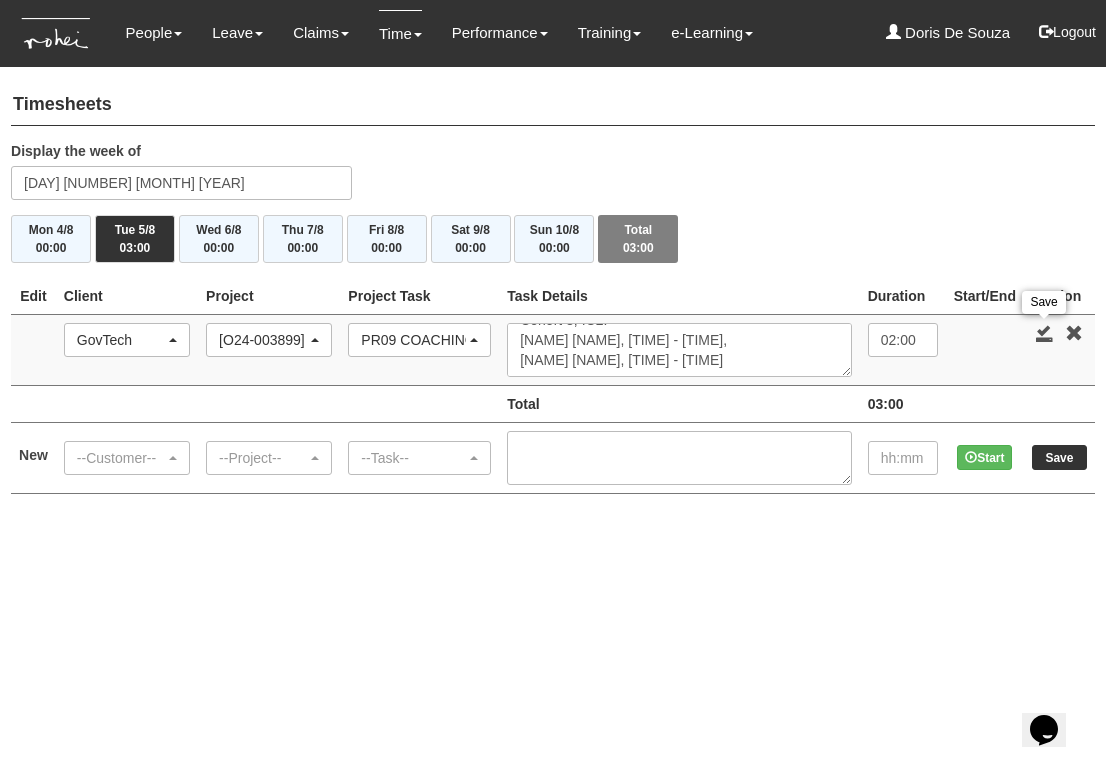 click at bounding box center [1045, 333] 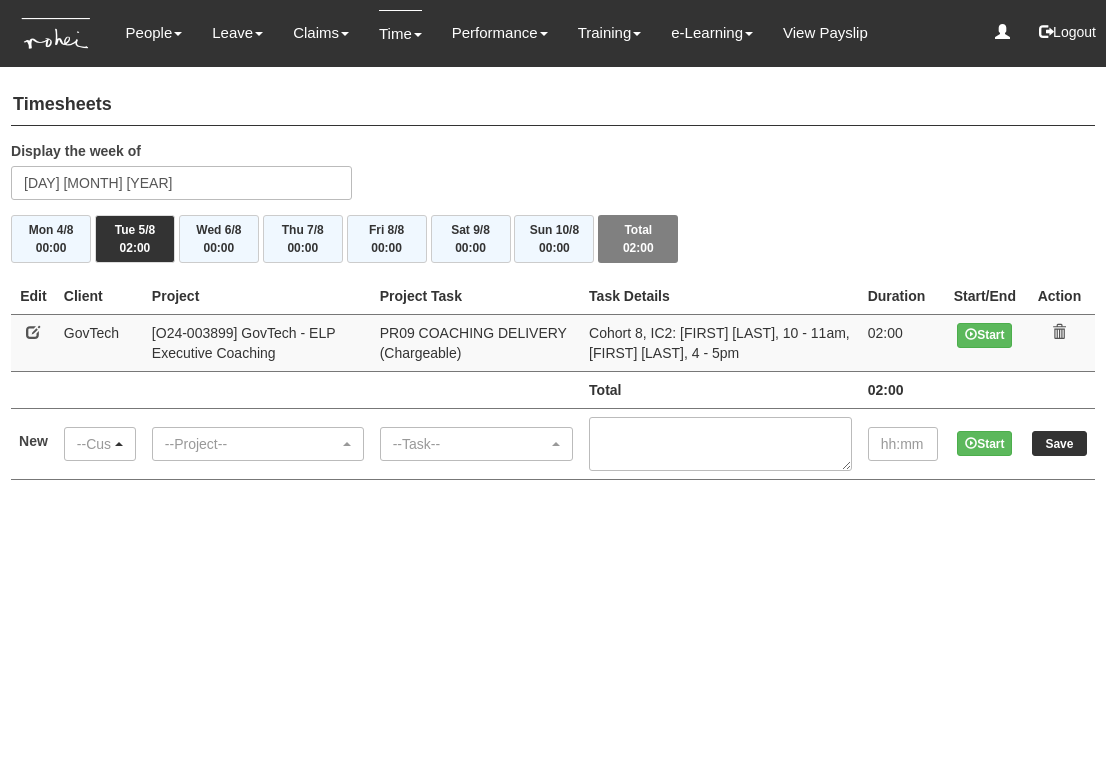 scroll, scrollTop: 0, scrollLeft: 0, axis: both 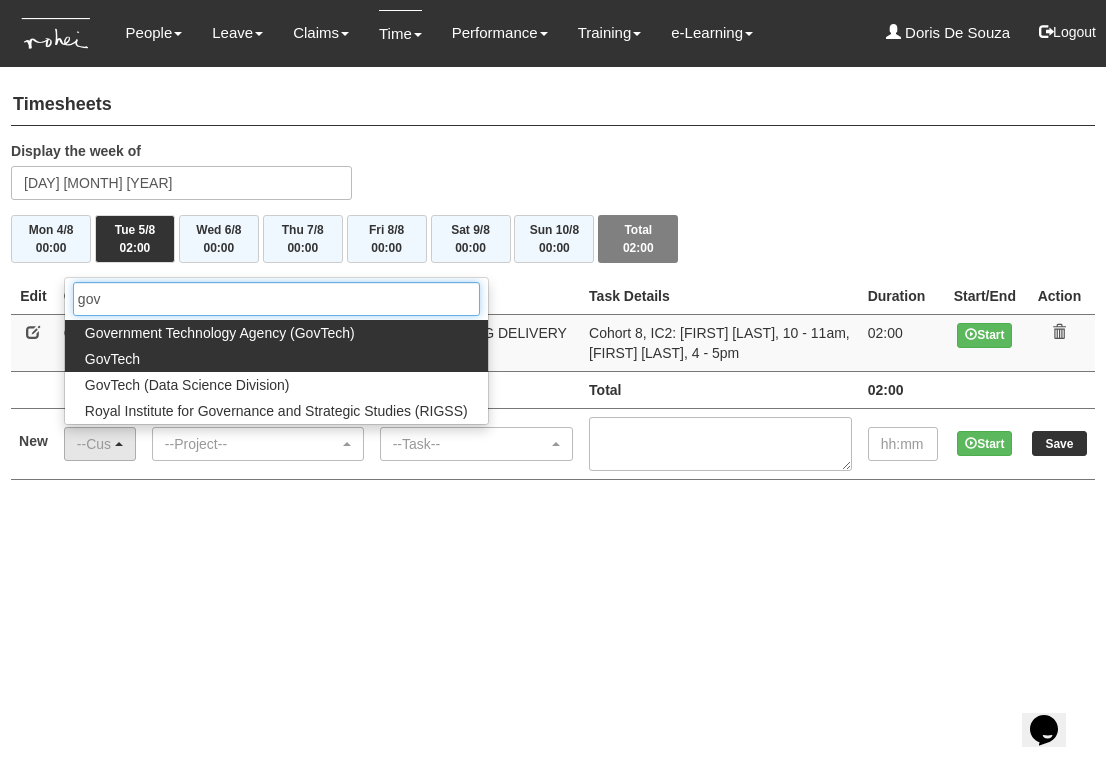 type on "gov" 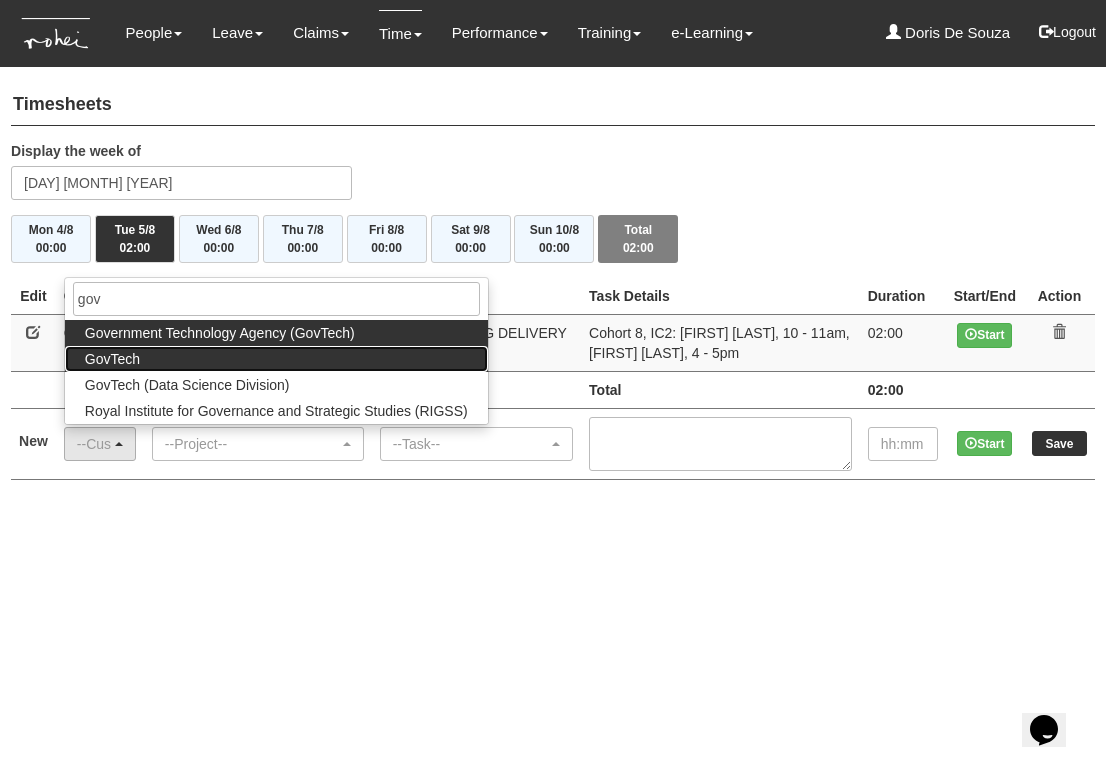 click on "GovTech" at bounding box center [112, 359] 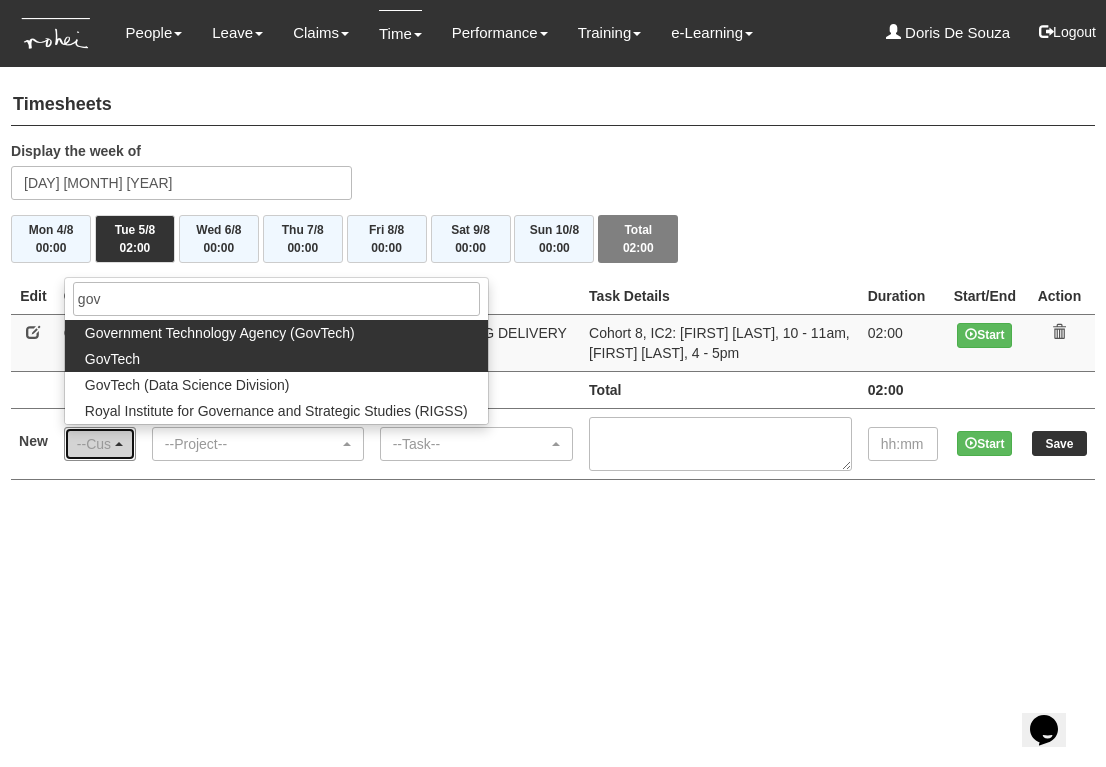 select on "427" 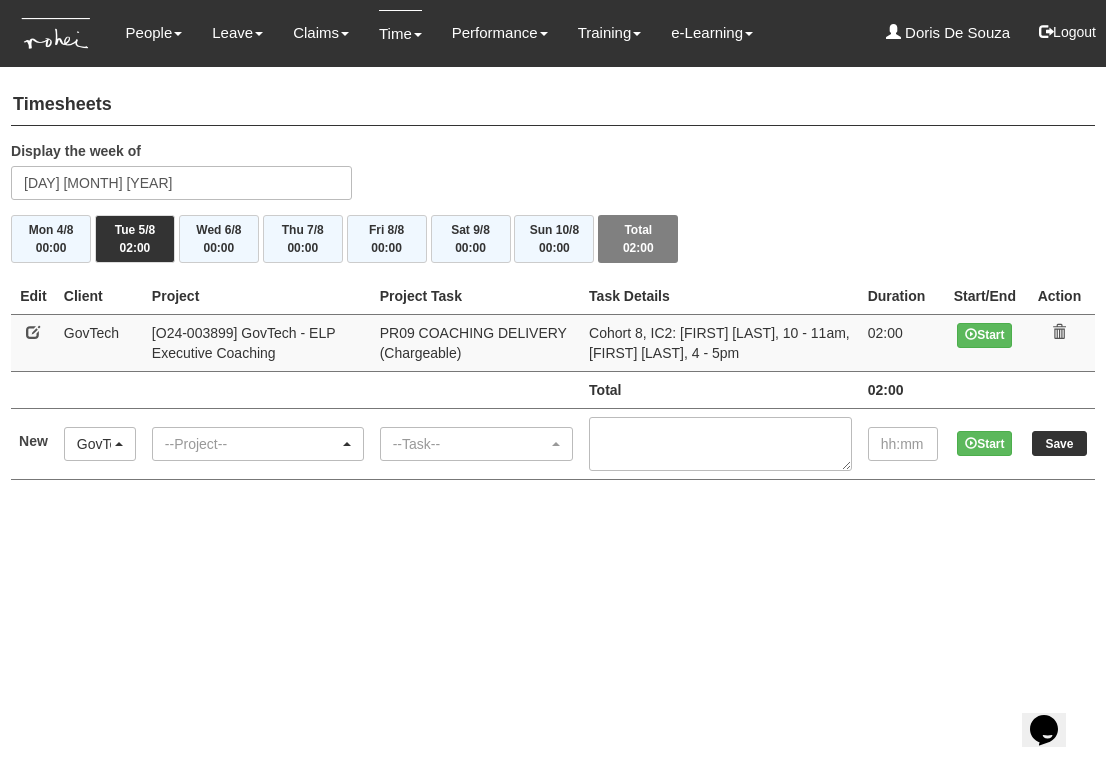 click on "--Project--" at bounding box center (252, 444) 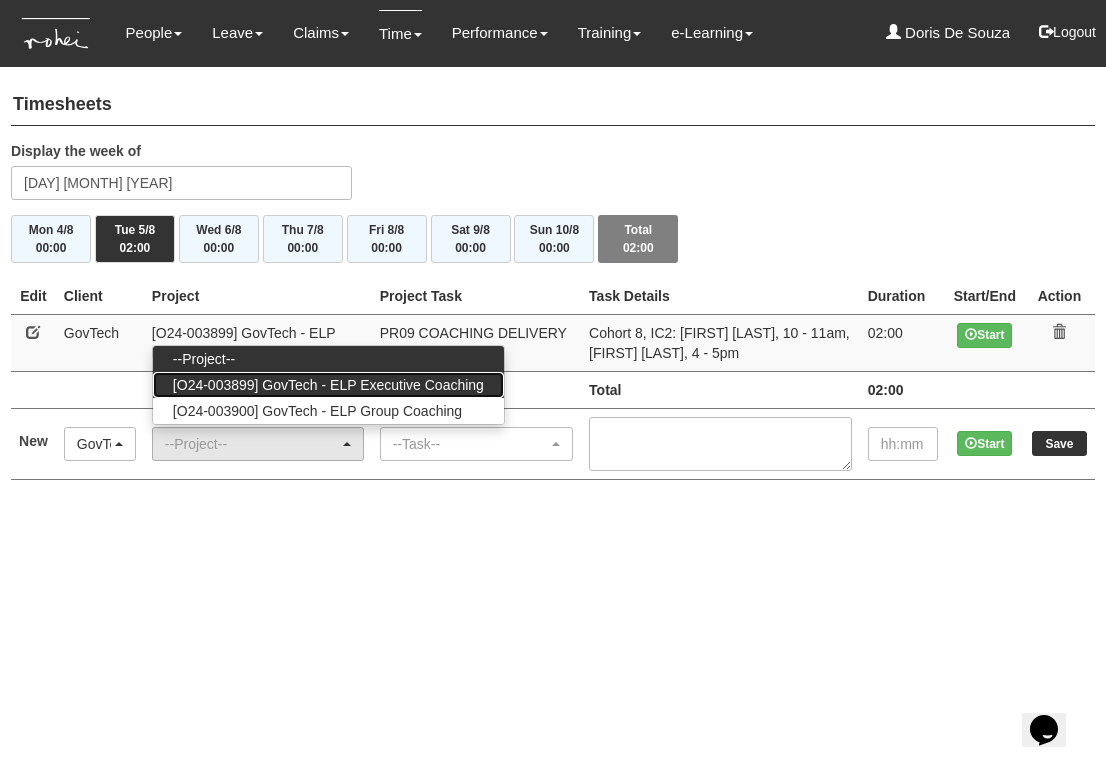 click on "[O24-003899] GovTech - ELP Executive Coaching" at bounding box center [328, 385] 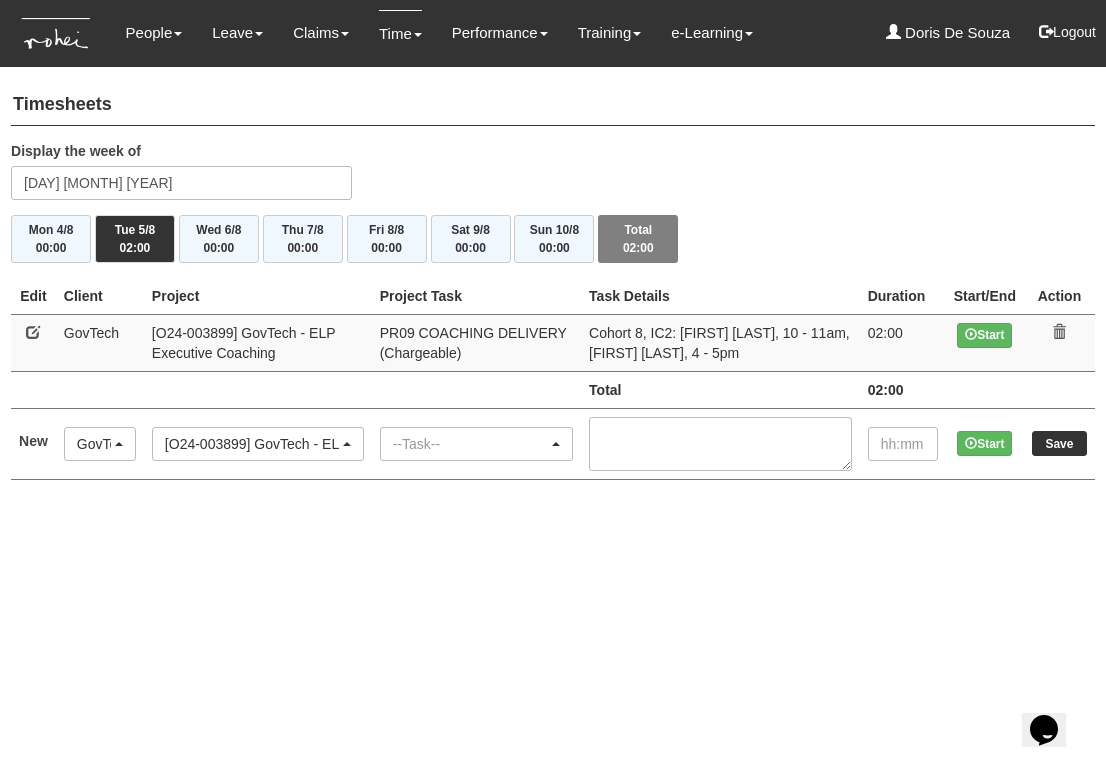 click on "--Task--" at bounding box center [470, 444] 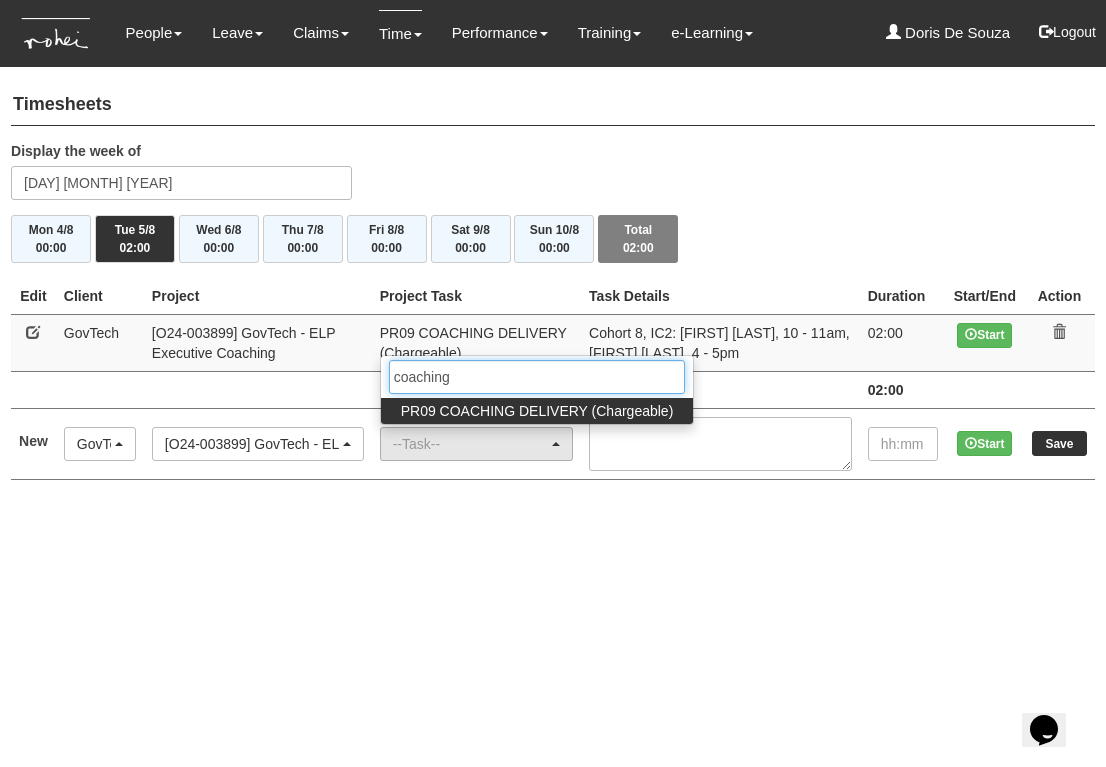 type on "coaching" 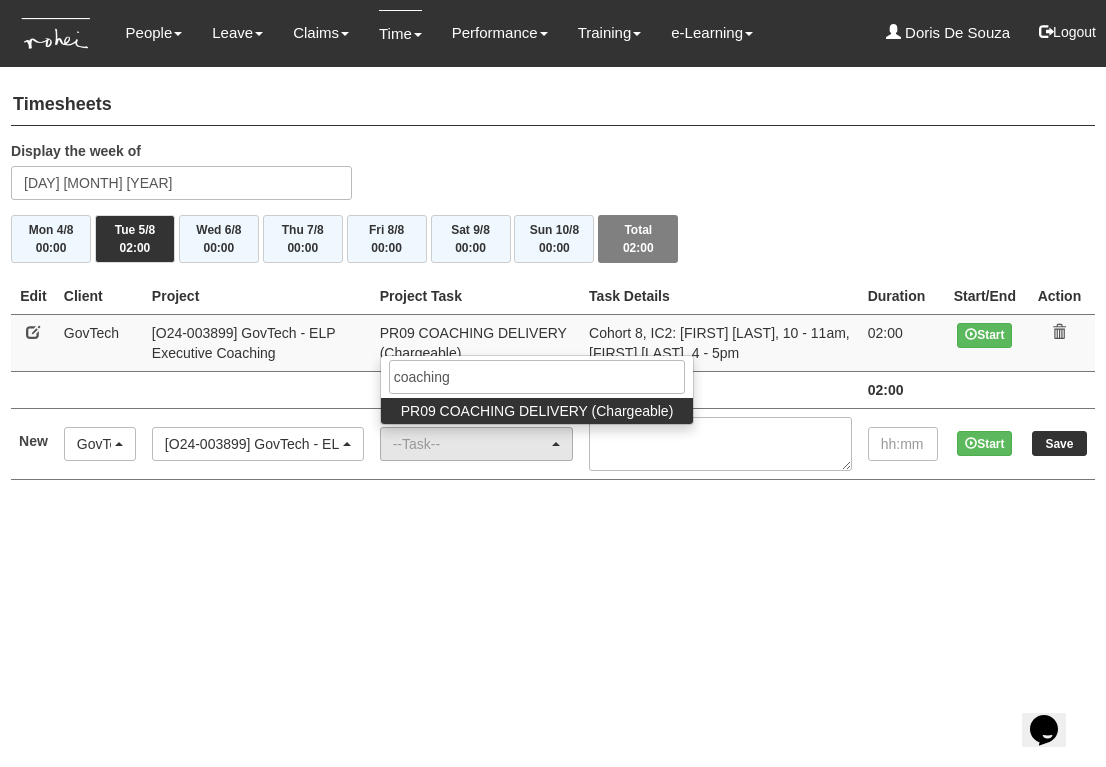 click on "PR09 COACHING DELIVERY (Chargeable)" at bounding box center (537, 411) 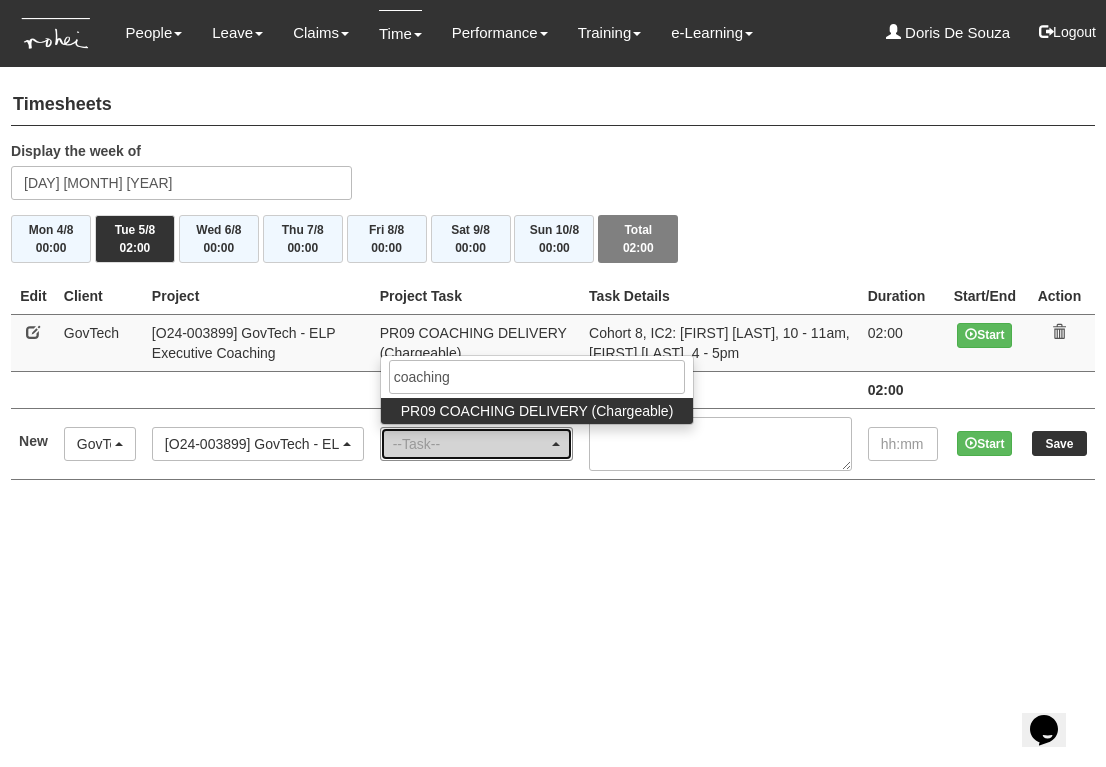 select on "150" 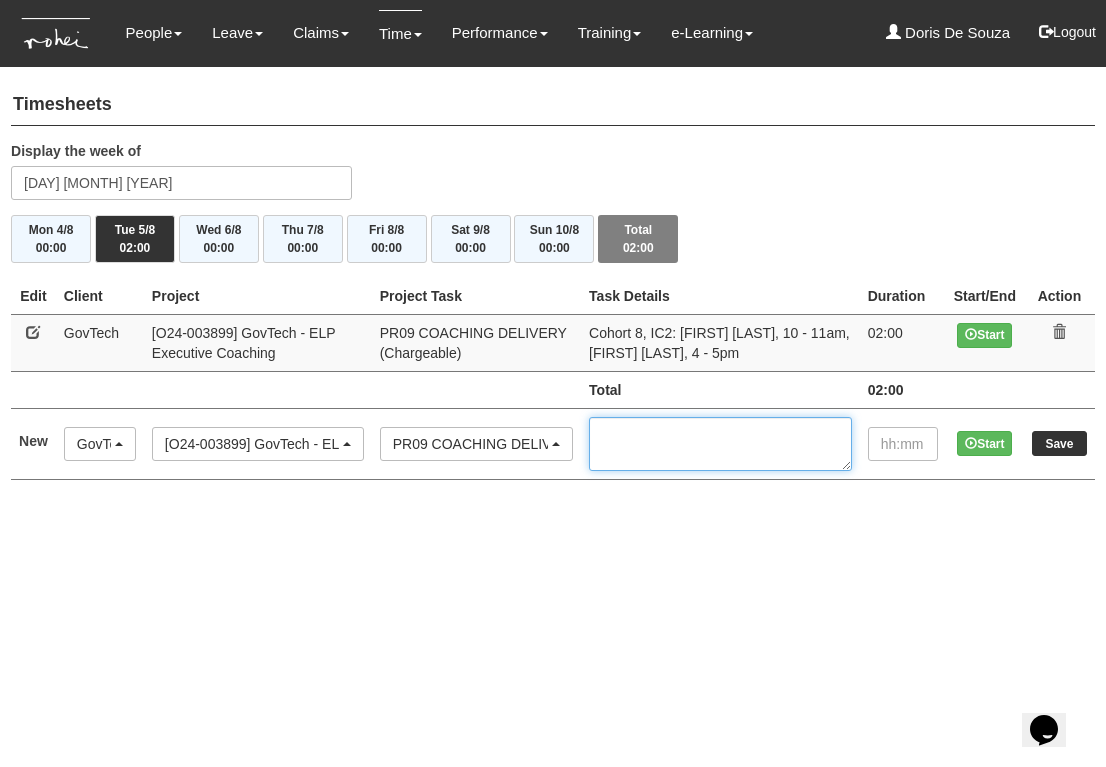 click at bounding box center (720, 444) 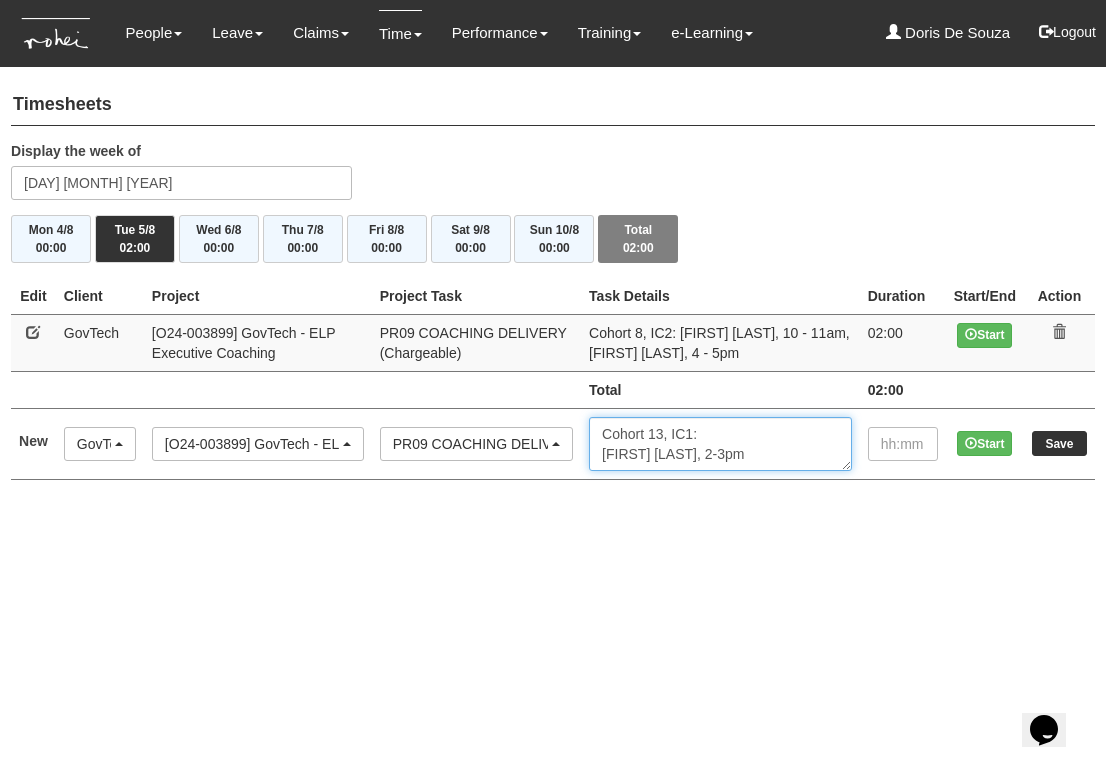 type on "Cohort 13, IC1:
Tiffany Chua, 2-3pm" 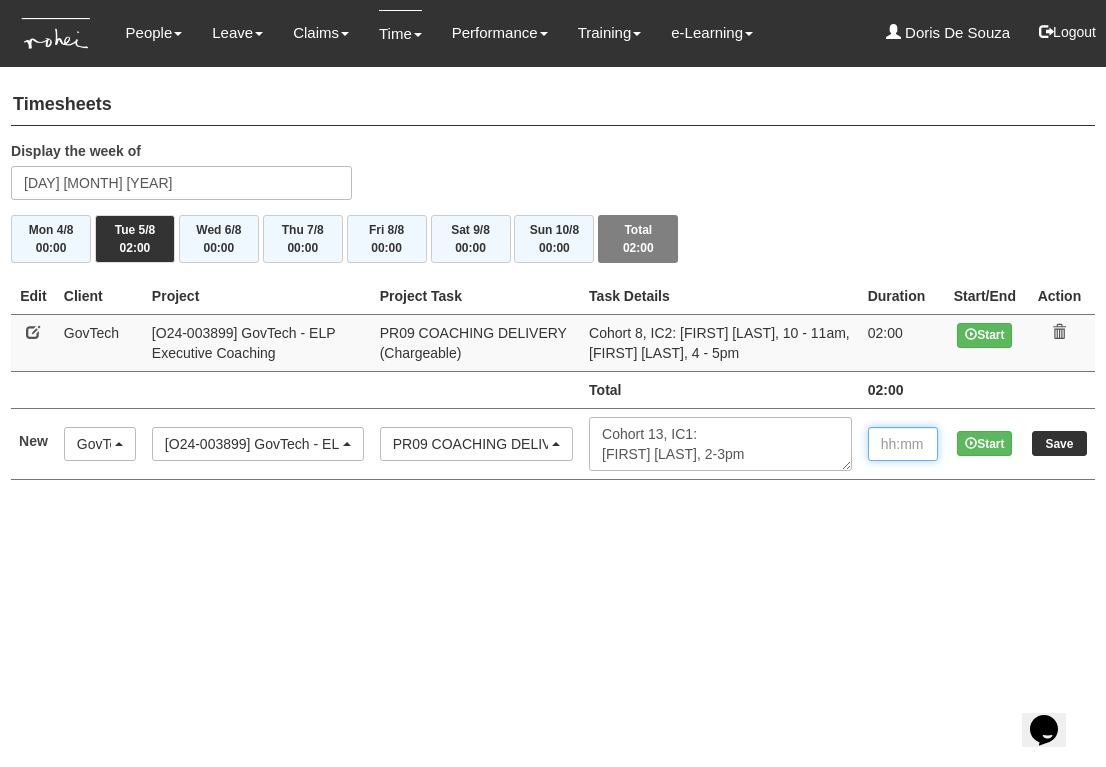 click at bounding box center (903, 444) 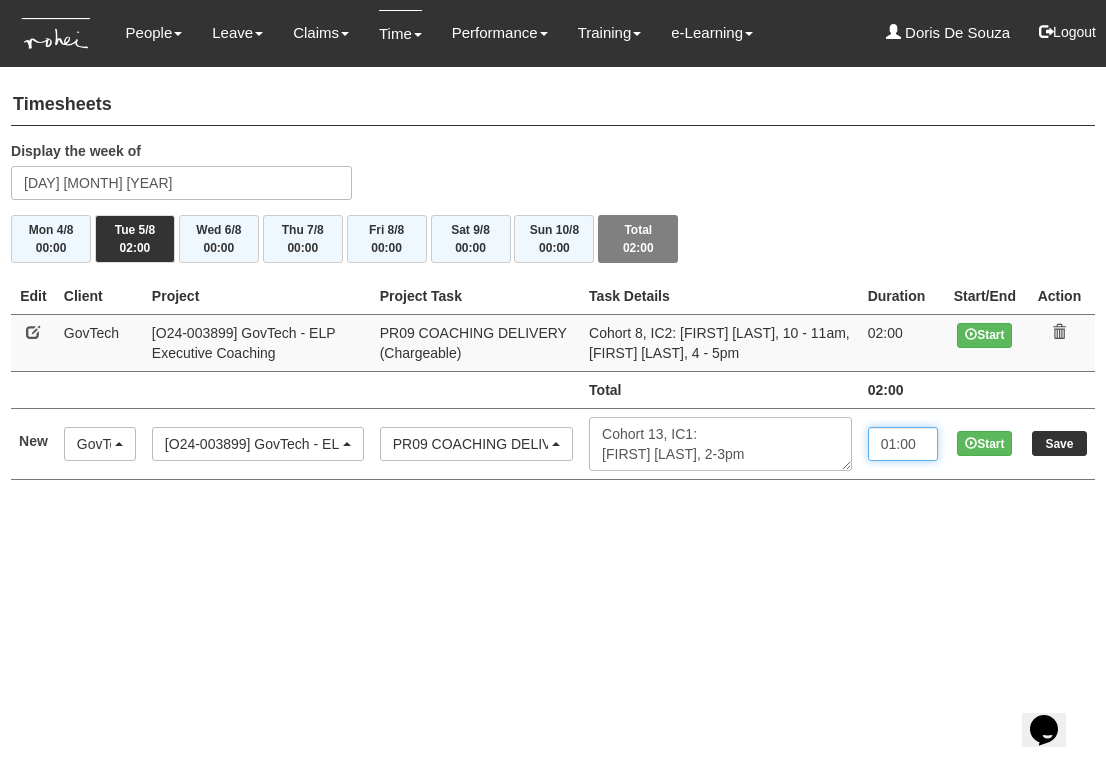 type on "01:00" 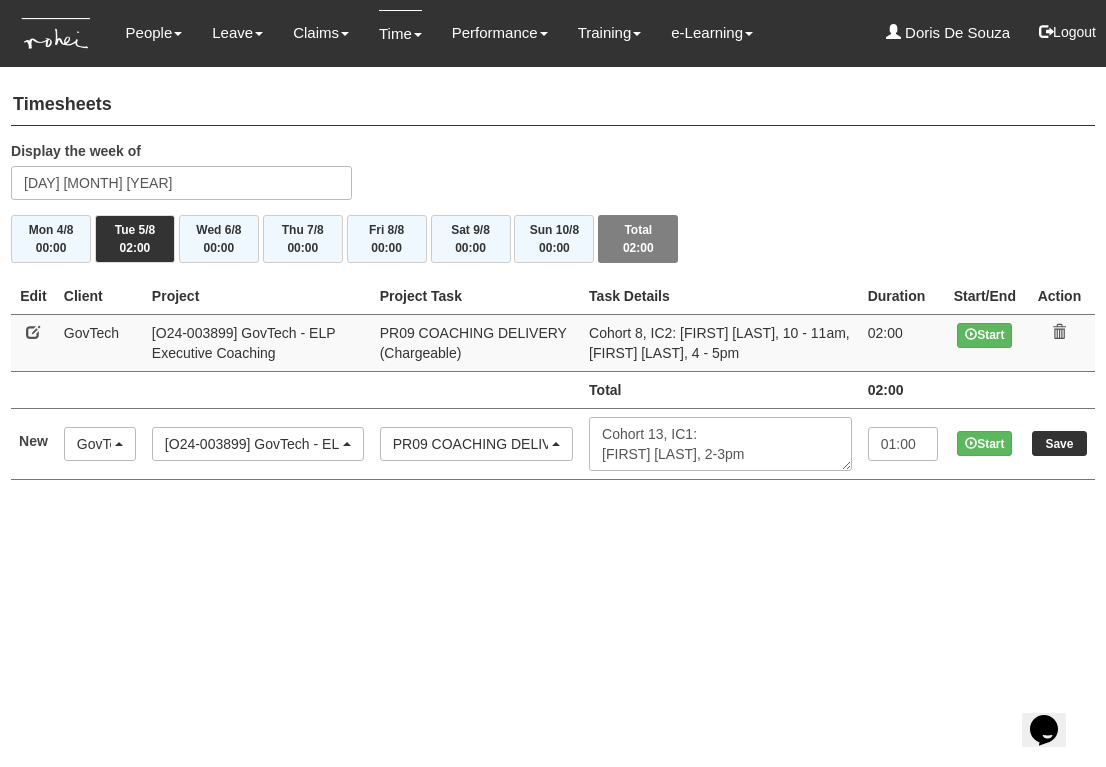 click on "Save" at bounding box center [1059, 443] 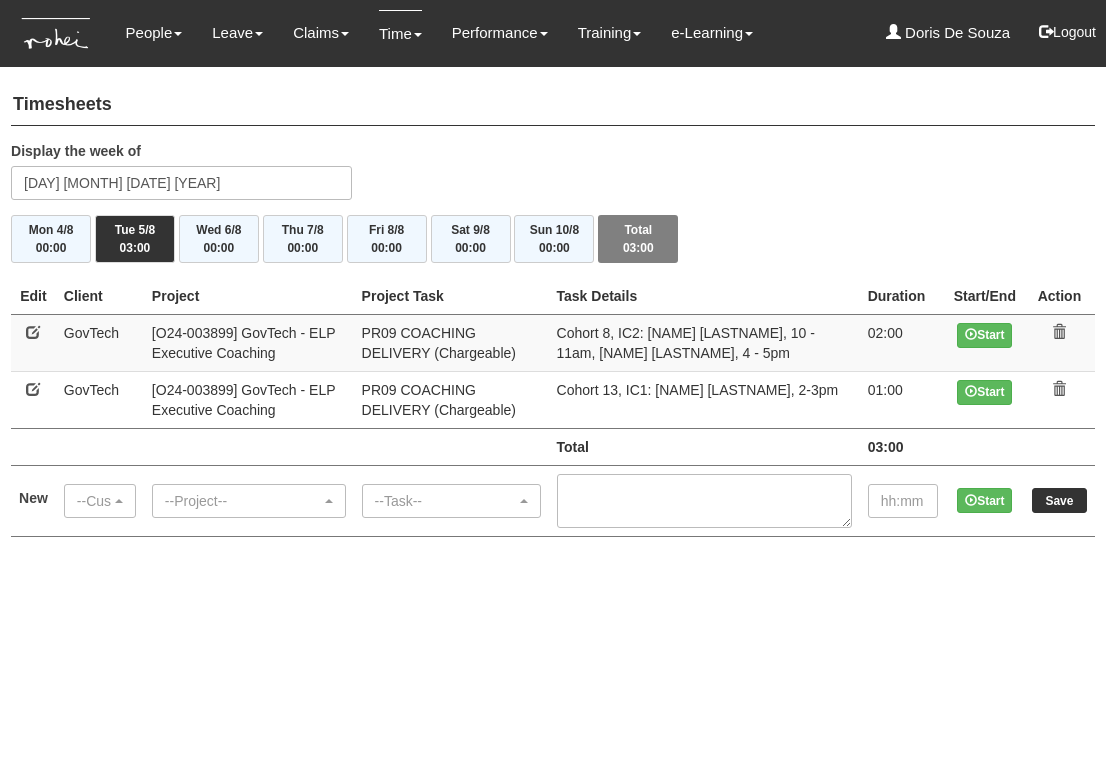 scroll, scrollTop: 0, scrollLeft: 0, axis: both 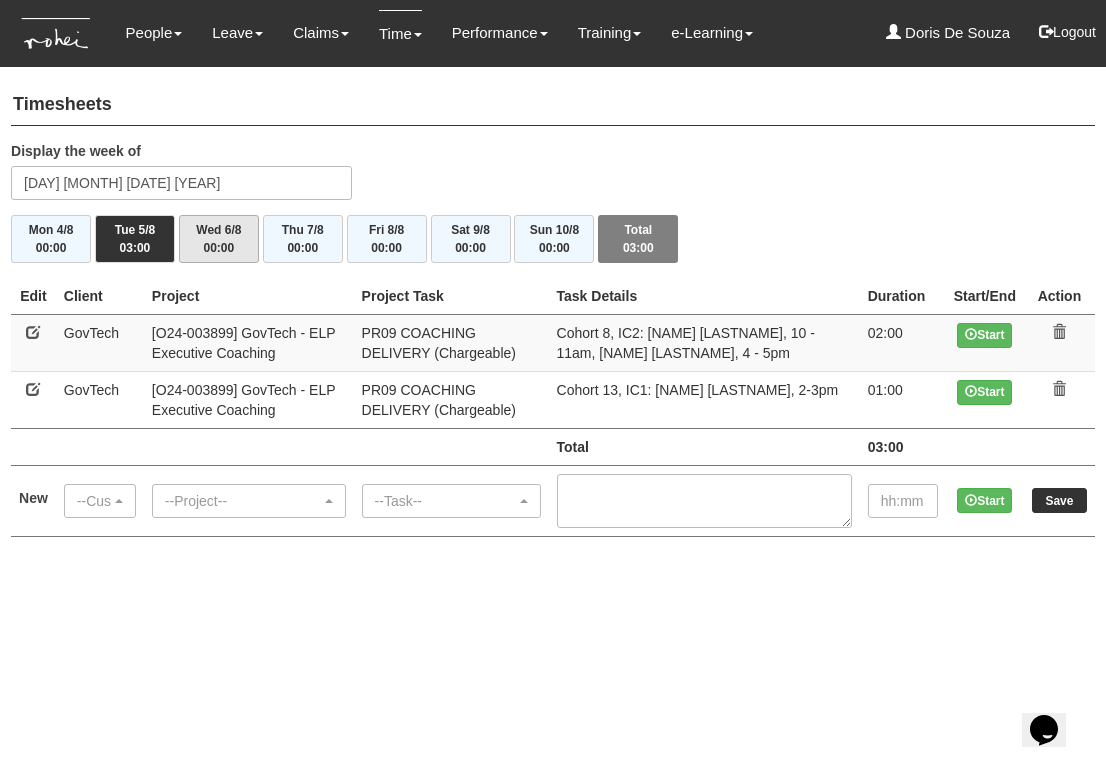 click on "00:00" at bounding box center (218, 248) 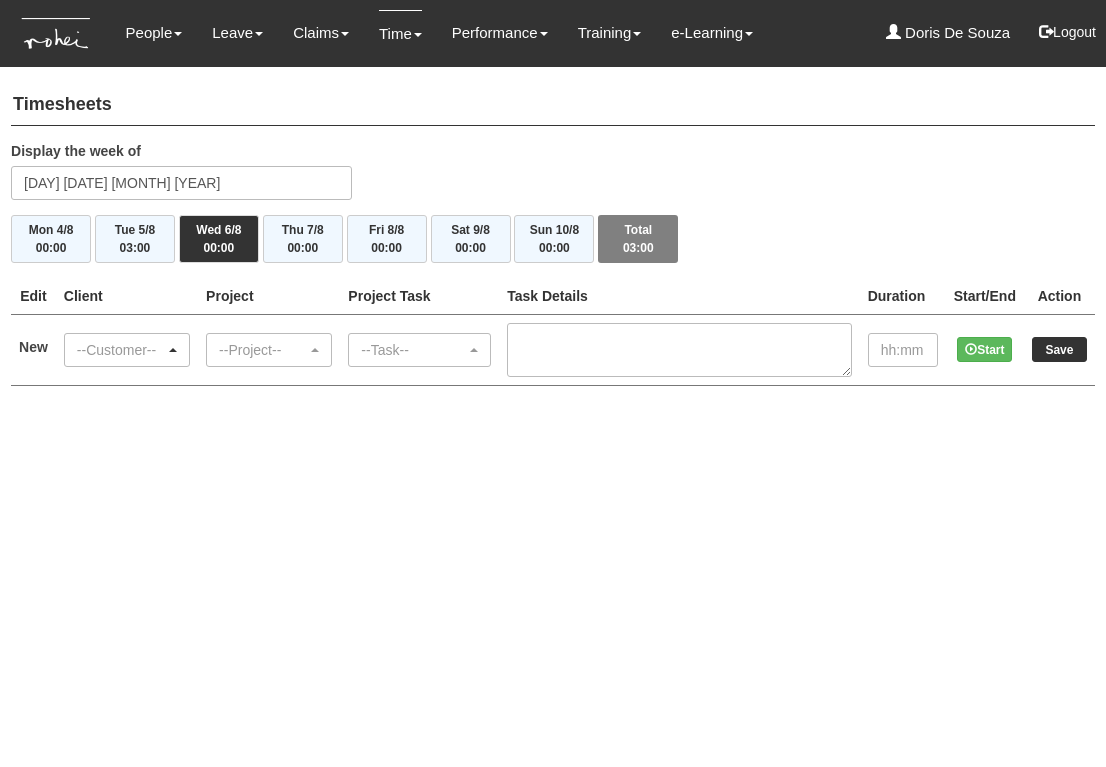 scroll, scrollTop: 0, scrollLeft: 0, axis: both 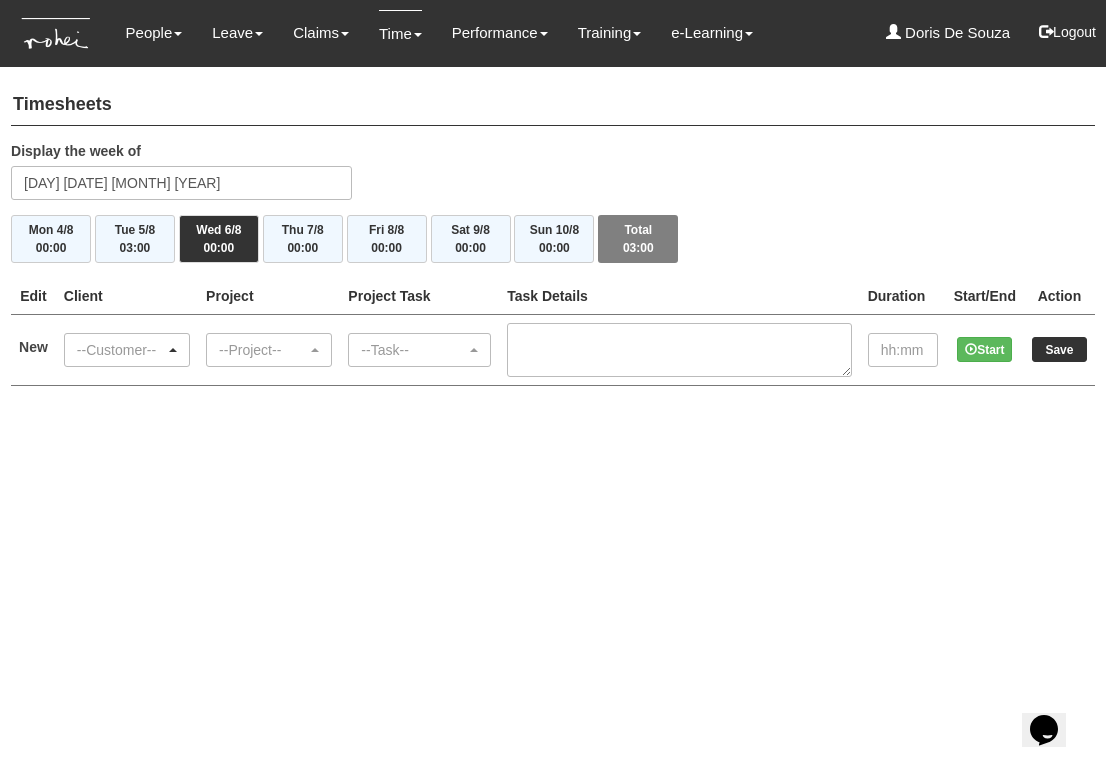 click on "--Customer--" at bounding box center (121, 350) 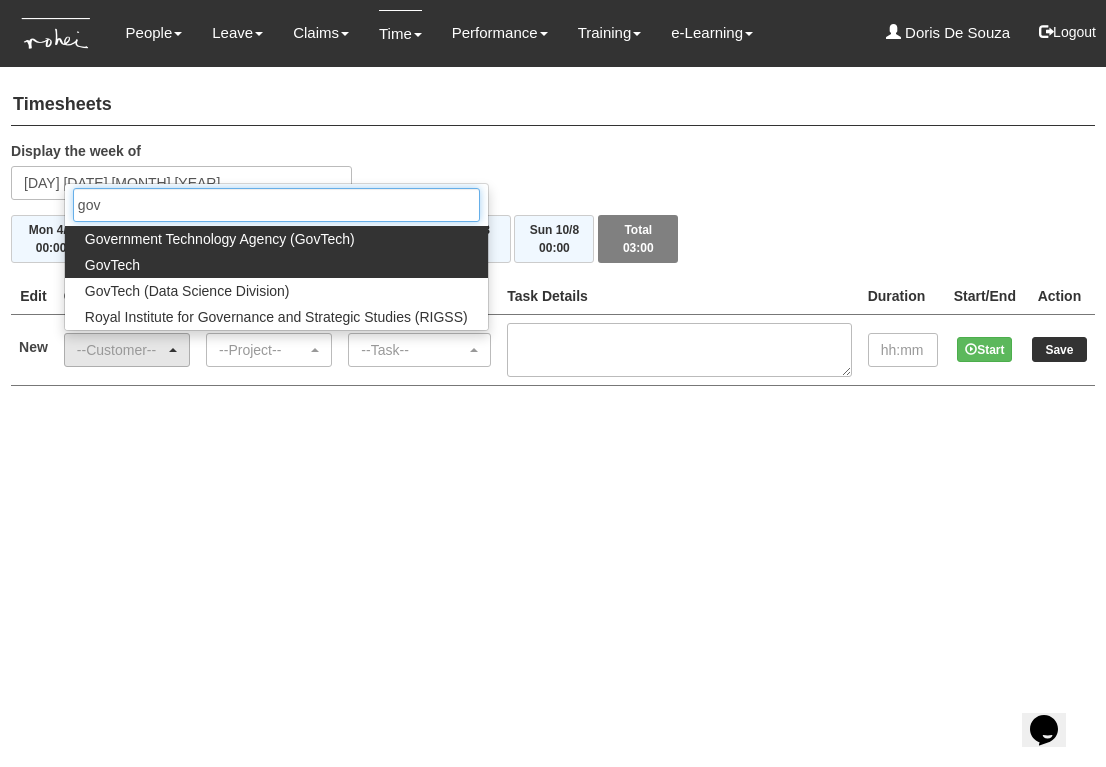 type on "gov" 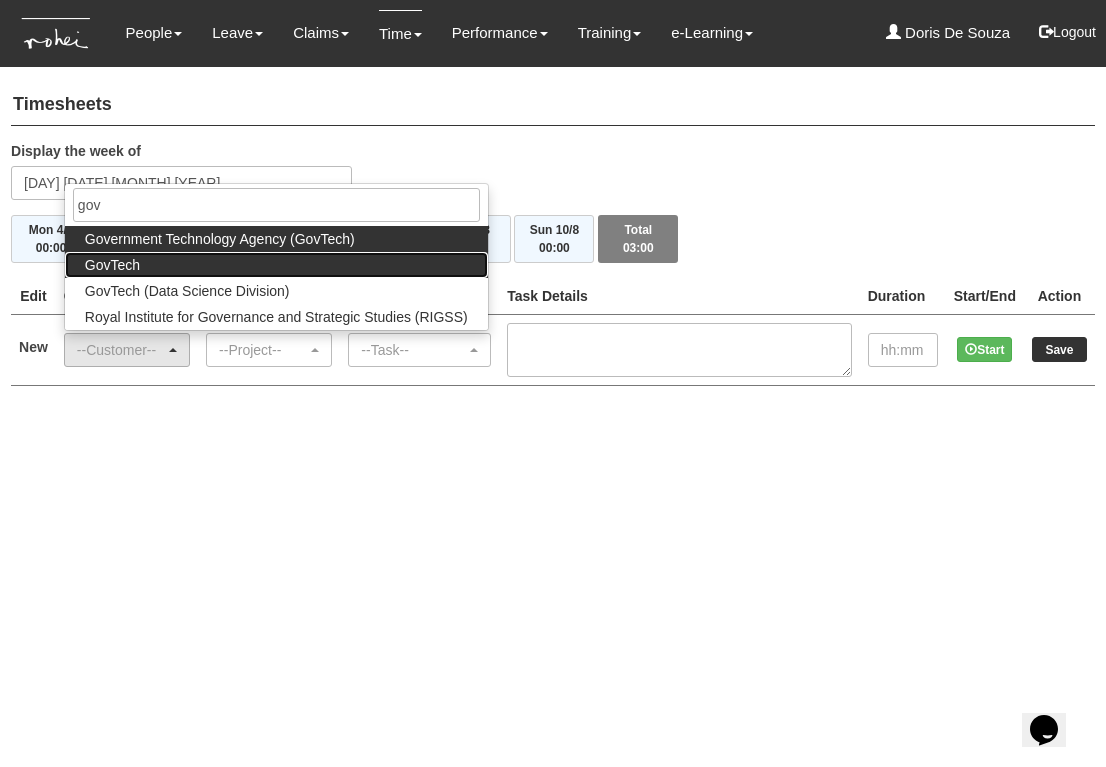 click on "GovTech" at bounding box center (276, 265) 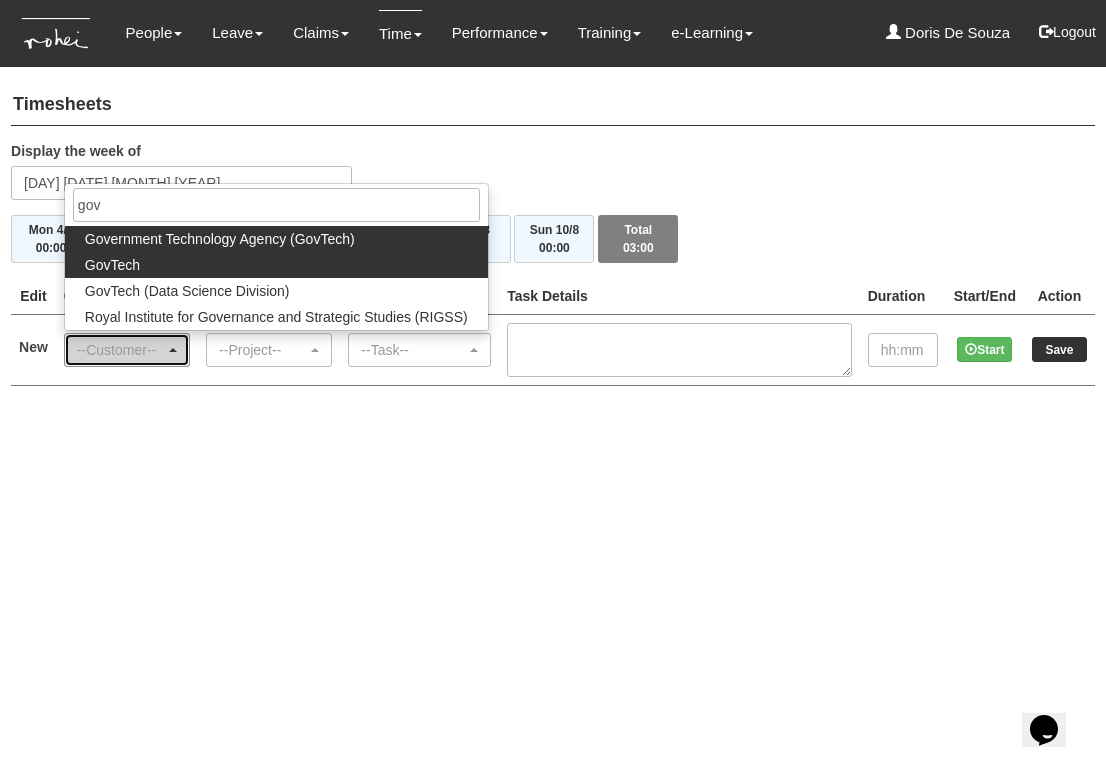 select on "427" 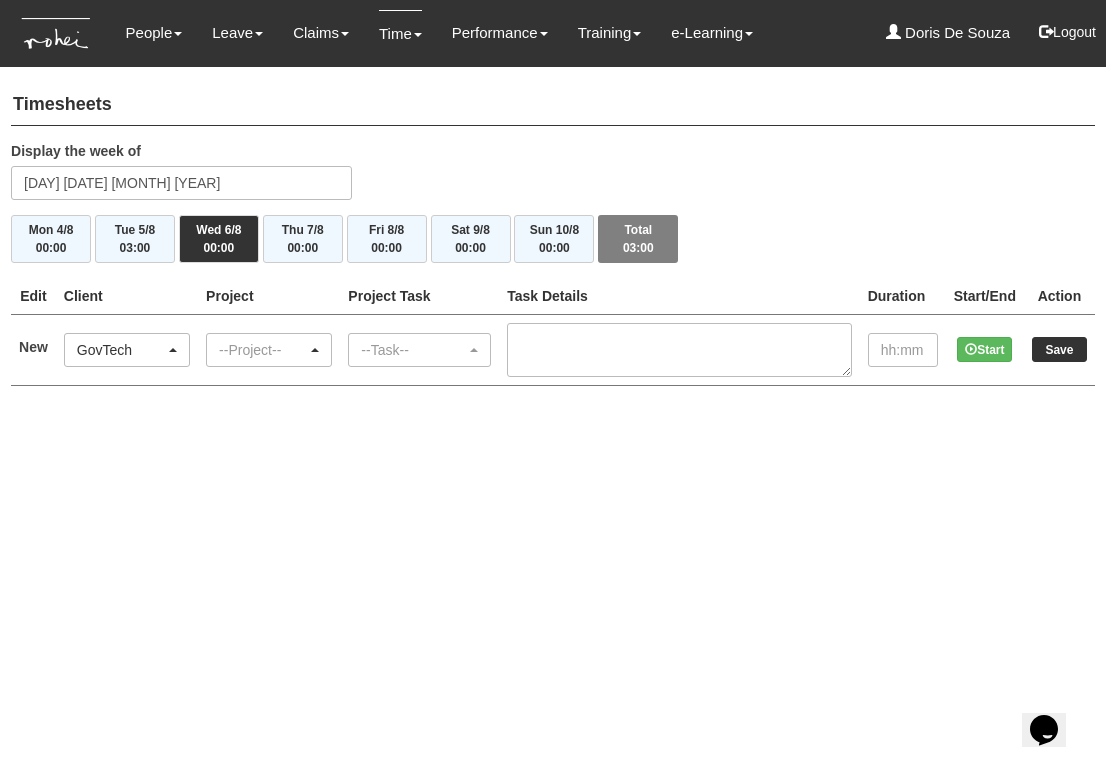 click on "--Project--" at bounding box center (263, 350) 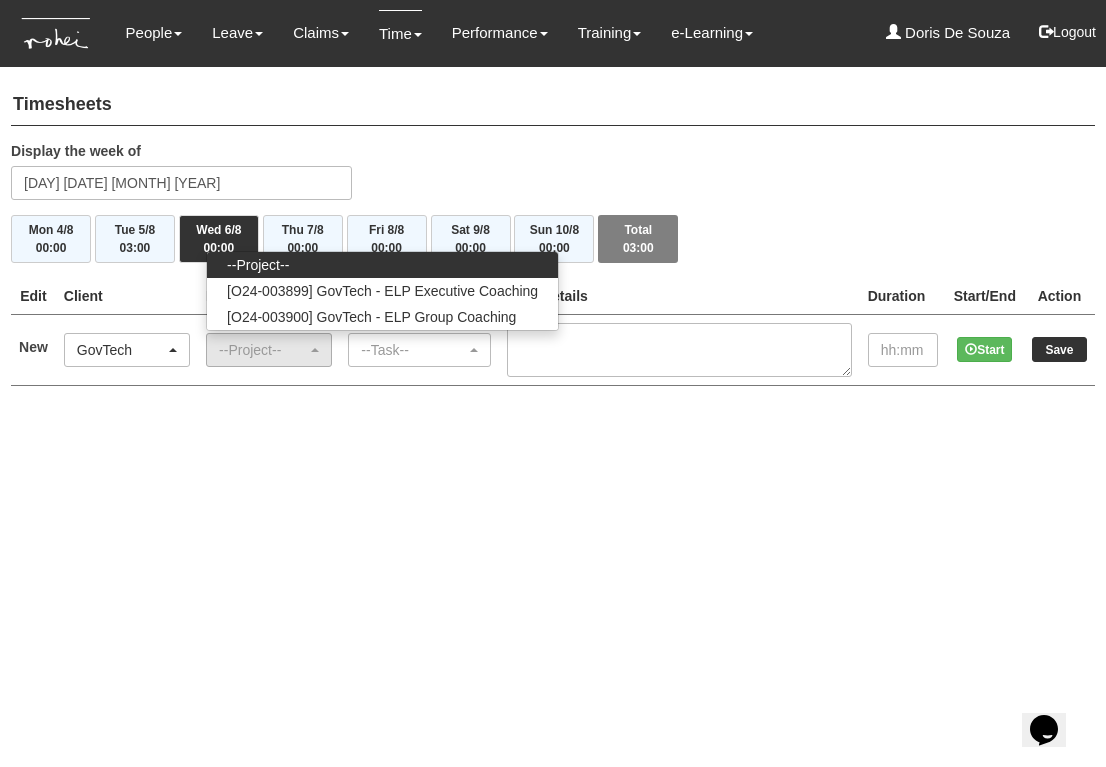 click on "Toggle navigation
People
Personal Information
Staff  Directory
Leave
Apply for Leave
Claim Time Off-in-lieu Leave Forecast" at bounding box center (553, 213) 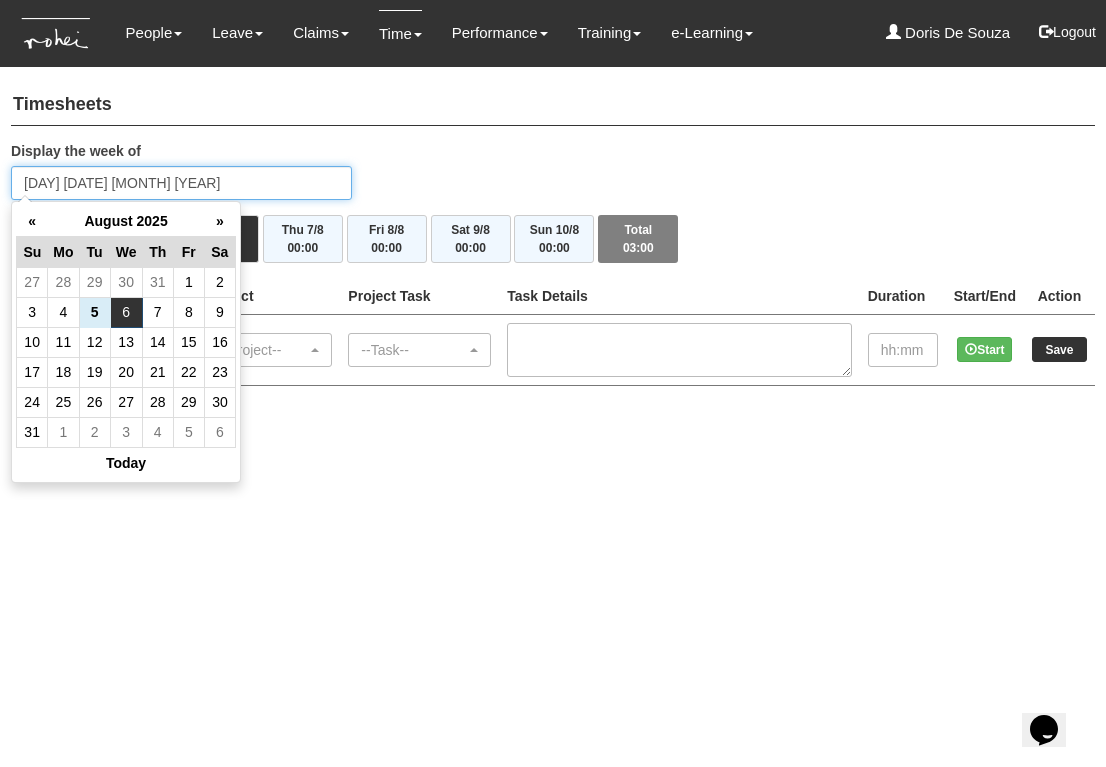 click on "Wednesday 6 August 2025" at bounding box center (181, 183) 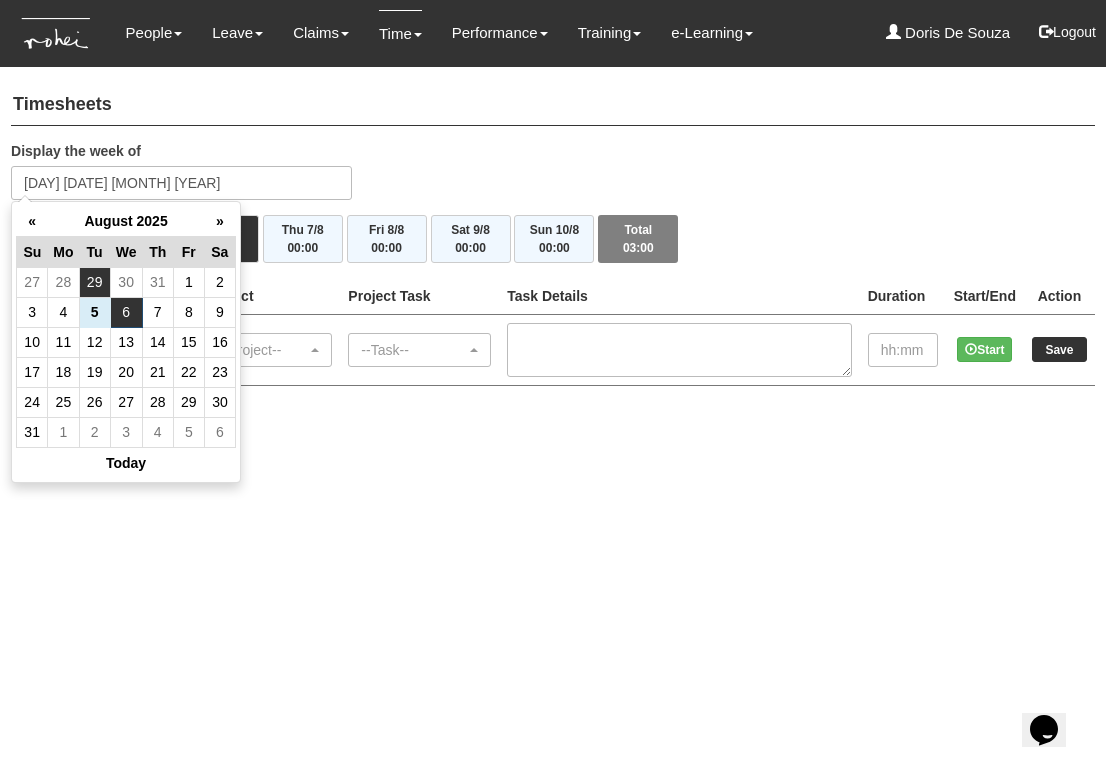 click on "29" at bounding box center (94, 282) 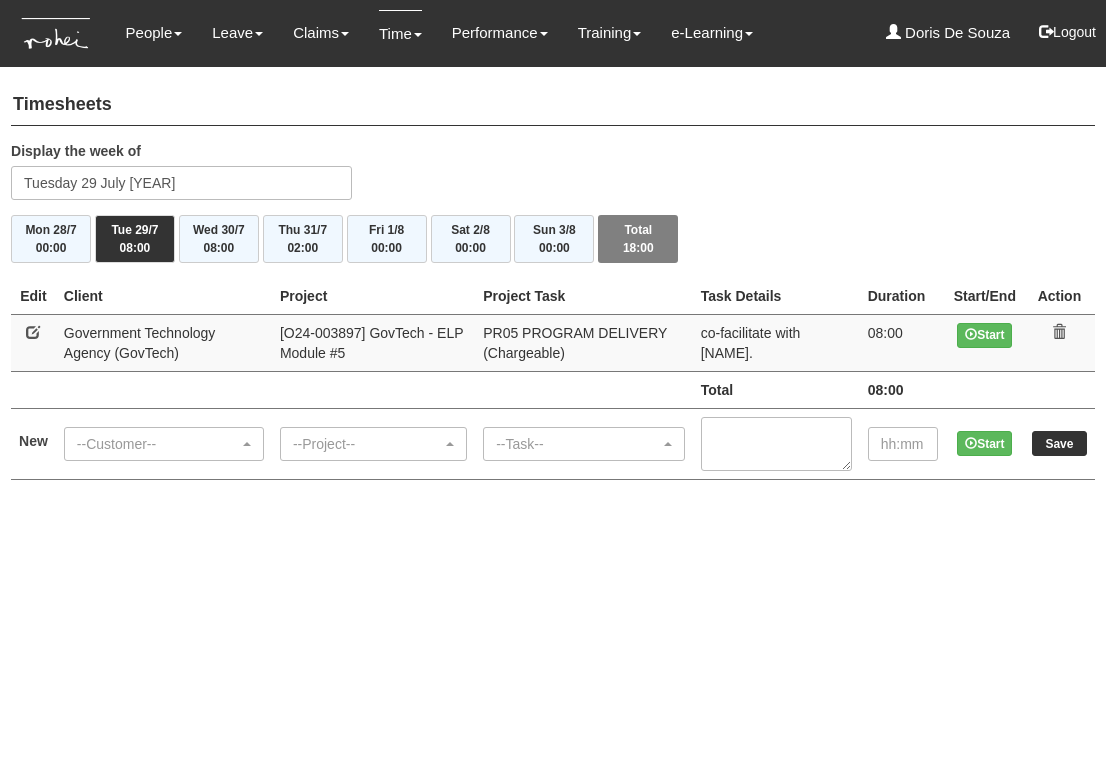 scroll, scrollTop: 0, scrollLeft: 0, axis: both 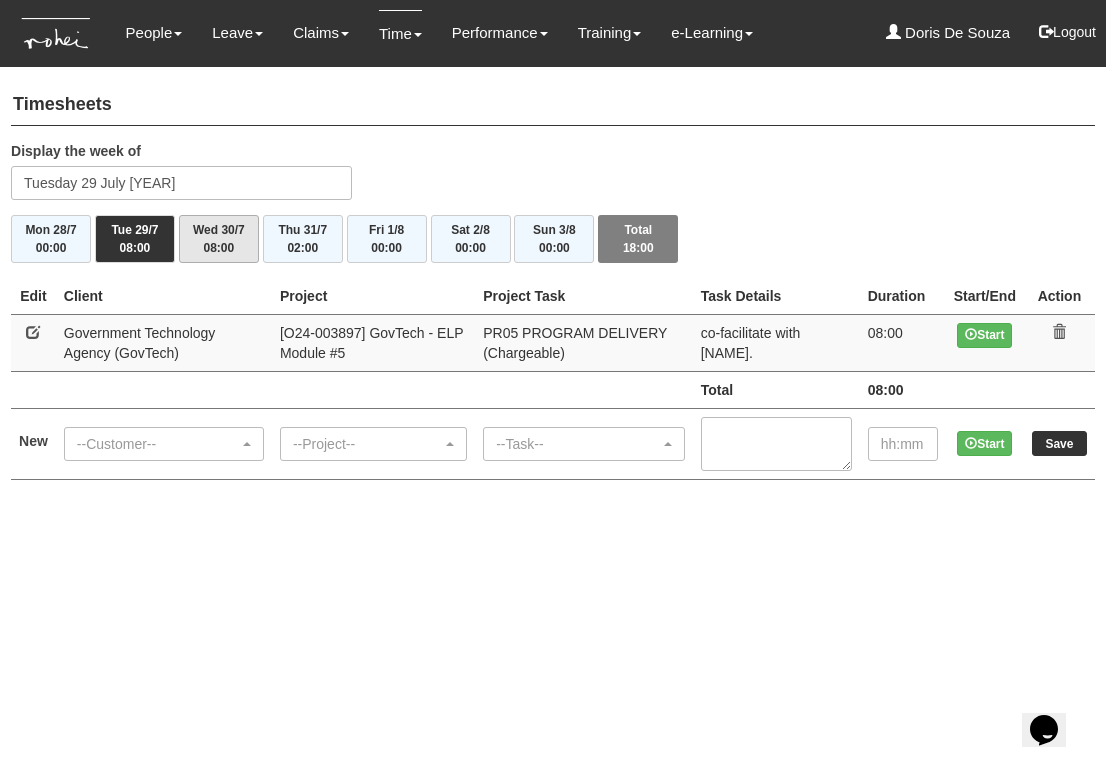 click on "Wed 30/7 08:00" at bounding box center [219, 239] 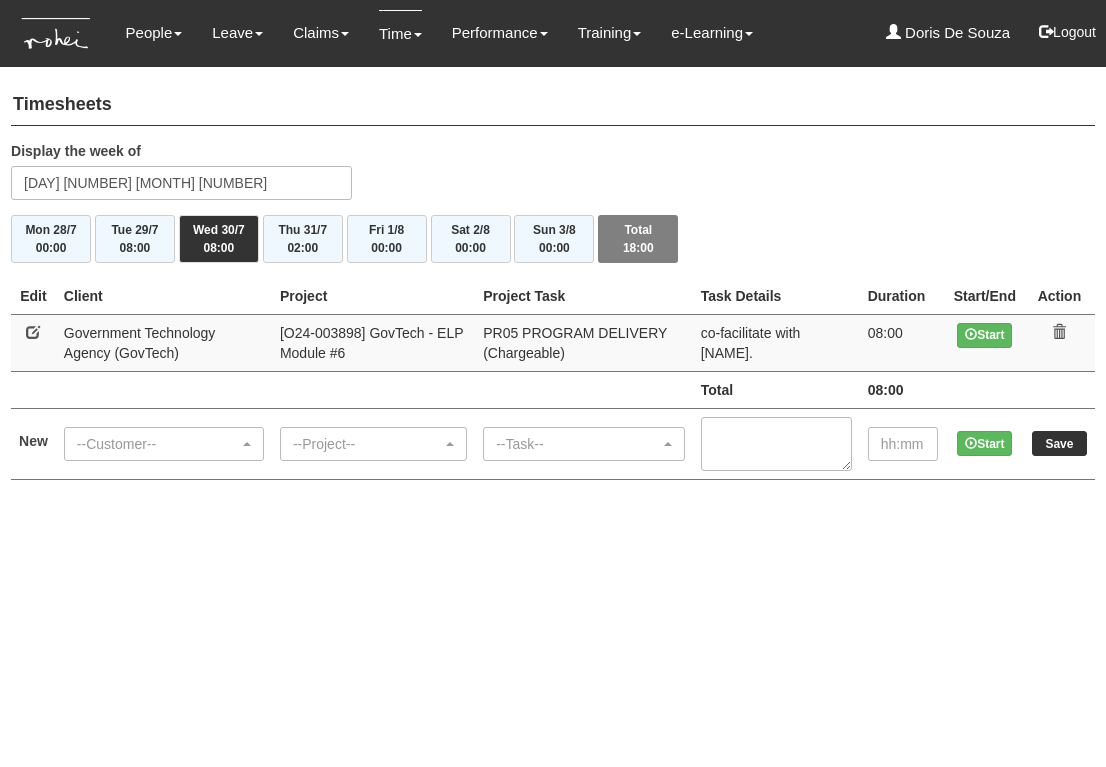 scroll, scrollTop: 0, scrollLeft: 0, axis: both 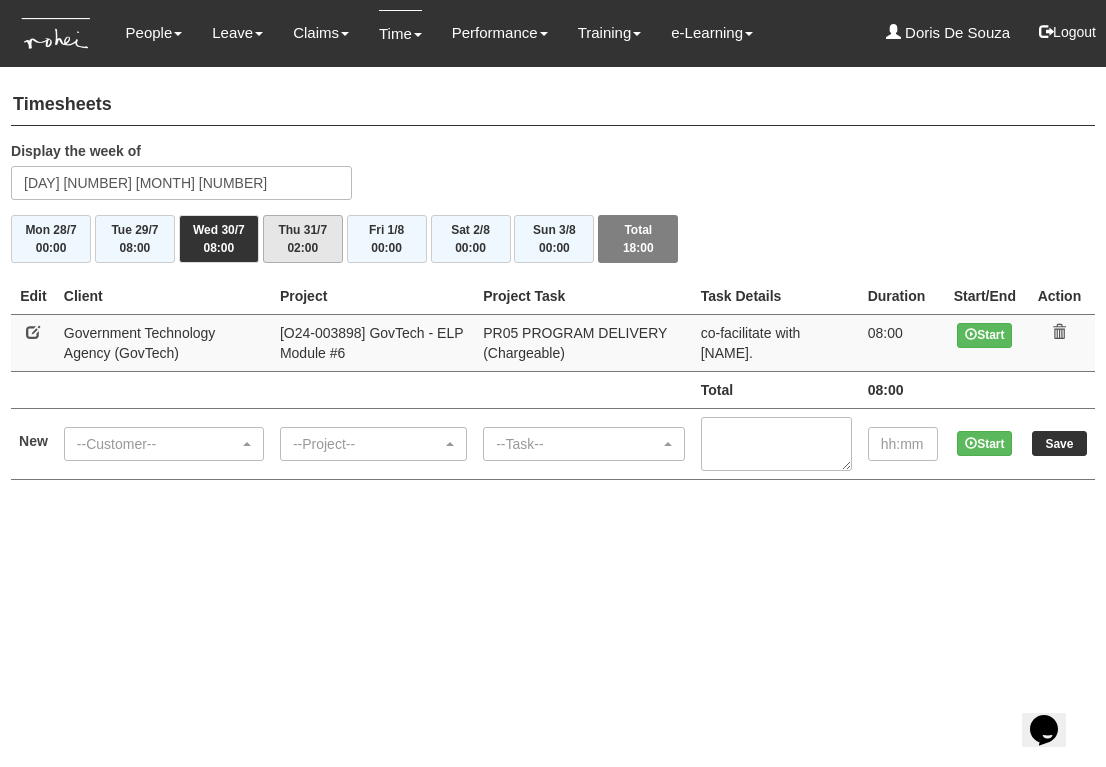 click on "[DAY] [NUMBER]/[NUMBER] [NUMBER]:[NUMBER]" at bounding box center [303, 239] 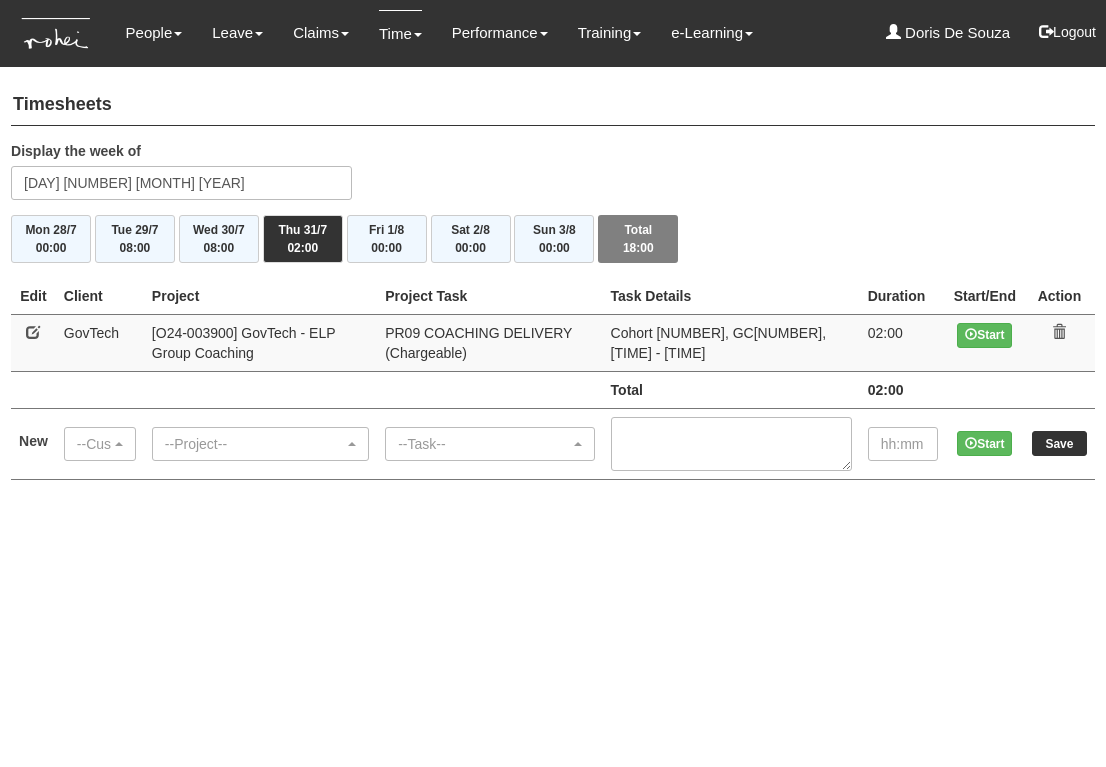 scroll, scrollTop: 0, scrollLeft: 0, axis: both 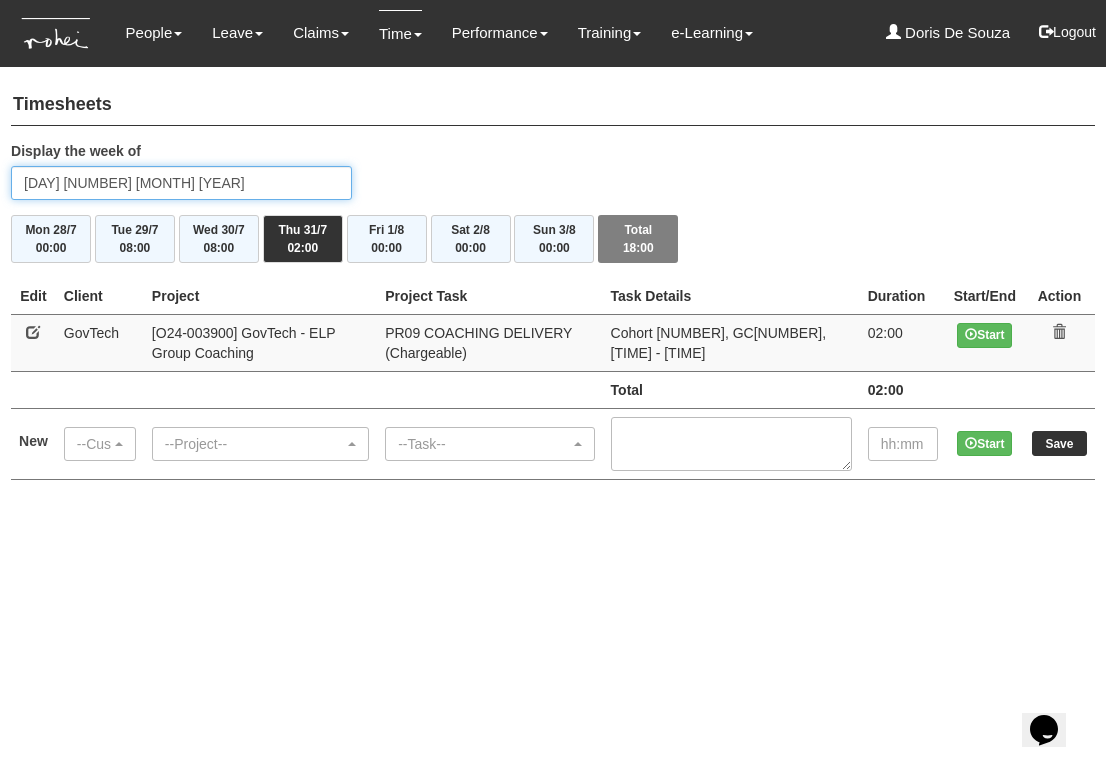 click on "[DAY] [NUMBER] [MONTH] [YEAR]" at bounding box center [181, 183] 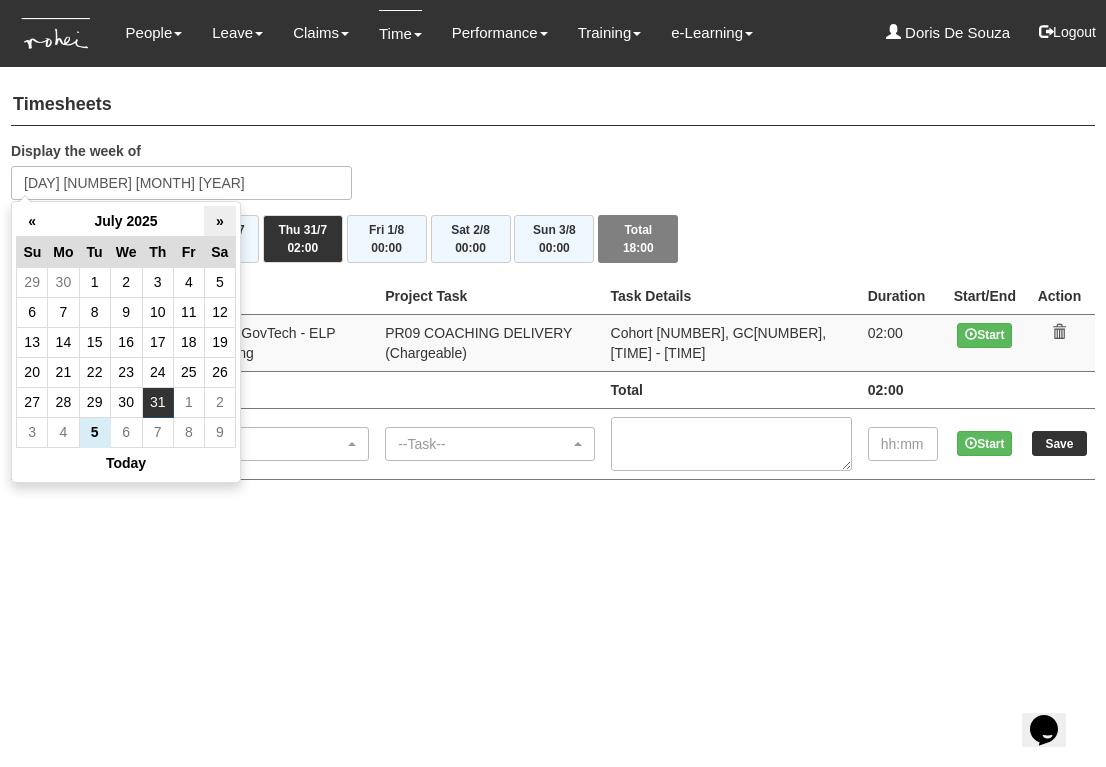 click on "»" at bounding box center (219, 221) 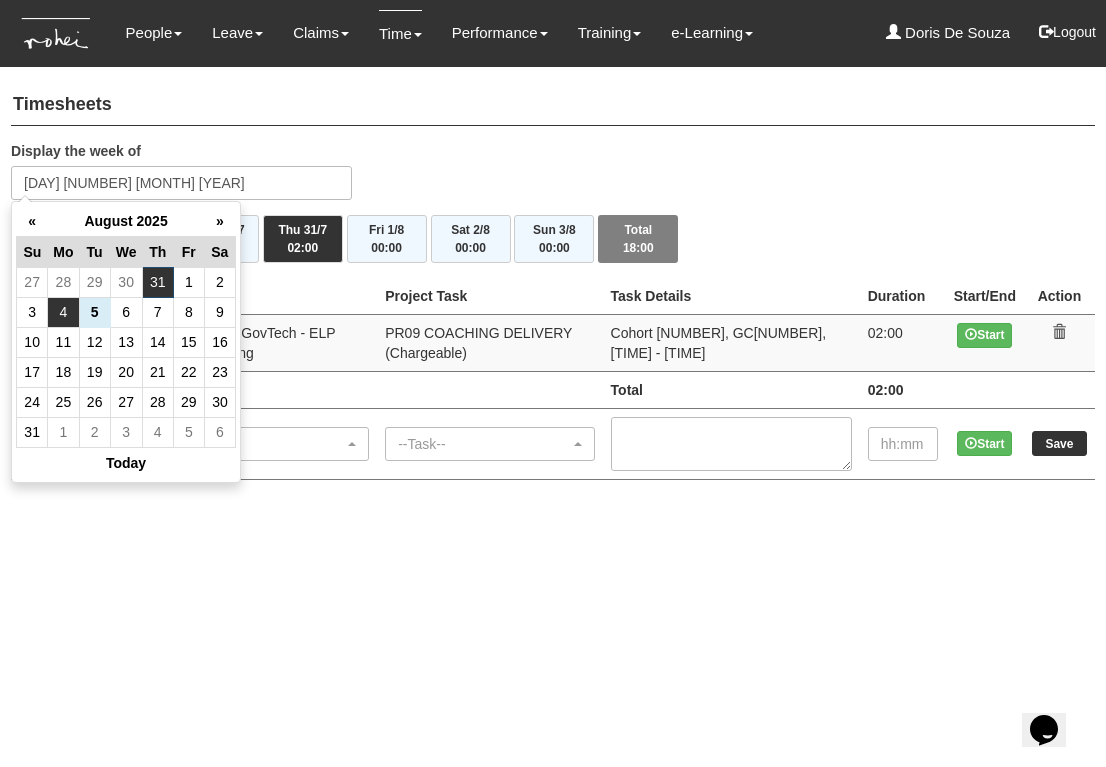click on "4" at bounding box center [63, 312] 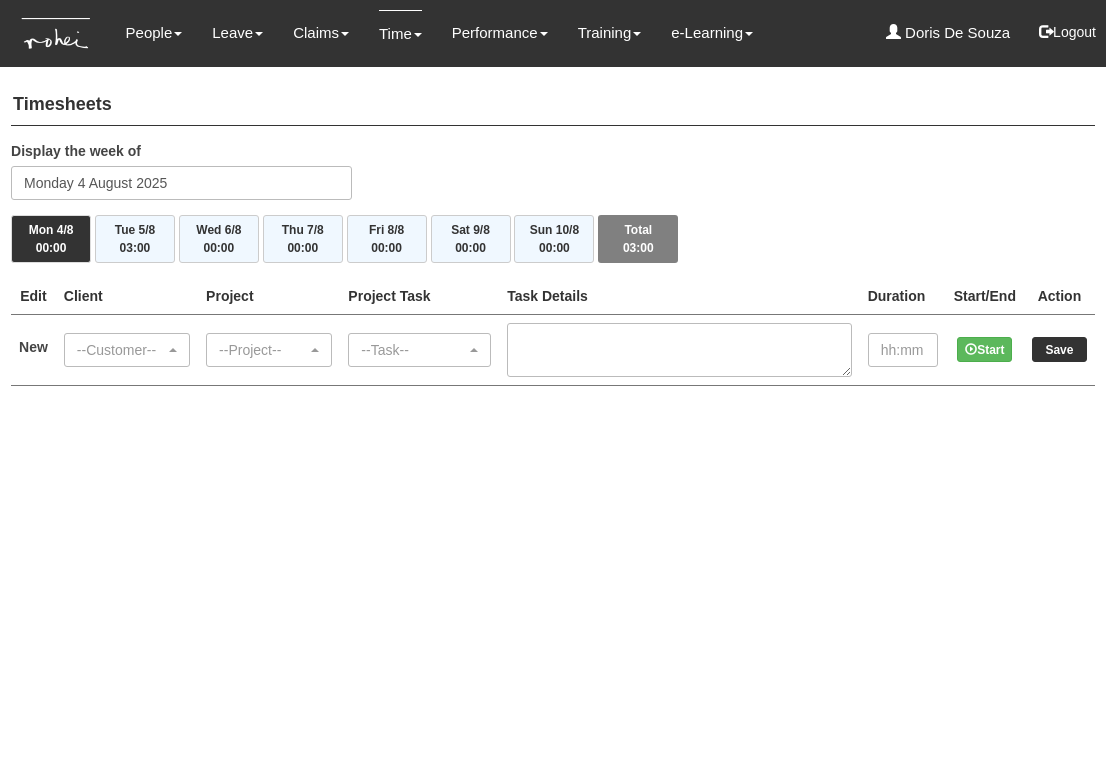 scroll, scrollTop: 0, scrollLeft: 0, axis: both 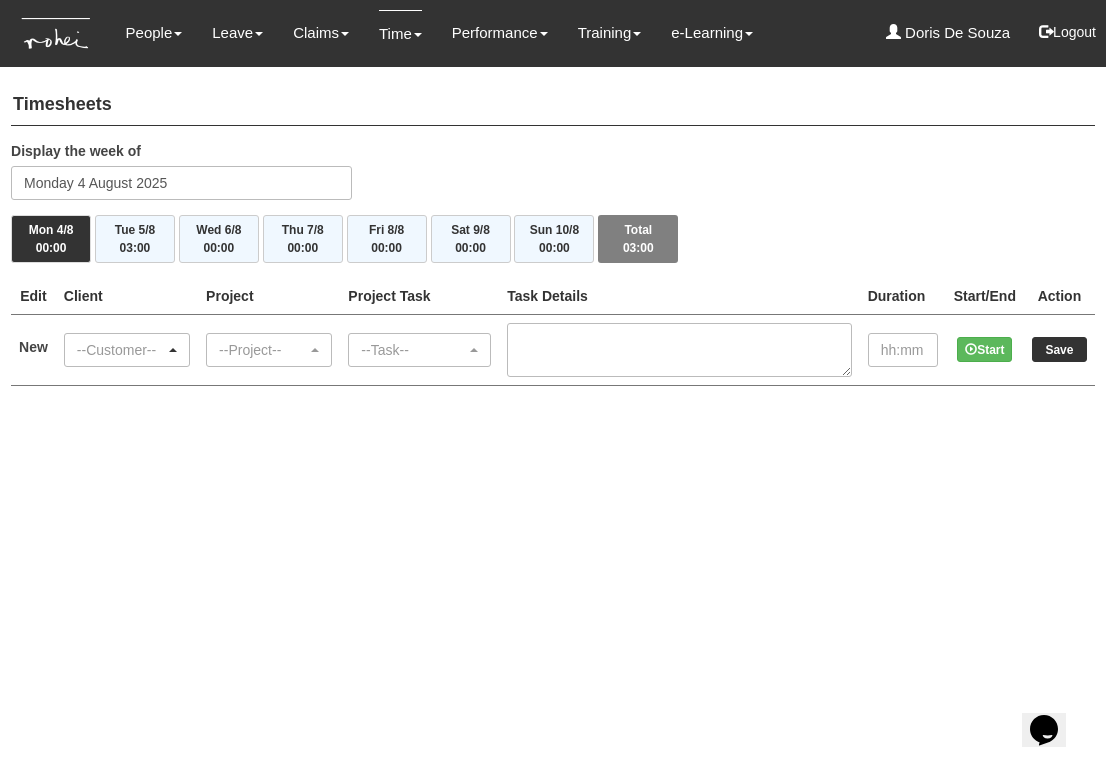 click on "--Customer--" at bounding box center [121, 350] 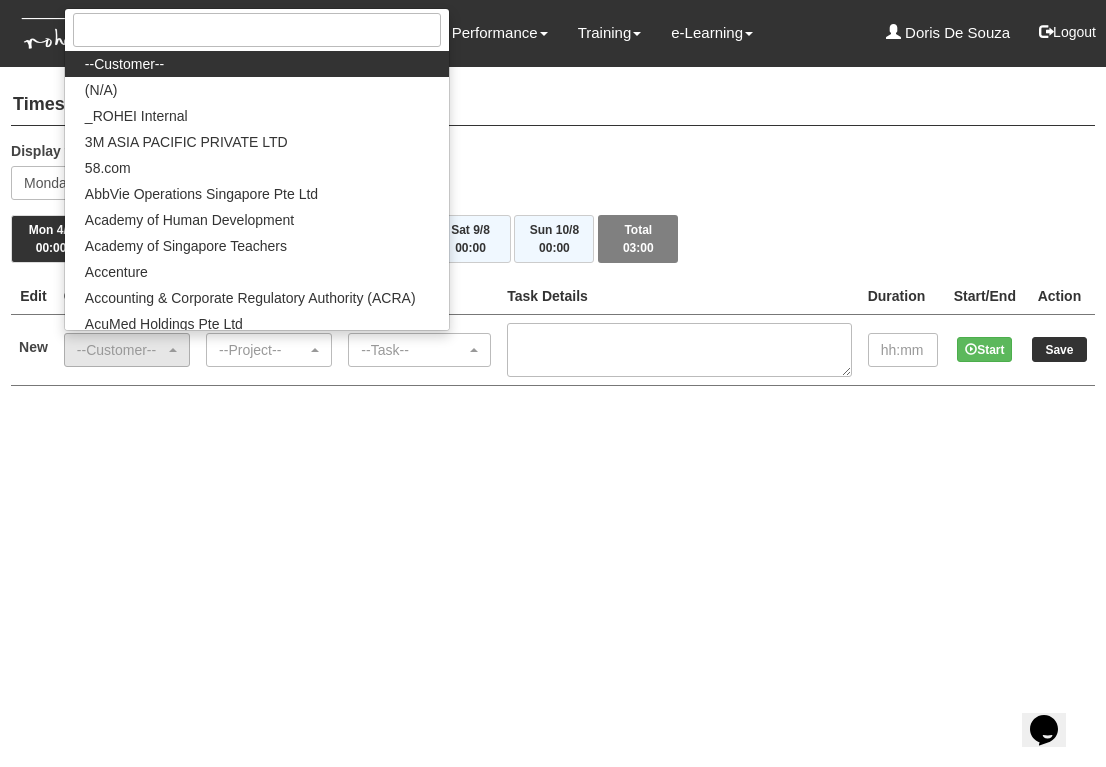 click on "Toggle navigation
People
Personal Information
Staff  Directory
Leave
Apply for Leave
Claim Time Off-in-lieu Leave Forecast" at bounding box center (553, 213) 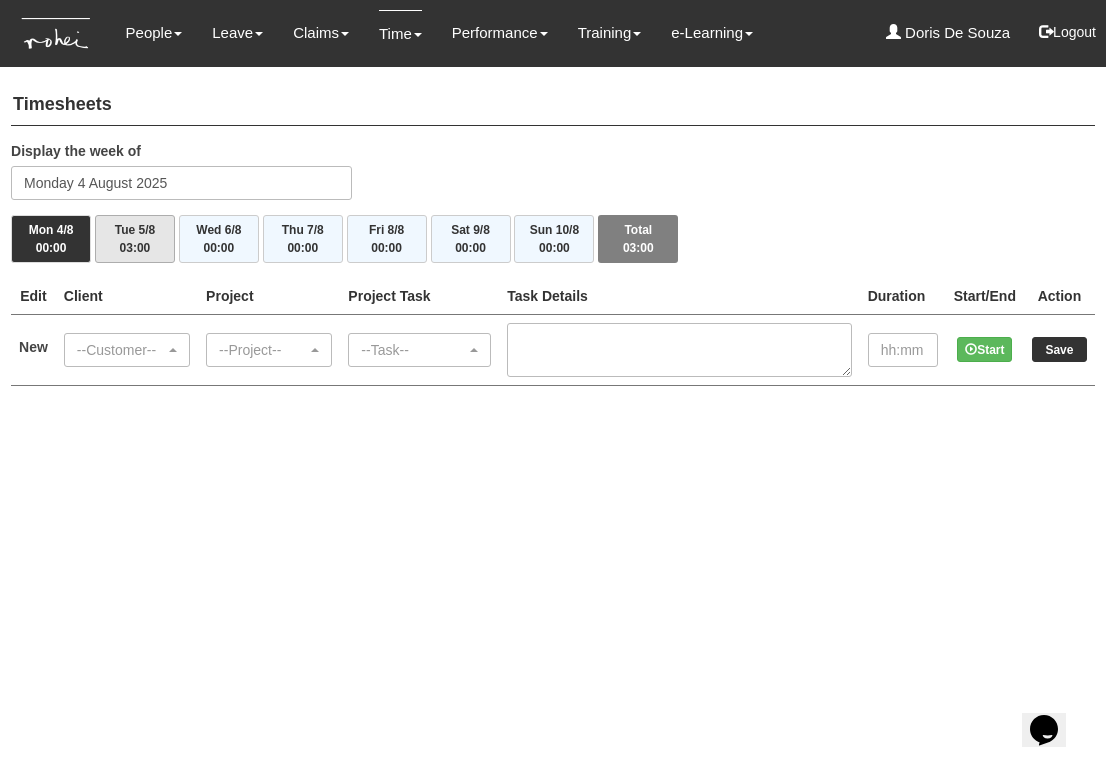 click on "Tue 5/8 03:00" at bounding box center (135, 239) 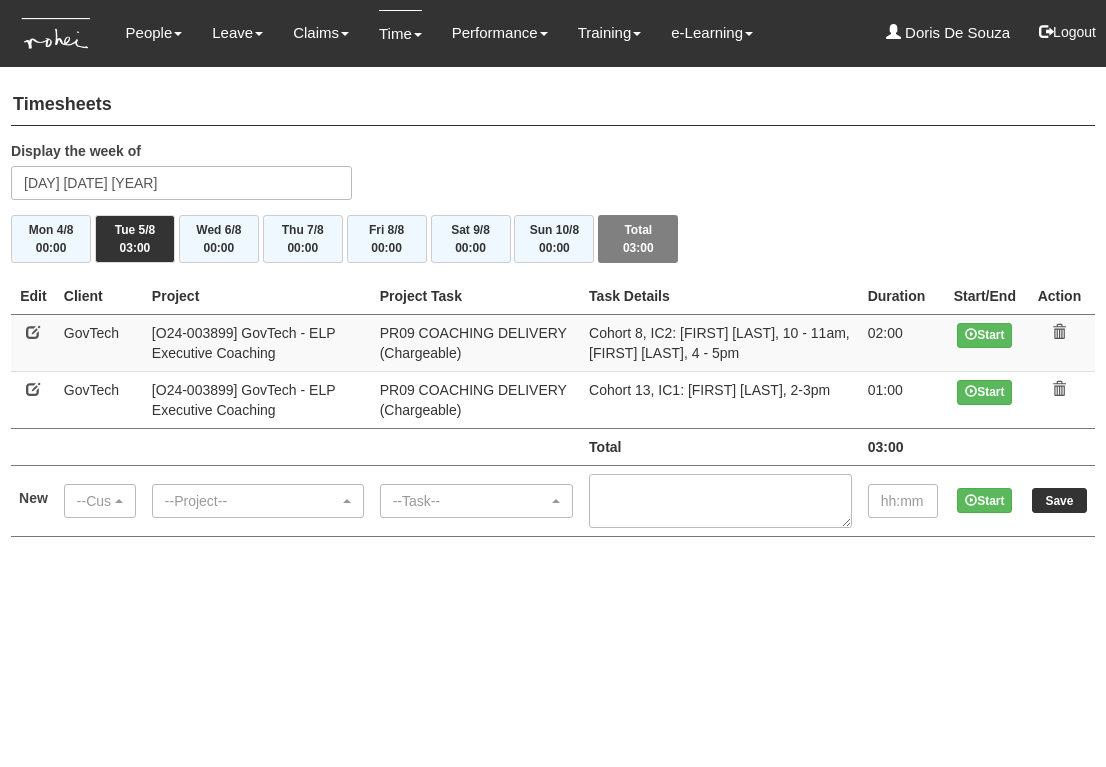 scroll, scrollTop: 0, scrollLeft: 0, axis: both 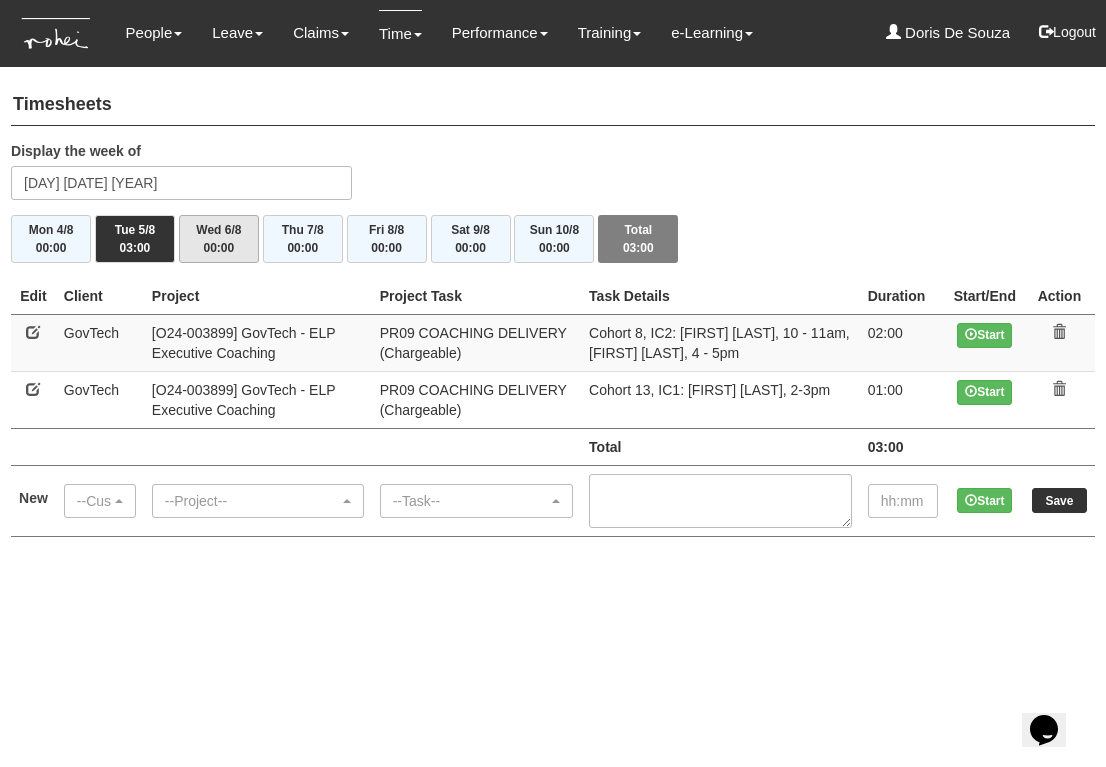 click on "[DAY] [DATE] [TIME]" at bounding box center (219, 239) 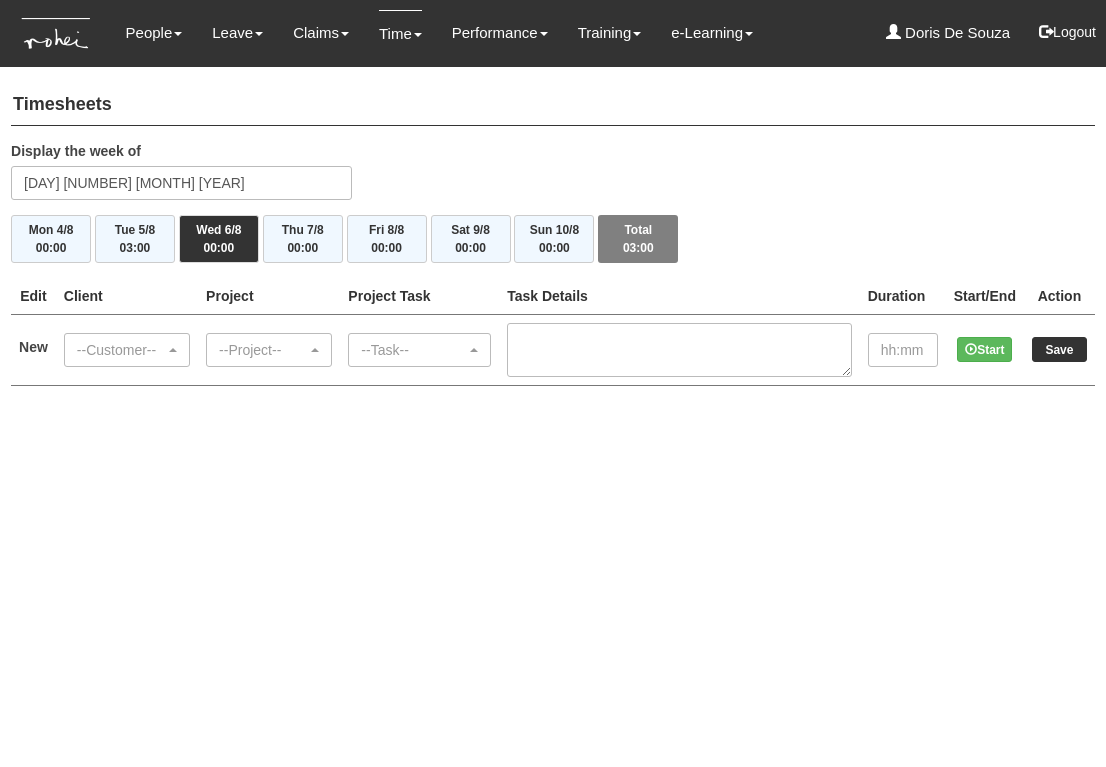 scroll, scrollTop: 0, scrollLeft: 0, axis: both 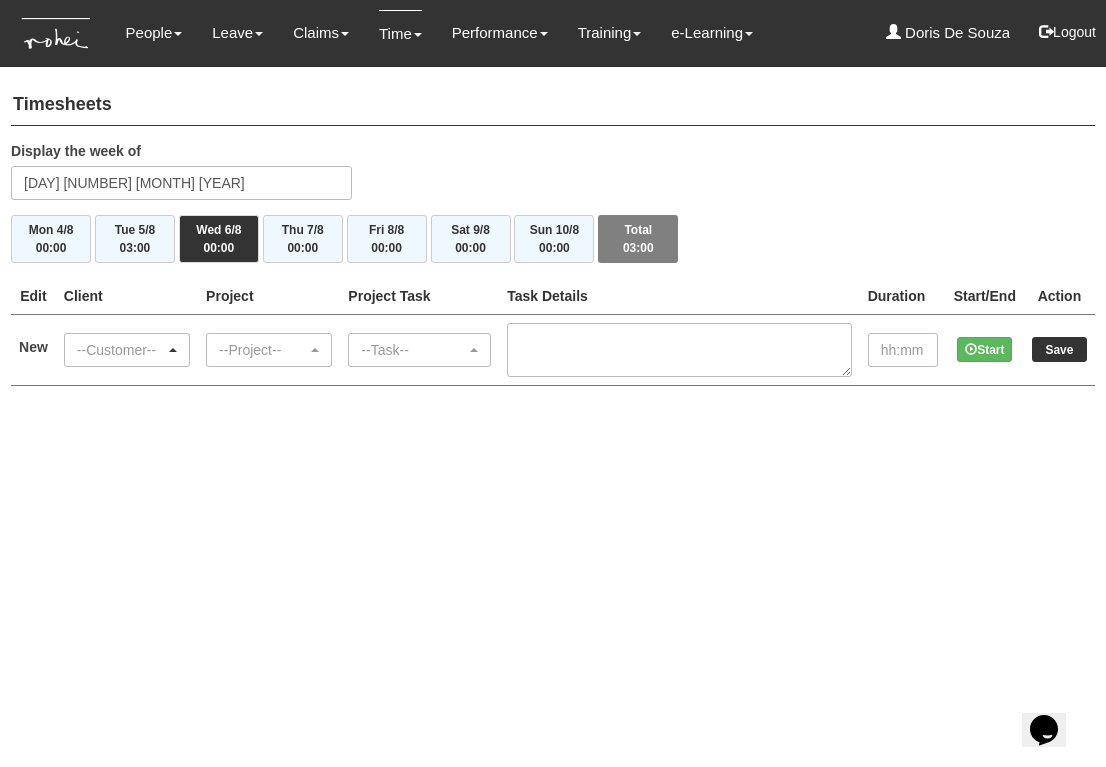 click on "--Customer--" at bounding box center [121, 350] 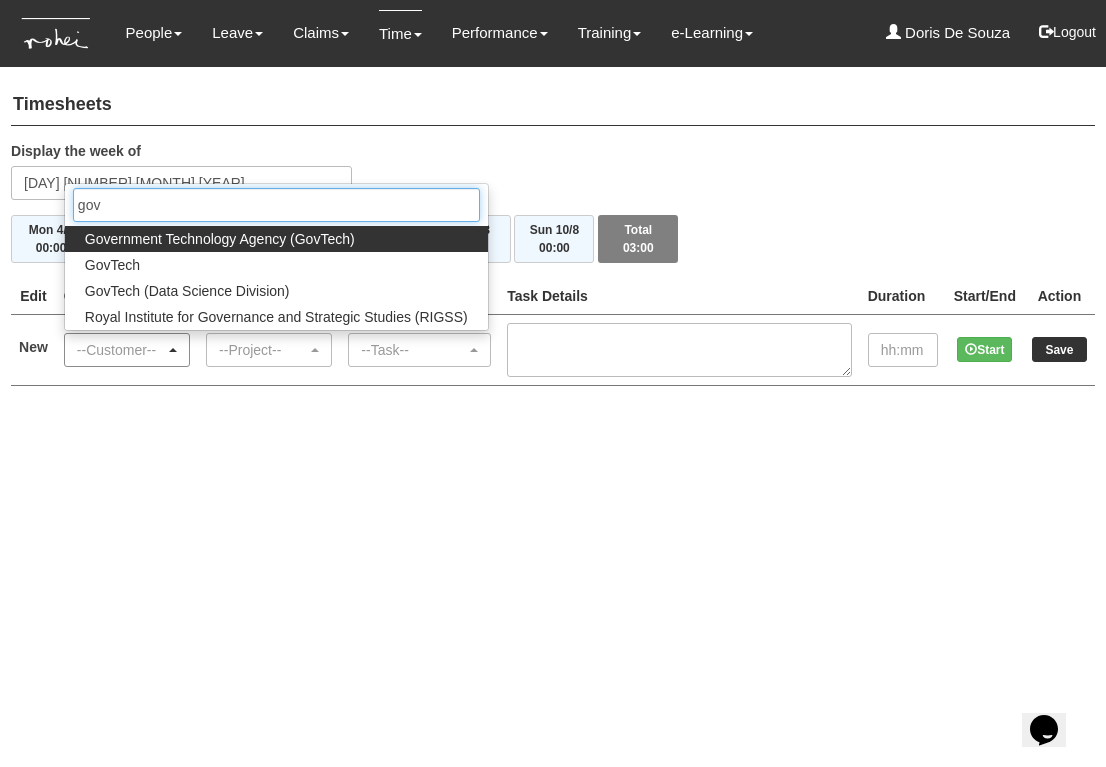 type on "govt" 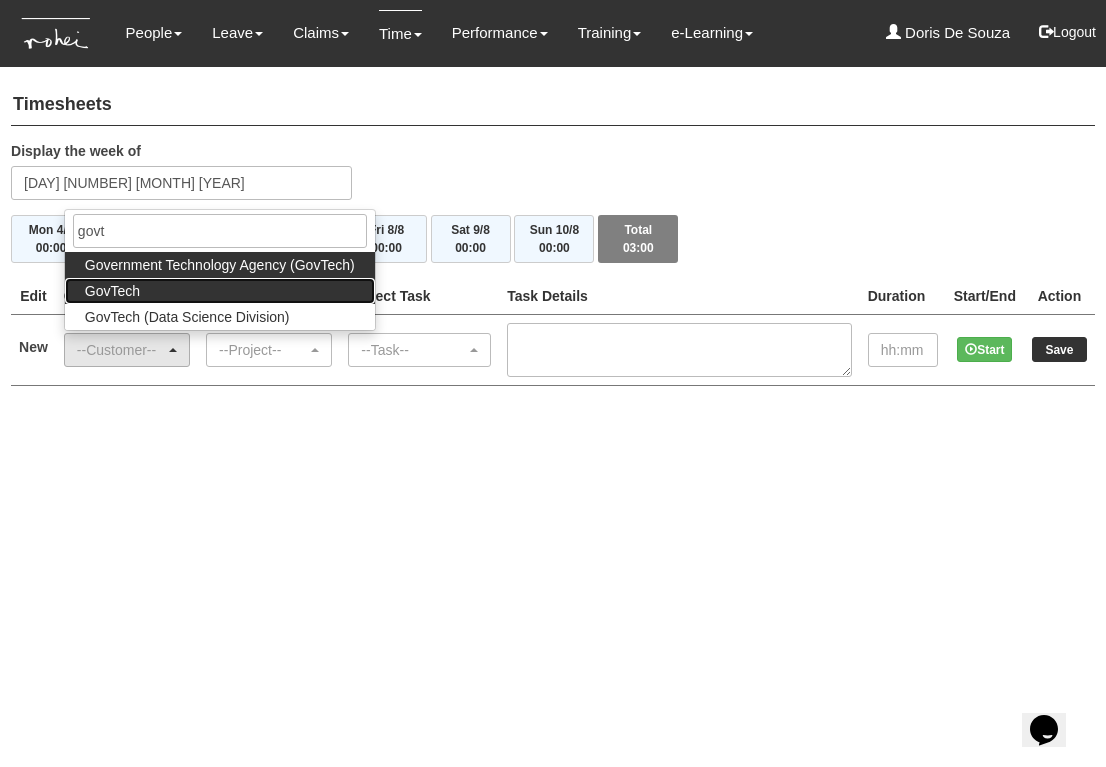 click on "GovTech" at bounding box center (220, 291) 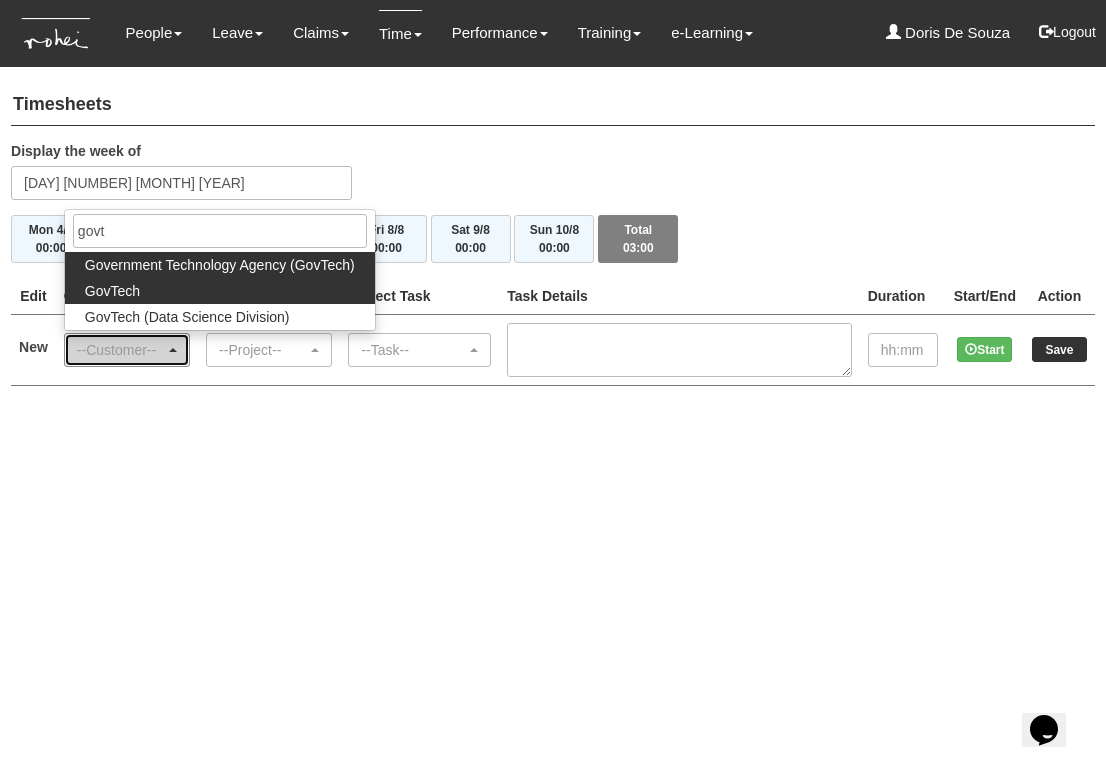 select on "427" 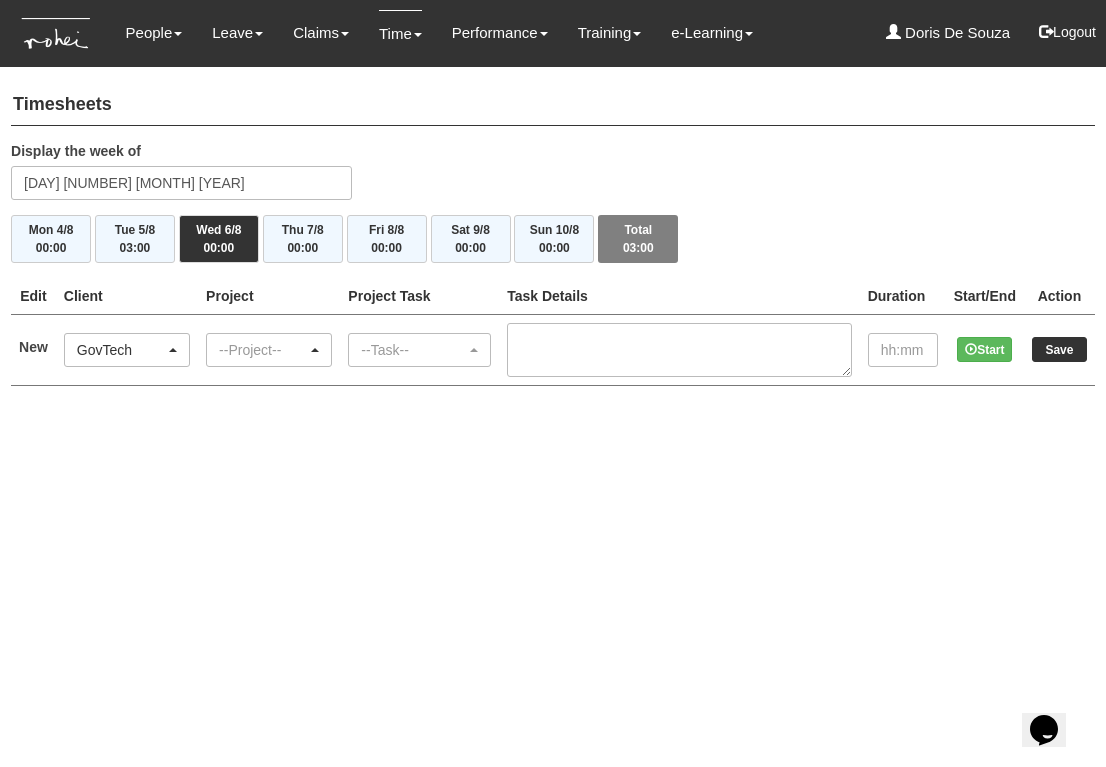 click on "--Project--" at bounding box center (263, 350) 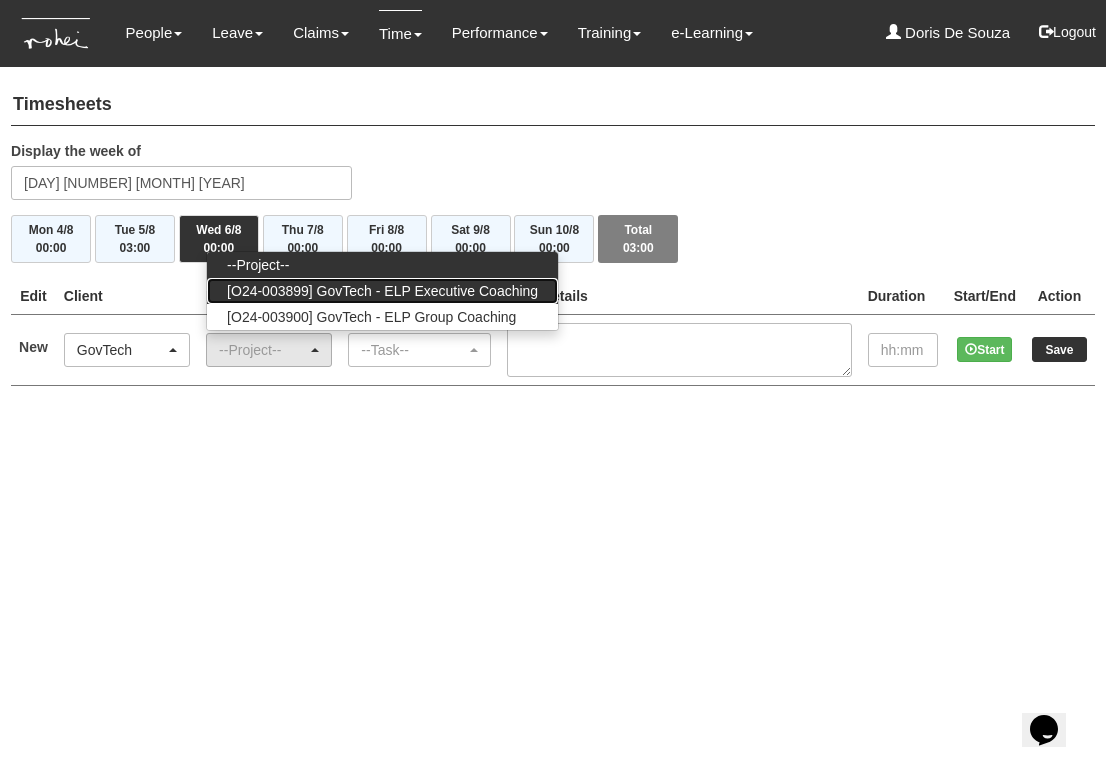 click on "[O24-003899] GovTech - ELP Executive Coaching" at bounding box center (382, 291) 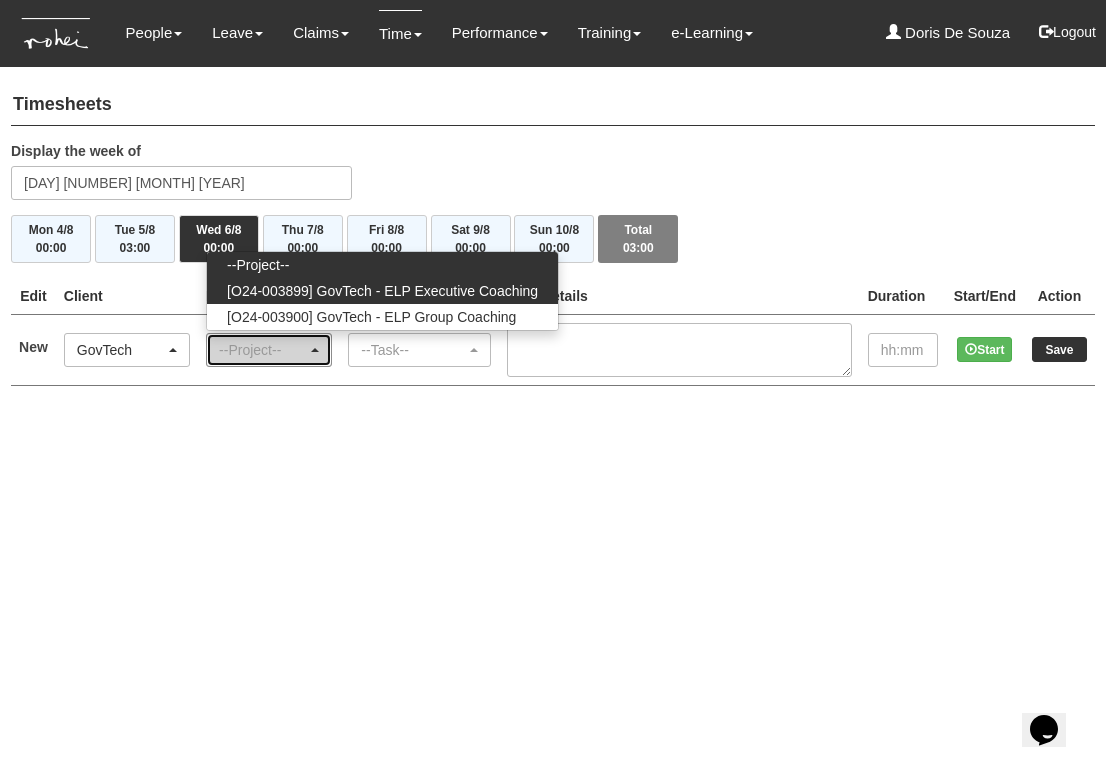 select on "2540" 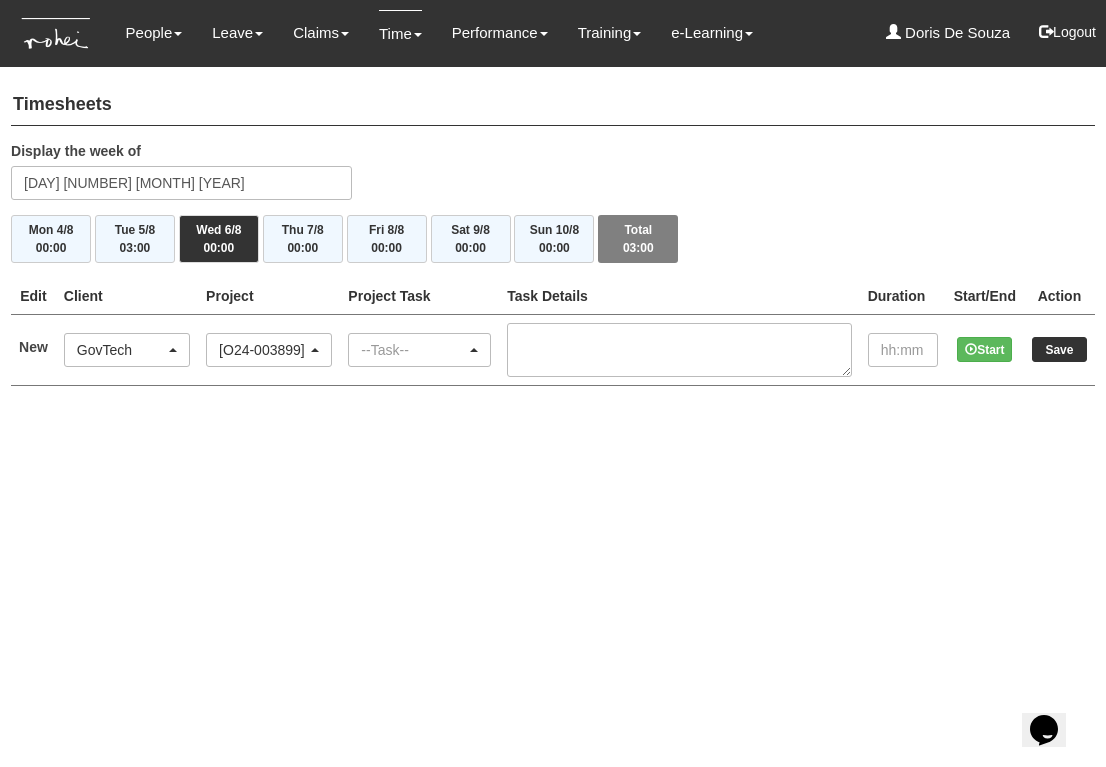 click on "--Task--" at bounding box center [413, 350] 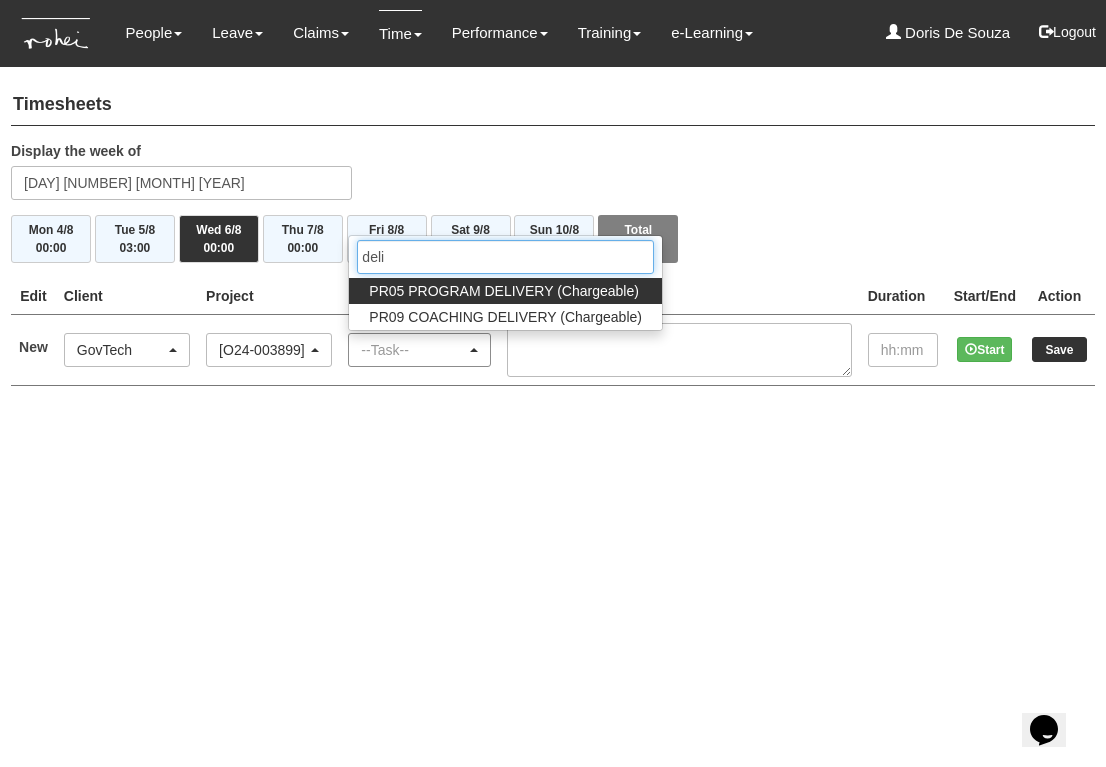 type on "deliv" 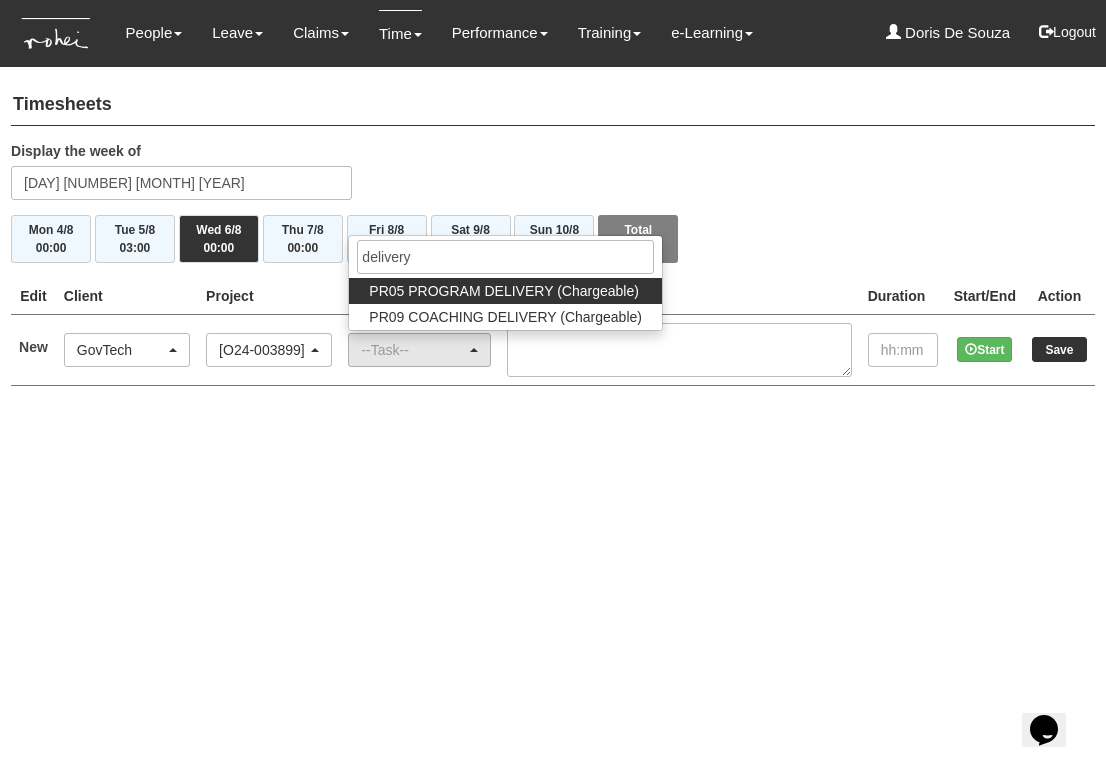 drag, startPoint x: 428, startPoint y: 345, endPoint x: 551, endPoint y: 292, distance: 133.93282 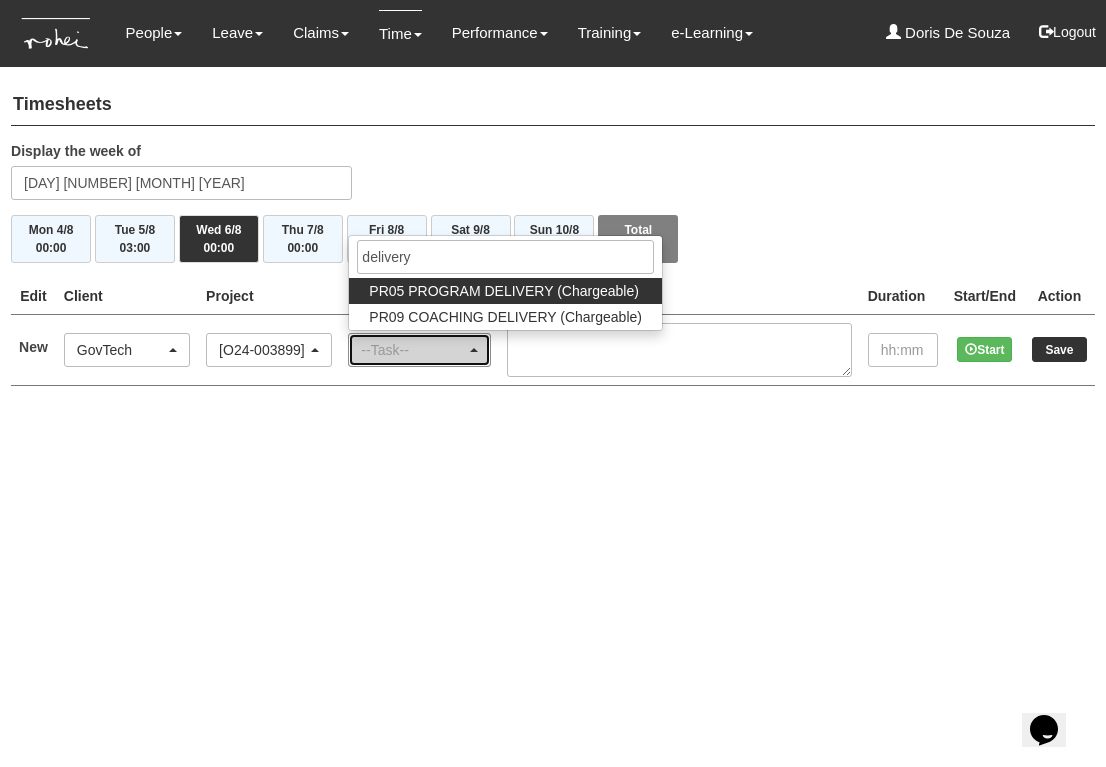 select on "89" 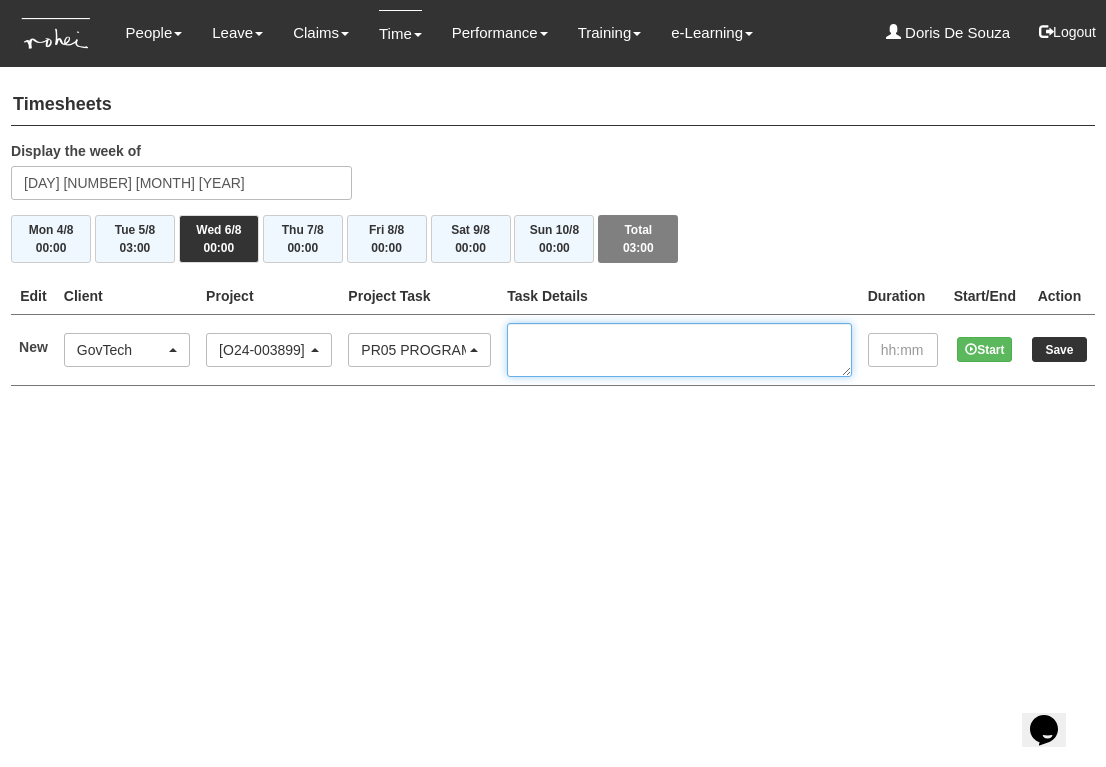 click at bounding box center [679, 350] 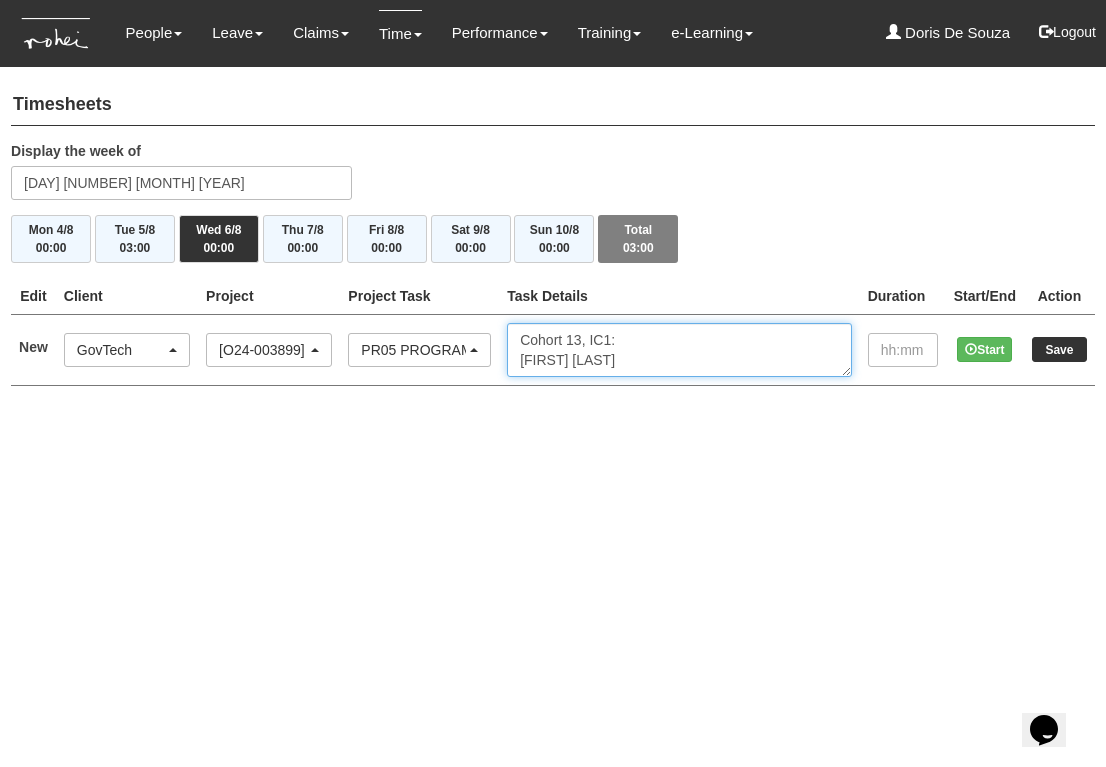 click on "Cohort 13, IC1:
Mahendran" at bounding box center [679, 350] 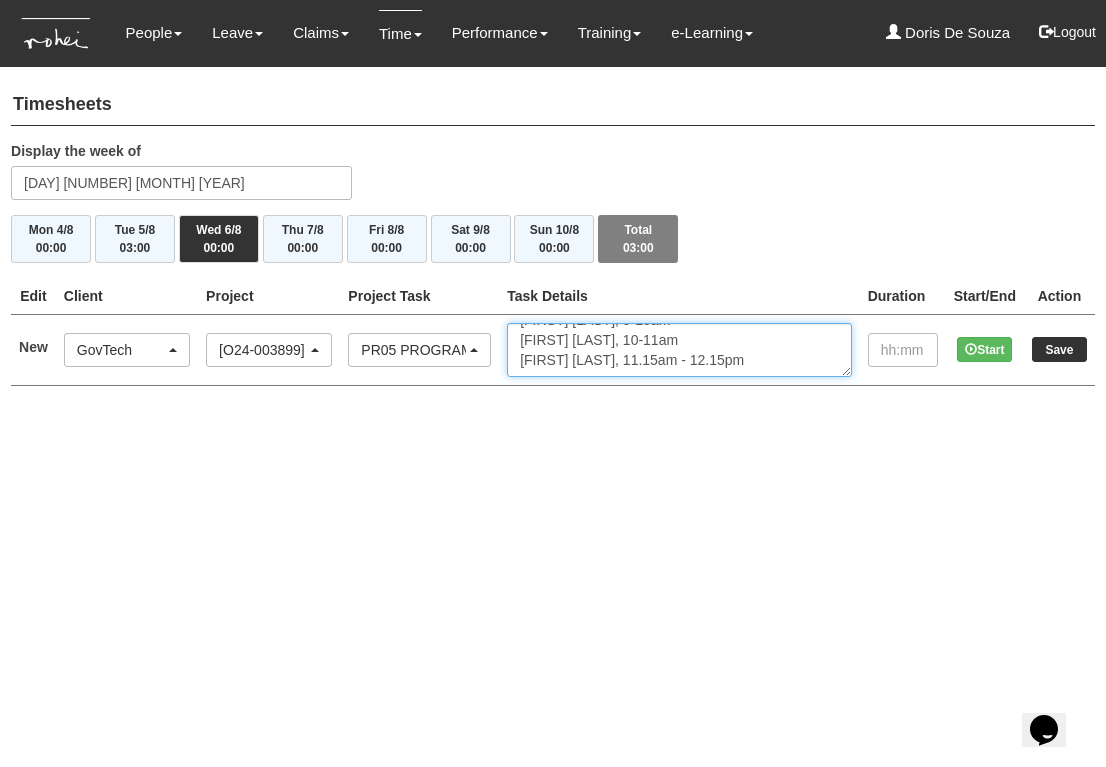 scroll, scrollTop: 60, scrollLeft: 0, axis: vertical 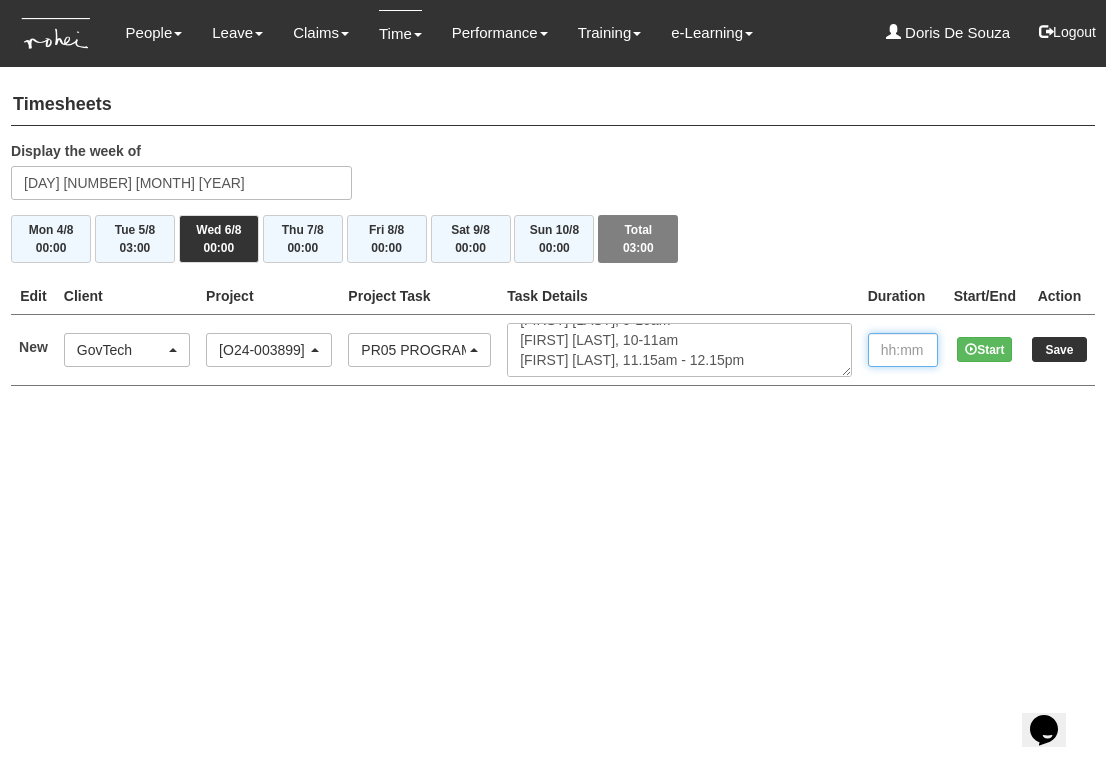 click at bounding box center (903, 350) 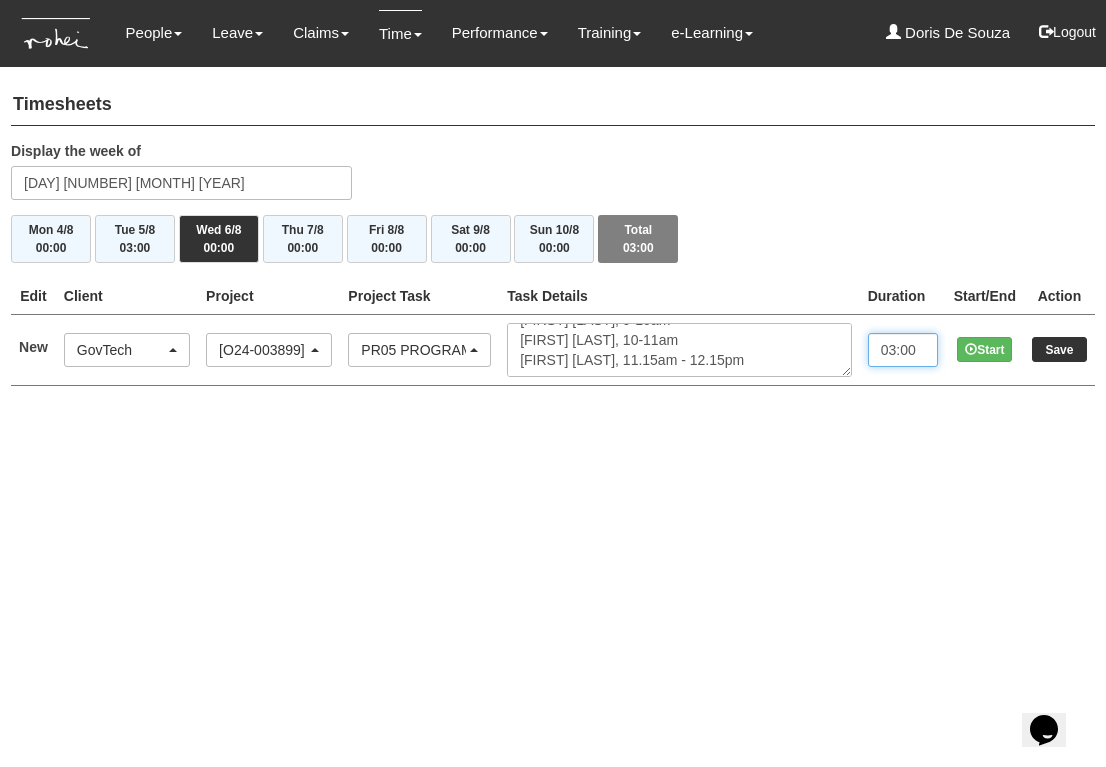 type on "03:00" 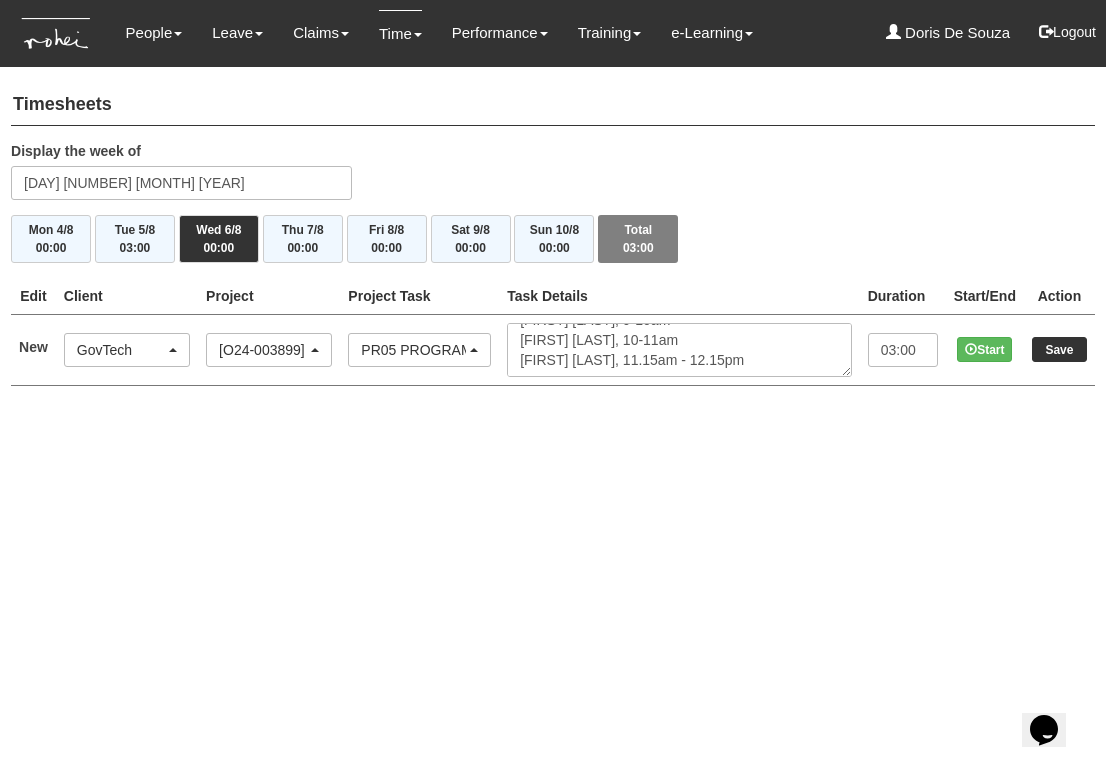 click on "Save" at bounding box center (1059, 349) 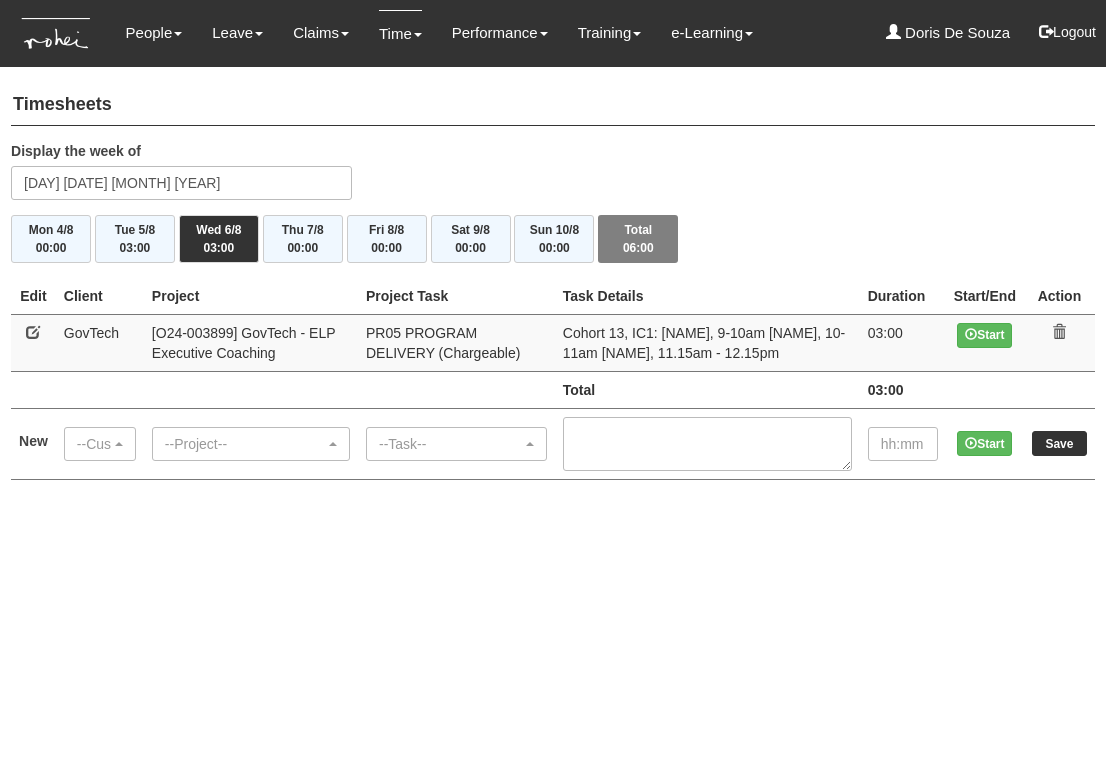 scroll, scrollTop: 0, scrollLeft: 0, axis: both 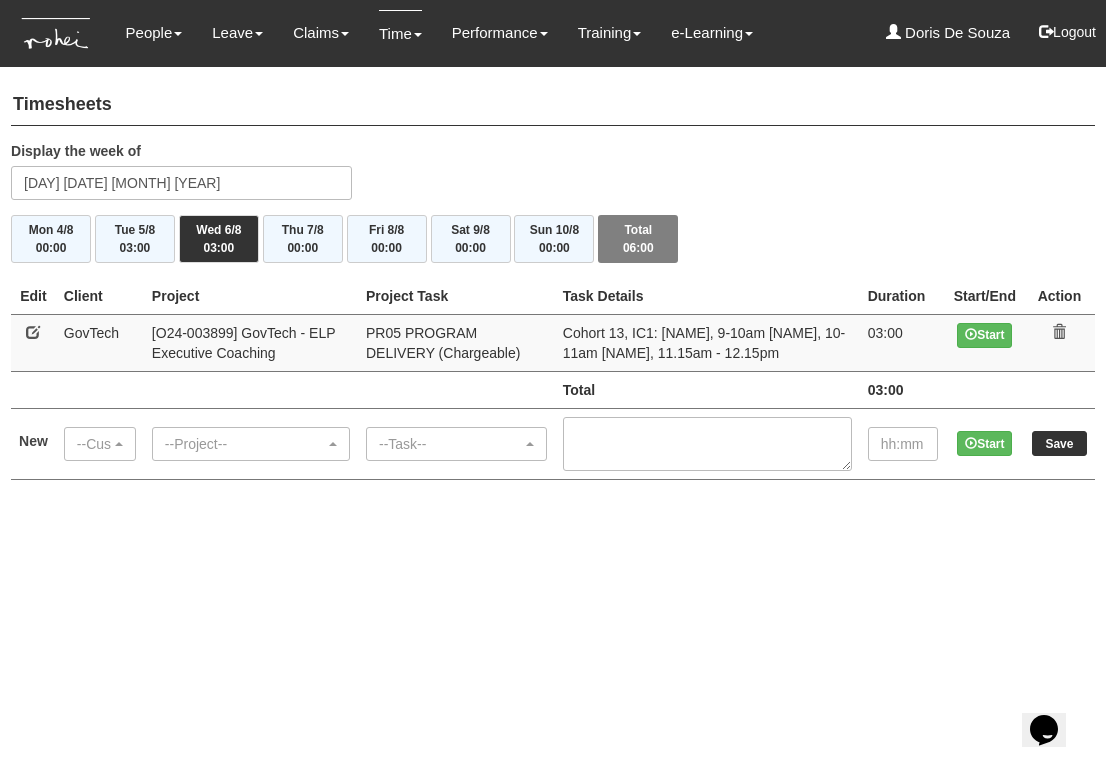 click at bounding box center (33, 332) 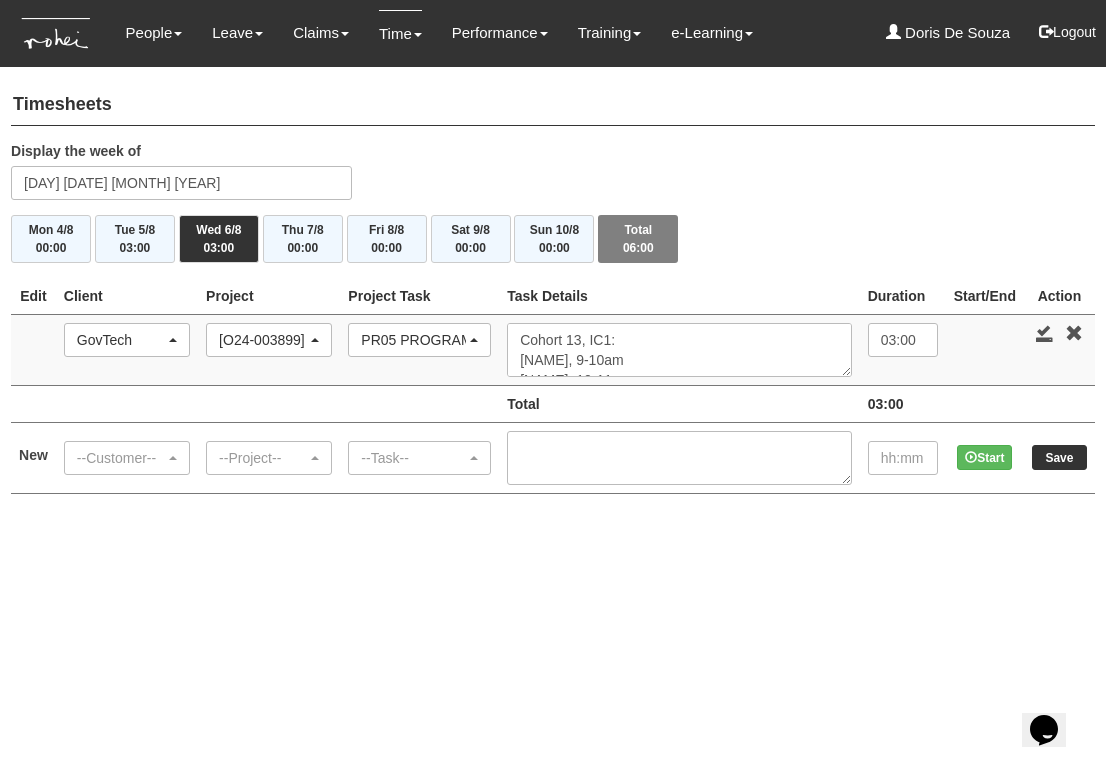 scroll, scrollTop: 0, scrollLeft: 0, axis: both 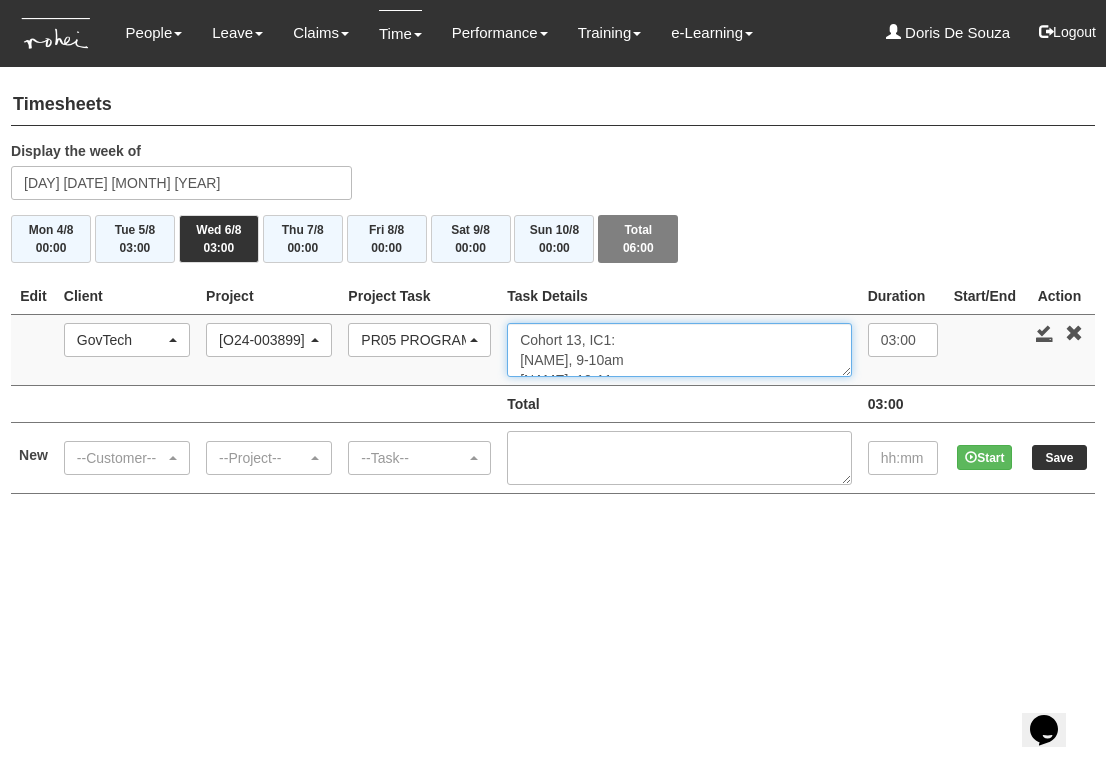 click on "Cohort 13, IC1:
[FIRST] [LAST], 9-10am
[FIRST] [LAST], 10-11am
[FIRST] [LAST], 11.15am - 12.15pm" at bounding box center [679, 350] 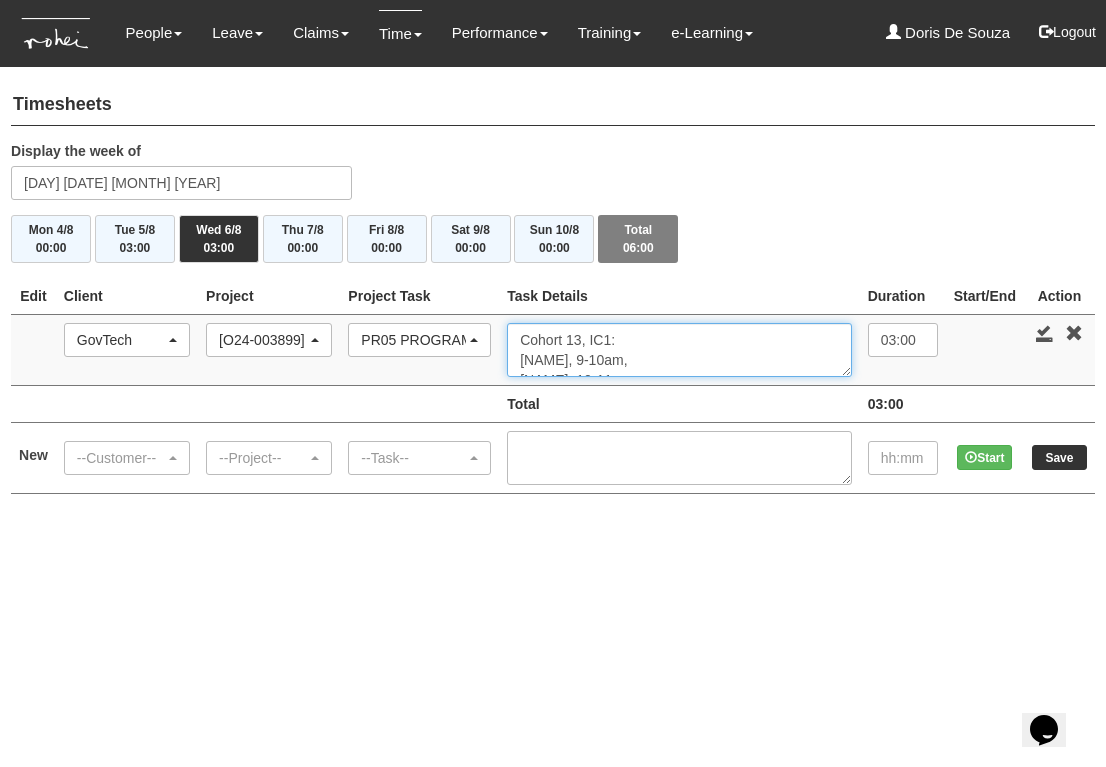 scroll, scrollTop: 0, scrollLeft: 0, axis: both 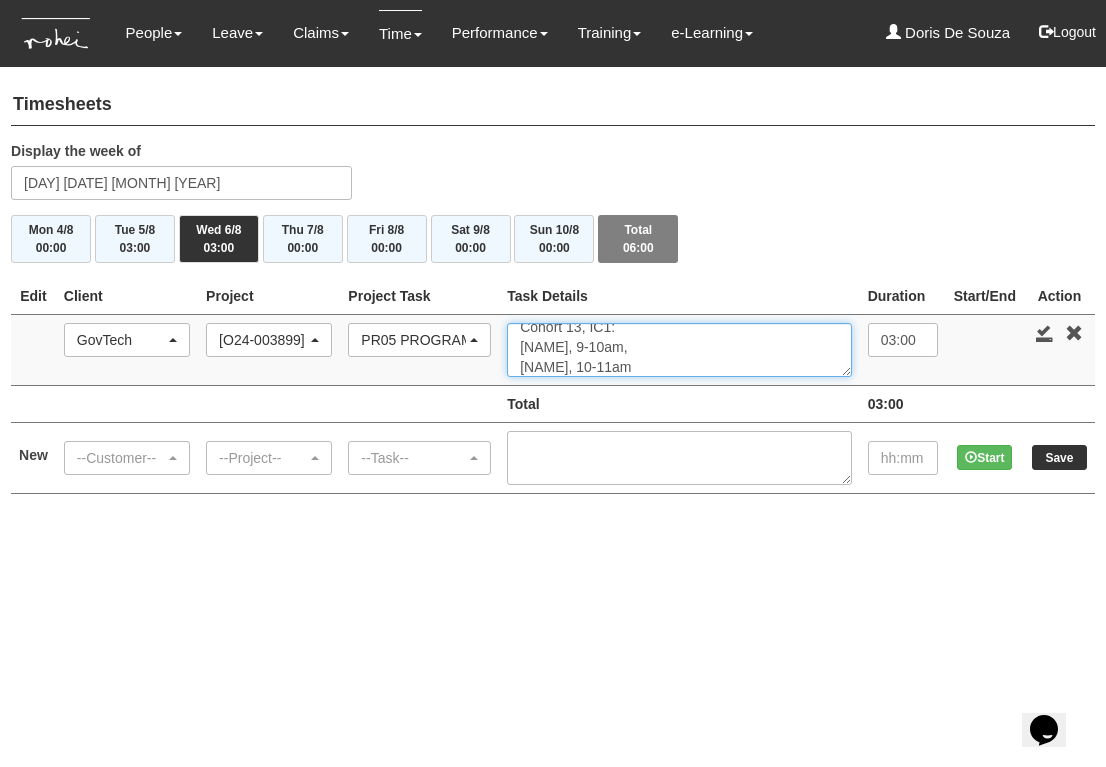 click on "Cohort 13, IC1:
Mahendran, 9-10am,
Iskandar Habi, 10-11am
Patrick Yeo, 11.15am - 12.15pm" at bounding box center (679, 350) 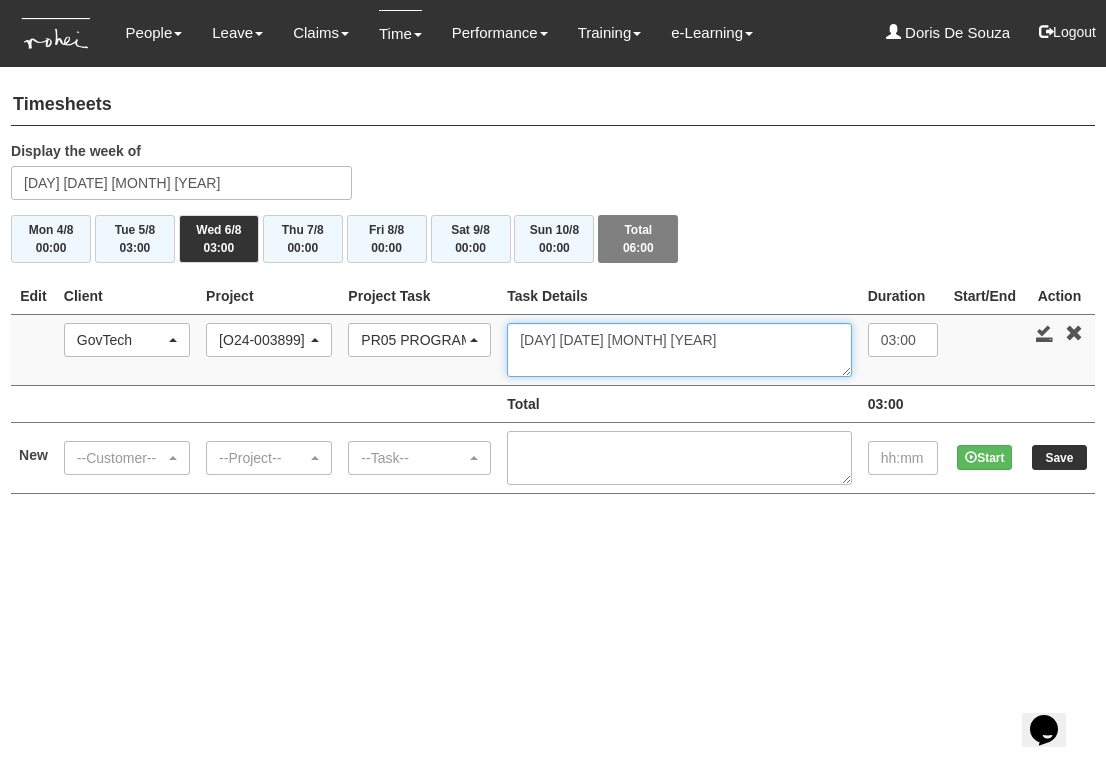 scroll, scrollTop: 33, scrollLeft: 0, axis: vertical 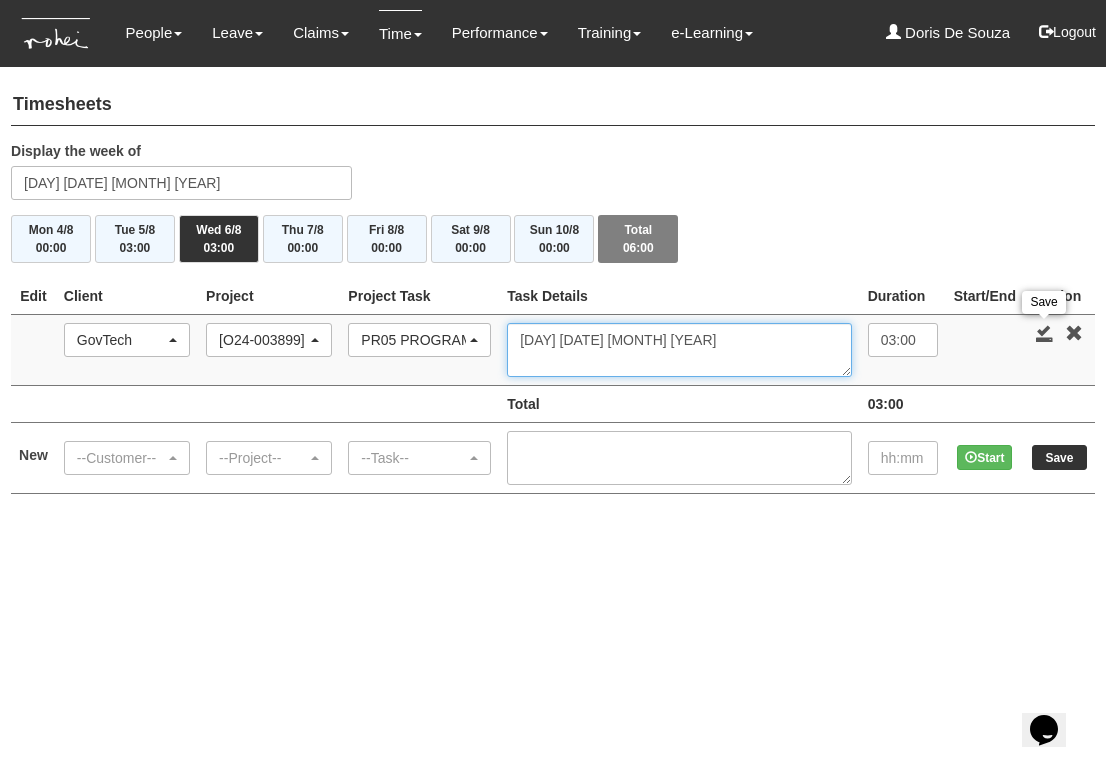 type on "Cohort 13, IC1:
Mahendran, 9-10am,
Iskandar Habi, 10-11am,
Patrick Yeo, 11.15am - 12.15pm" 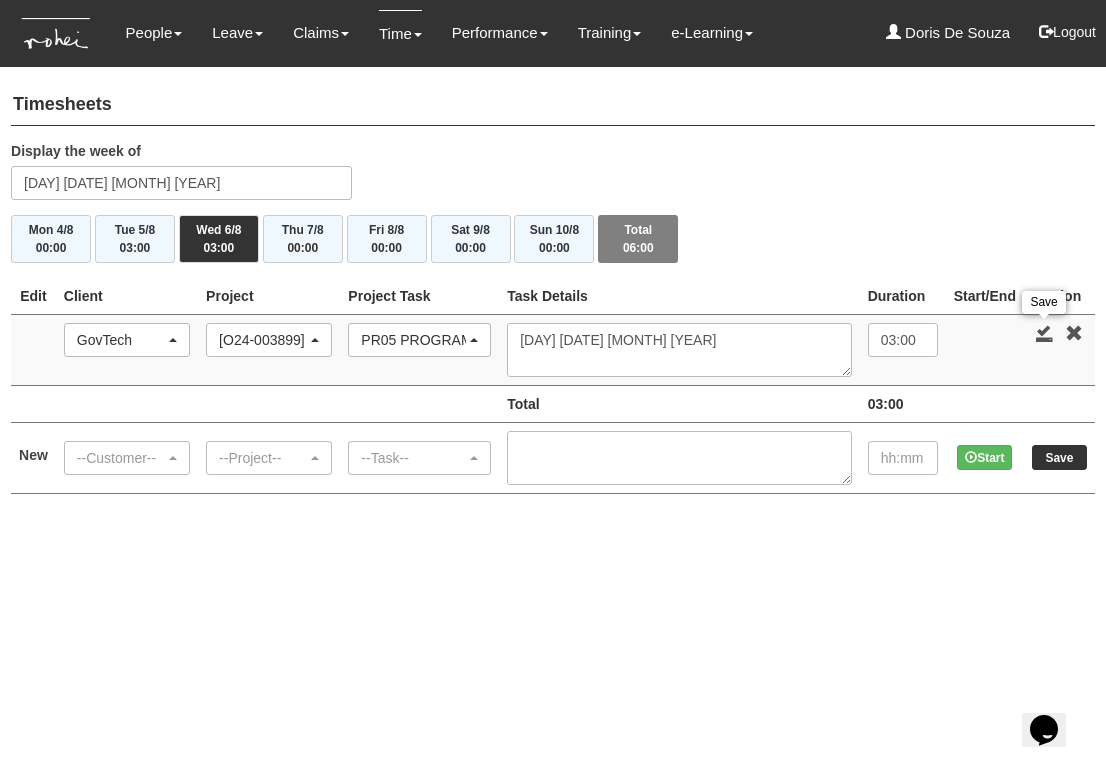 click at bounding box center (1045, 333) 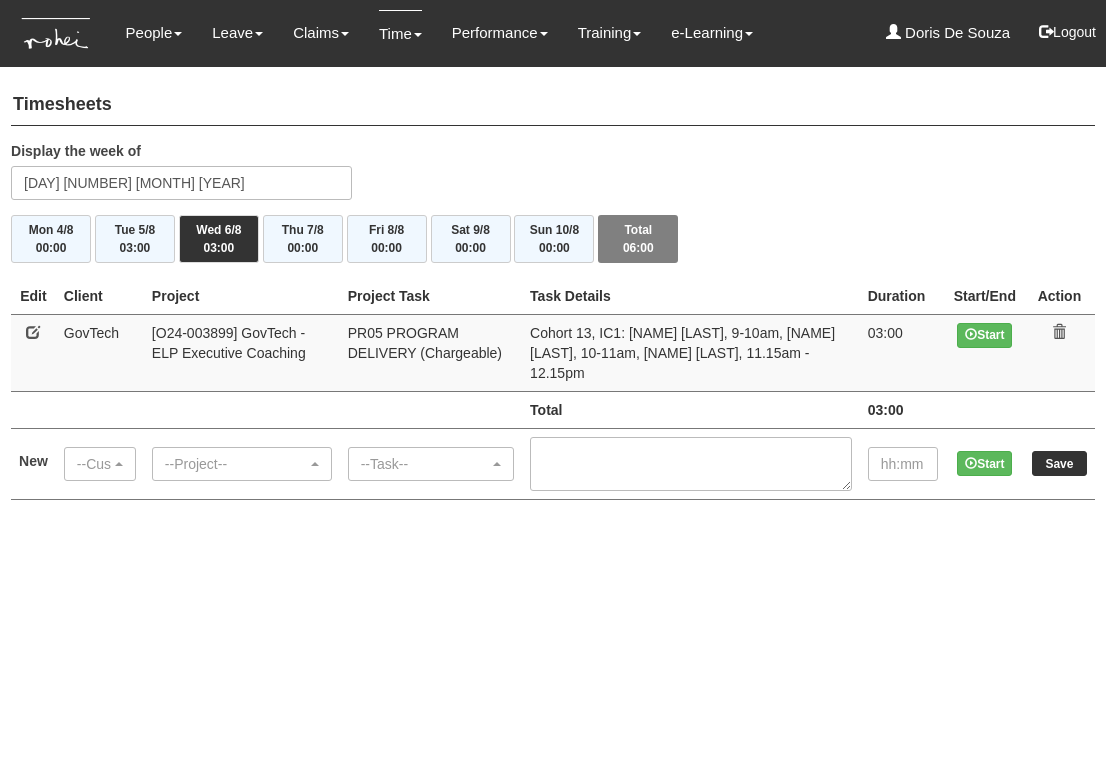 scroll, scrollTop: 0, scrollLeft: 0, axis: both 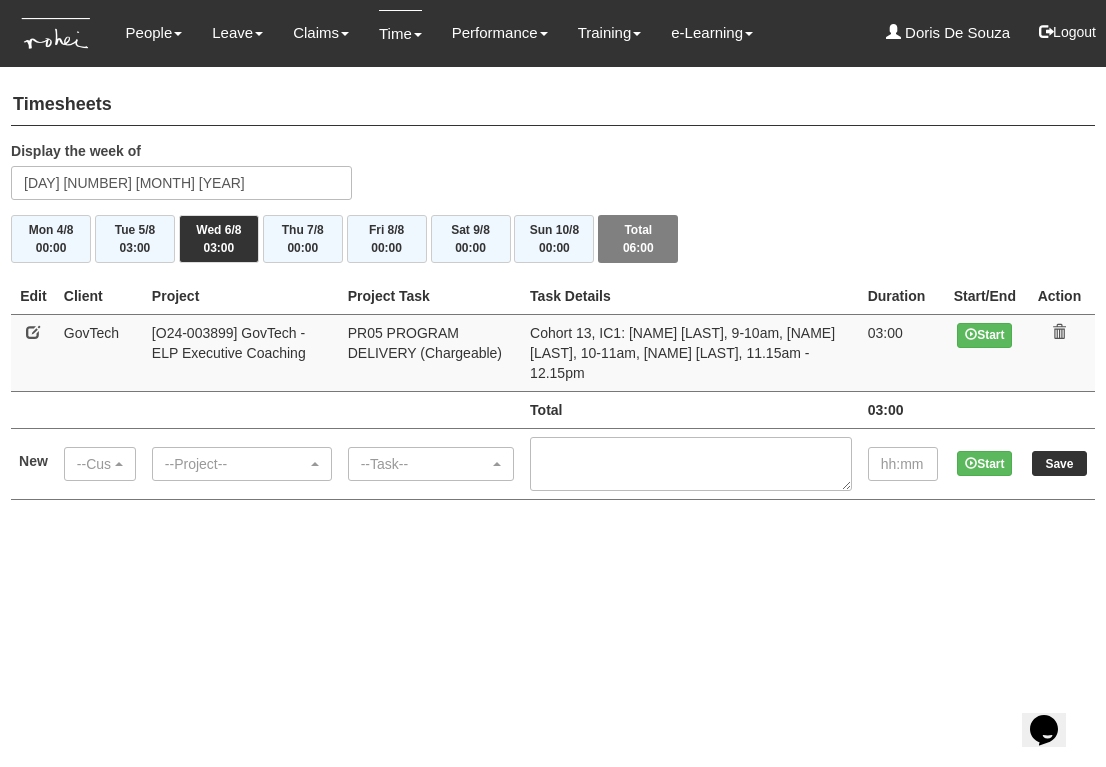 click at bounding box center (33, 332) 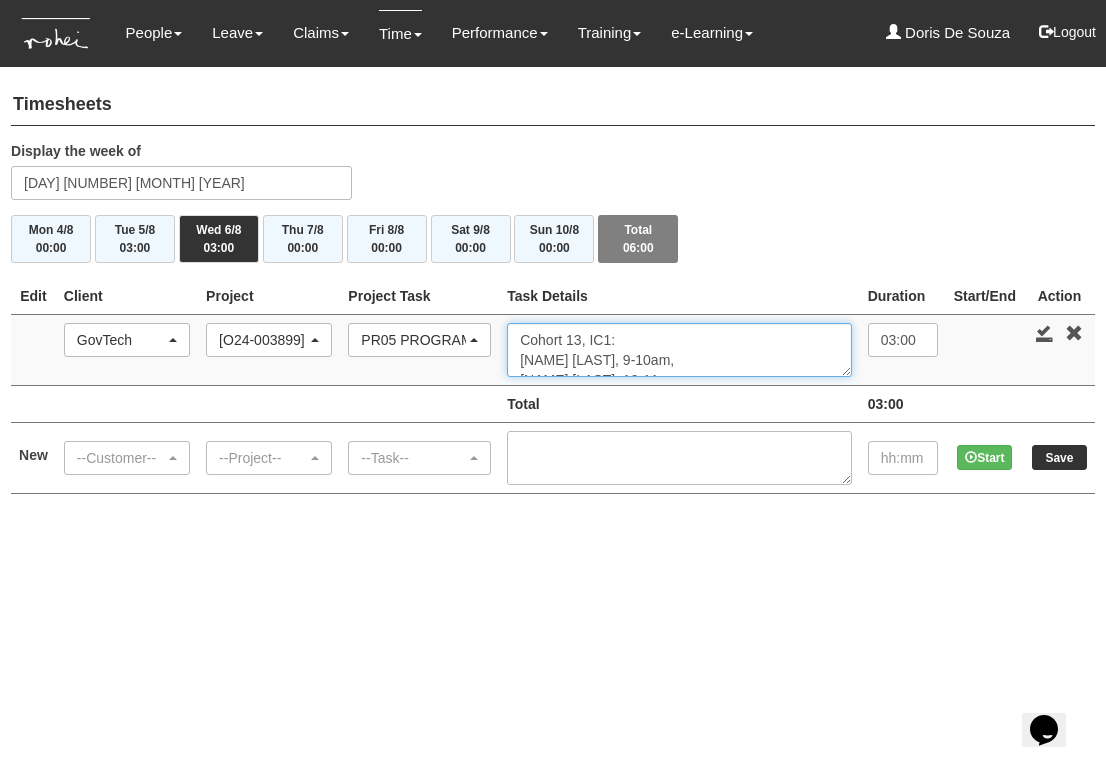 click on "Cohort 13, IC1:
Mahendran, 9-10am,
Iskandar Habi, 10-11am,
Patrick Yeo, 11.15am - 12.15pm" at bounding box center [679, 350] 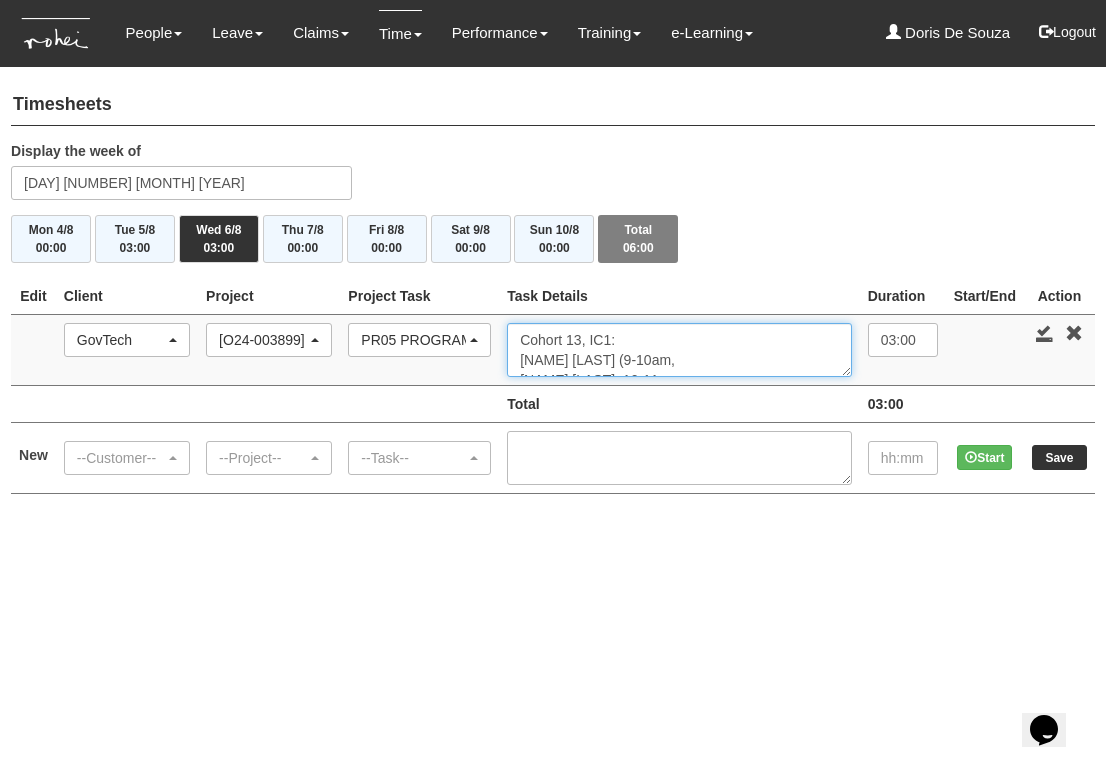 click on "Cohort 13, IC1:
Mahendran (9-10am,
Iskandar Habi, 10-11am,
Patrick Yeo, 11.15am - 12.15pm" at bounding box center (679, 350) 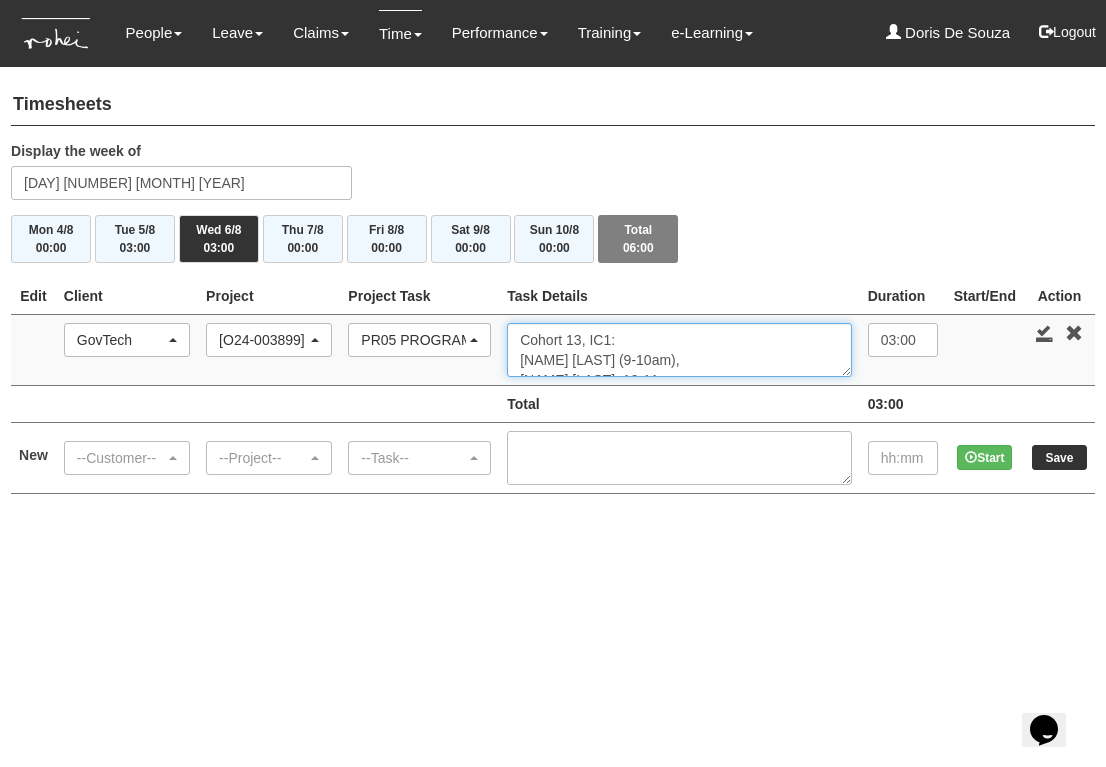 scroll, scrollTop: 27, scrollLeft: 0, axis: vertical 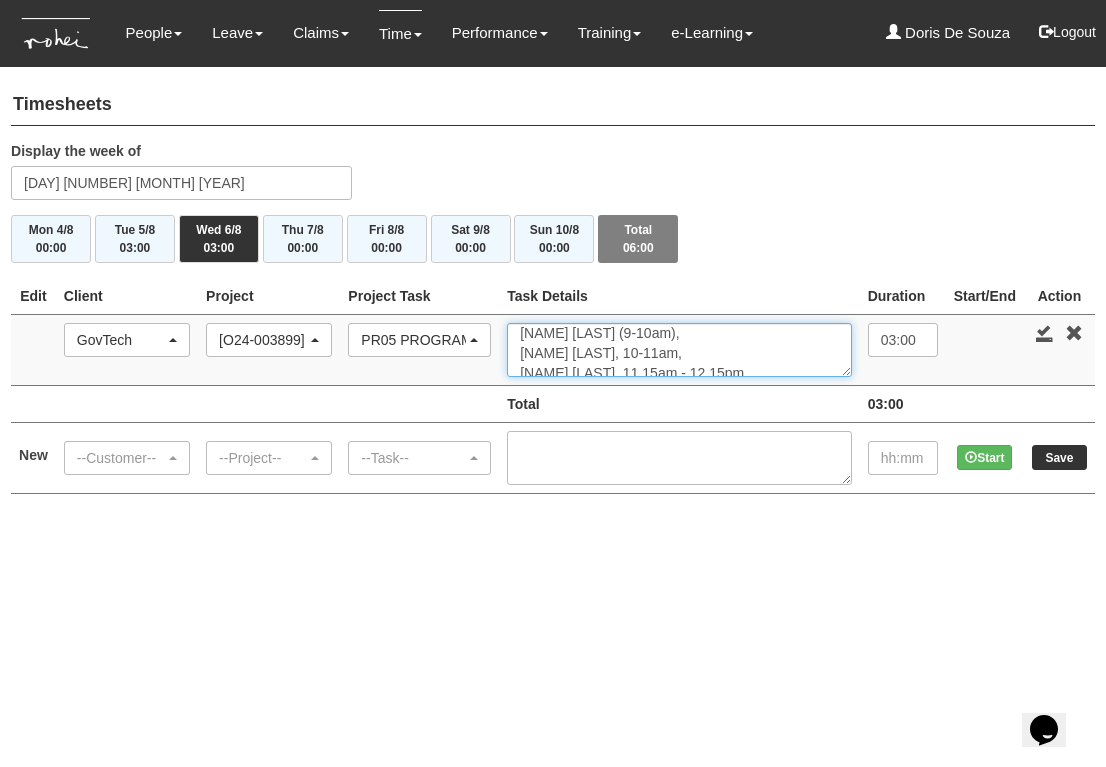 click on "Cohort 13, IC1:
Mahendran (9-10am),
Iskandar Habi, 10-11am,
Patrick Yeo, 11.15am - 12.15pm" at bounding box center [679, 350] 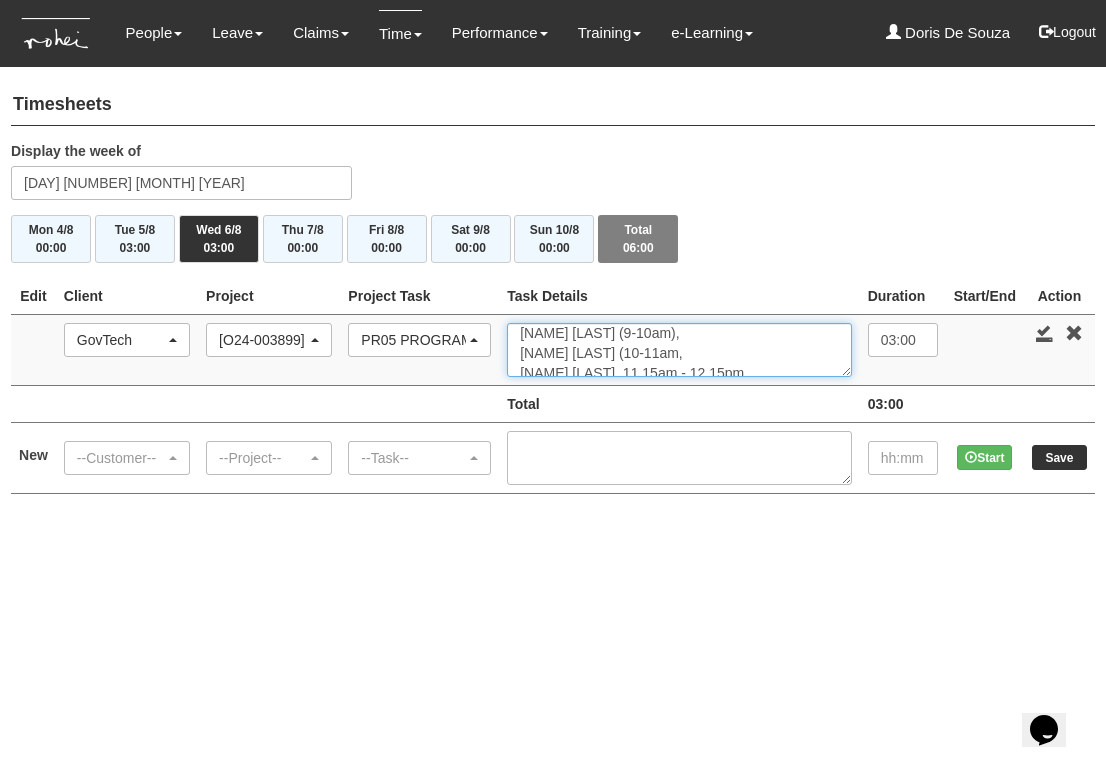 click on "Cohort 13, IC1:
Mahendran (9-10am),
Iskandar Habi (10-11am,
Patrick Yeo, 11.15am - 12.15pm" at bounding box center (679, 350) 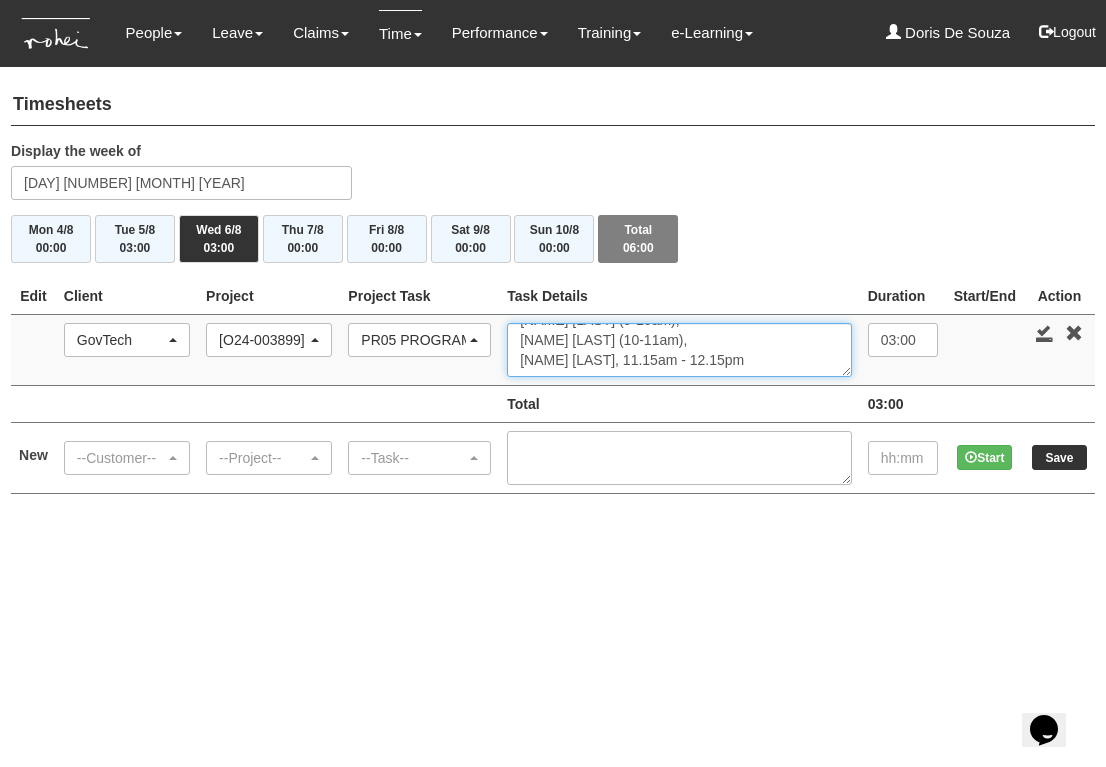 scroll, scrollTop: 40, scrollLeft: 0, axis: vertical 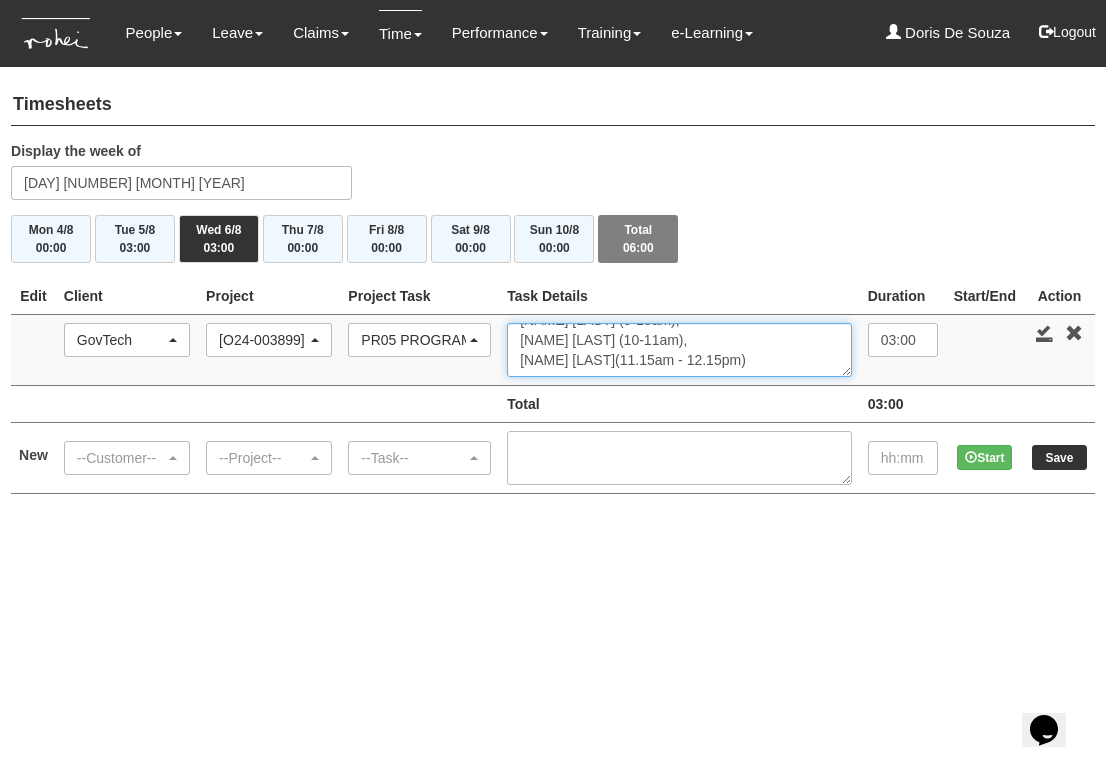 click on "Cohort 13, IC1:
Mahendran (9-10am),
Iskandar Habi (10-11am),
Patrick Yeo(11.15am - 12.15pm" at bounding box center [679, 350] 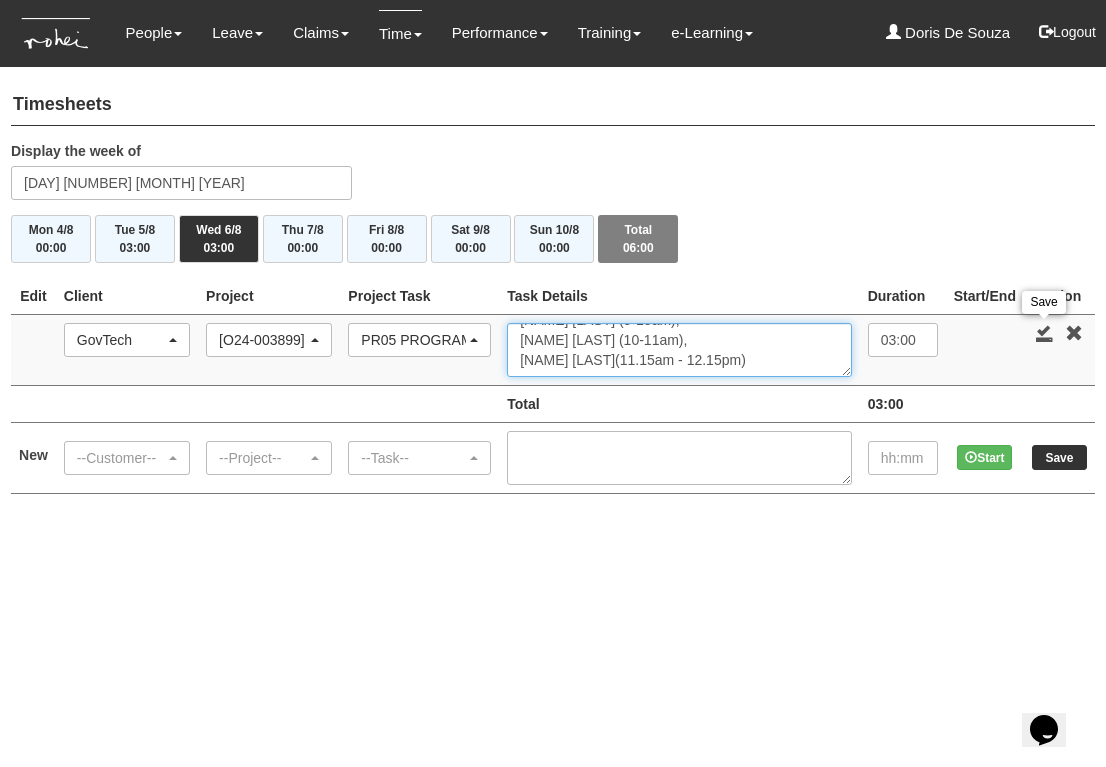 type on "Cohort 13, IC1:
Mahendran (9-10am),
Iskandar Habi (10-11am),
Patrick Yeo(11.15am - 12.15pm)" 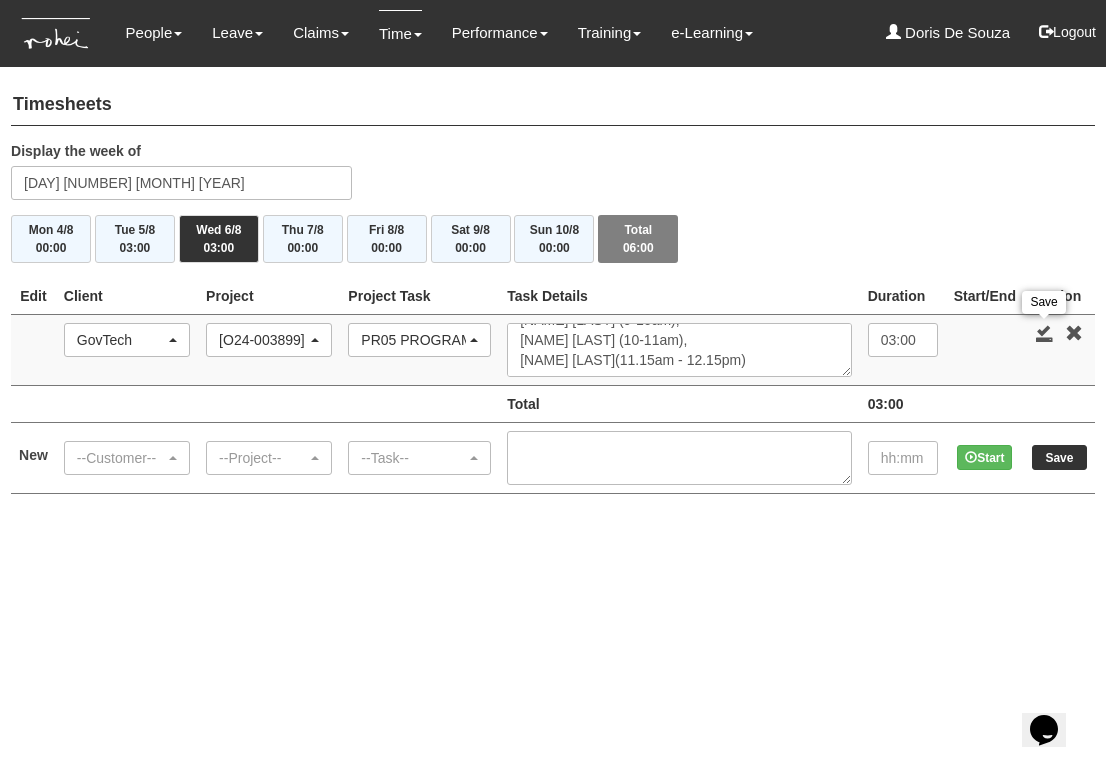 click at bounding box center (1045, 333) 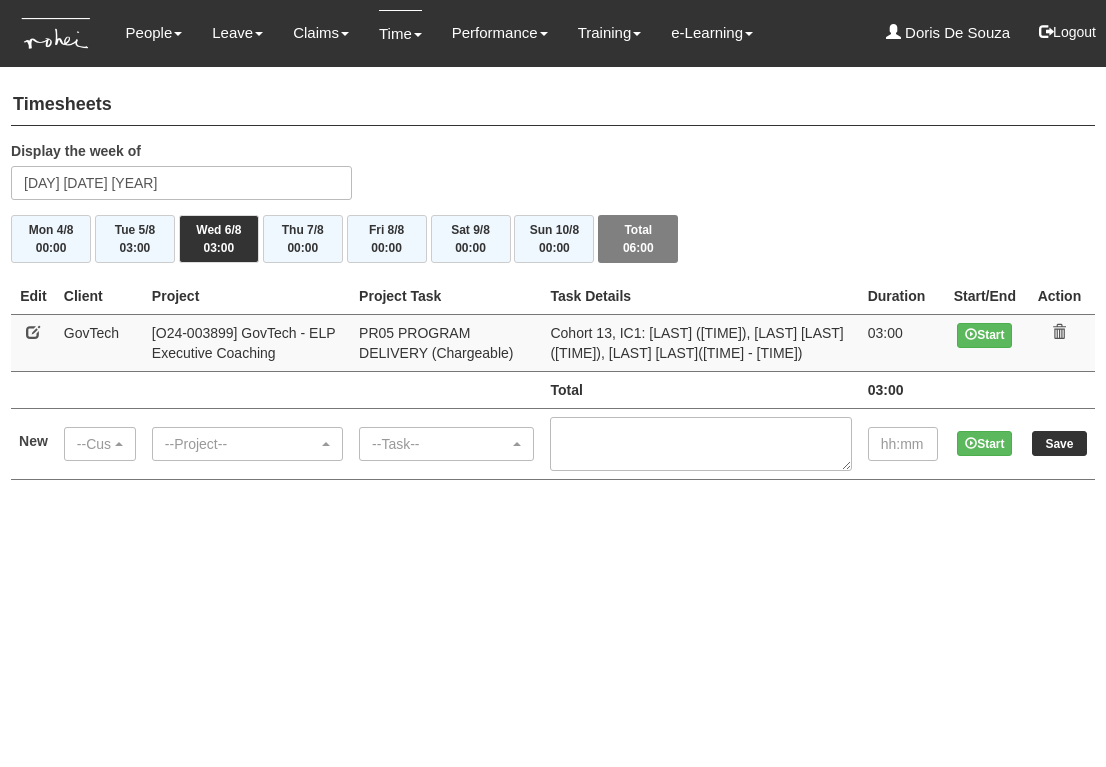 scroll, scrollTop: 0, scrollLeft: 0, axis: both 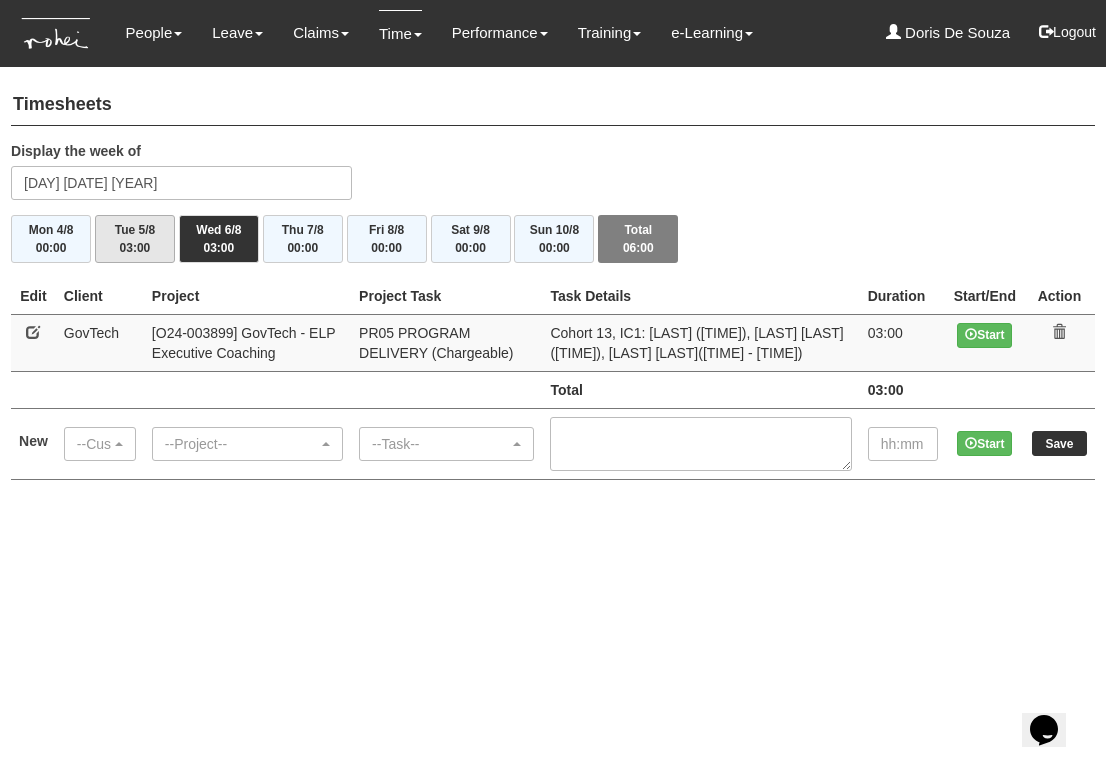 click on "Tue 5/8 03:00" at bounding box center [135, 239] 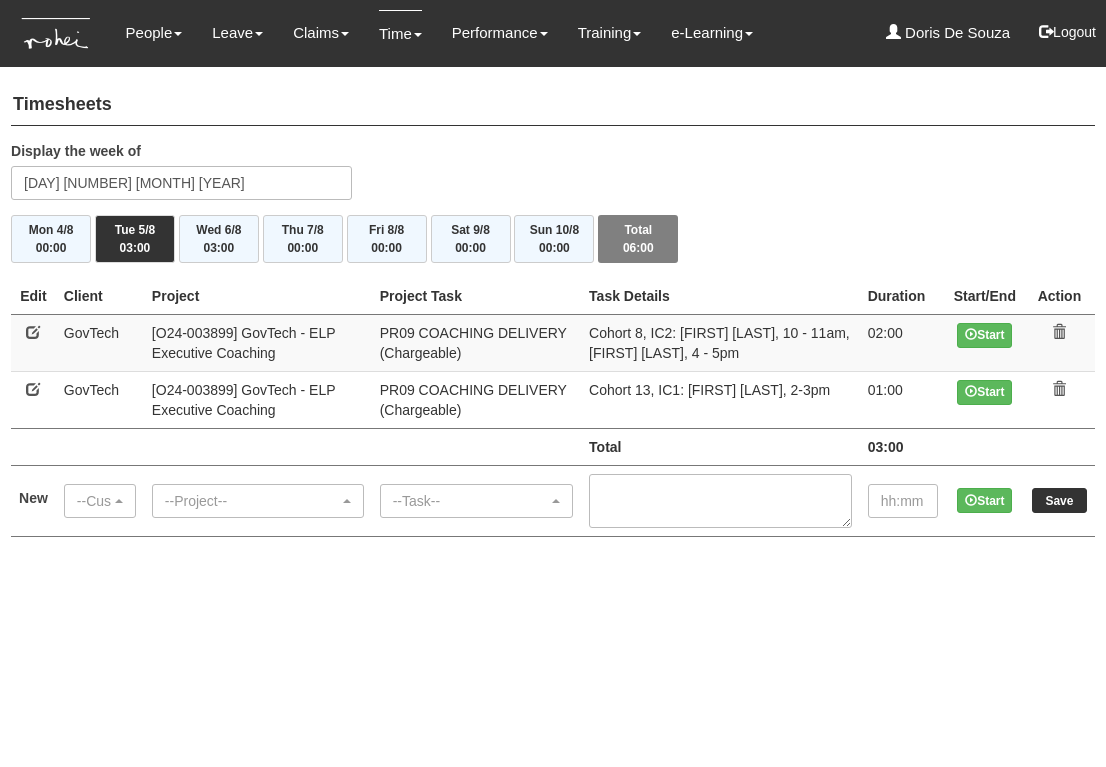 scroll, scrollTop: 0, scrollLeft: 0, axis: both 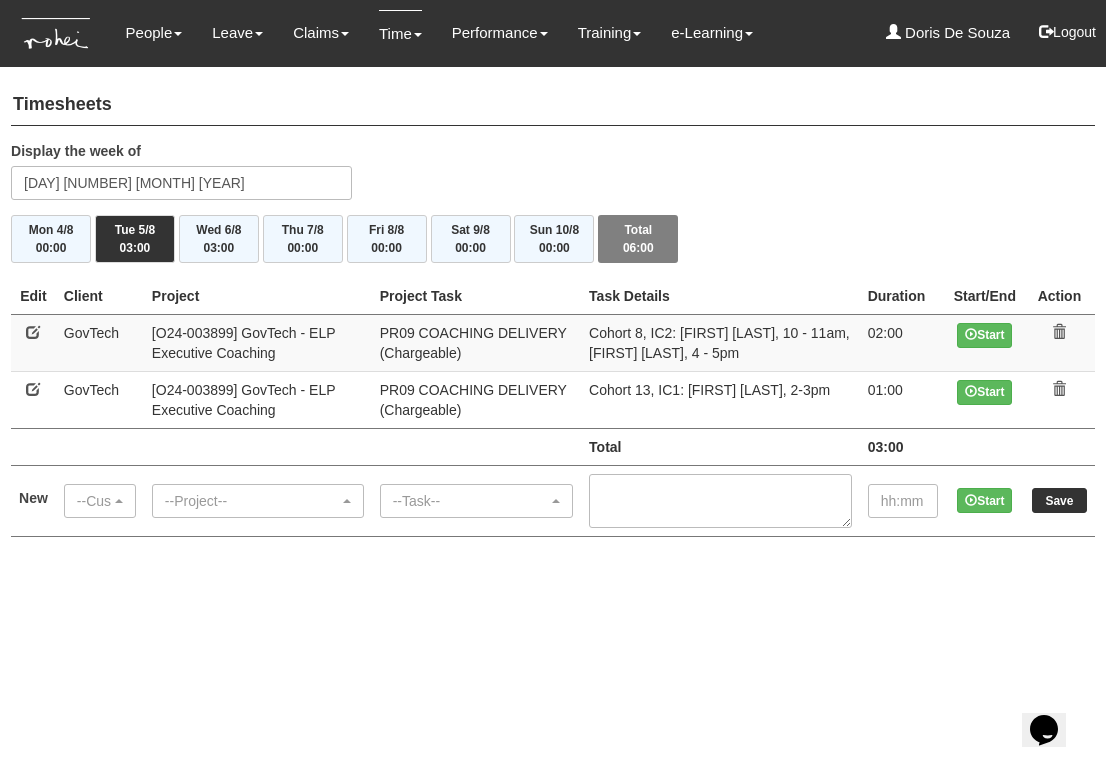 click at bounding box center (33, 332) 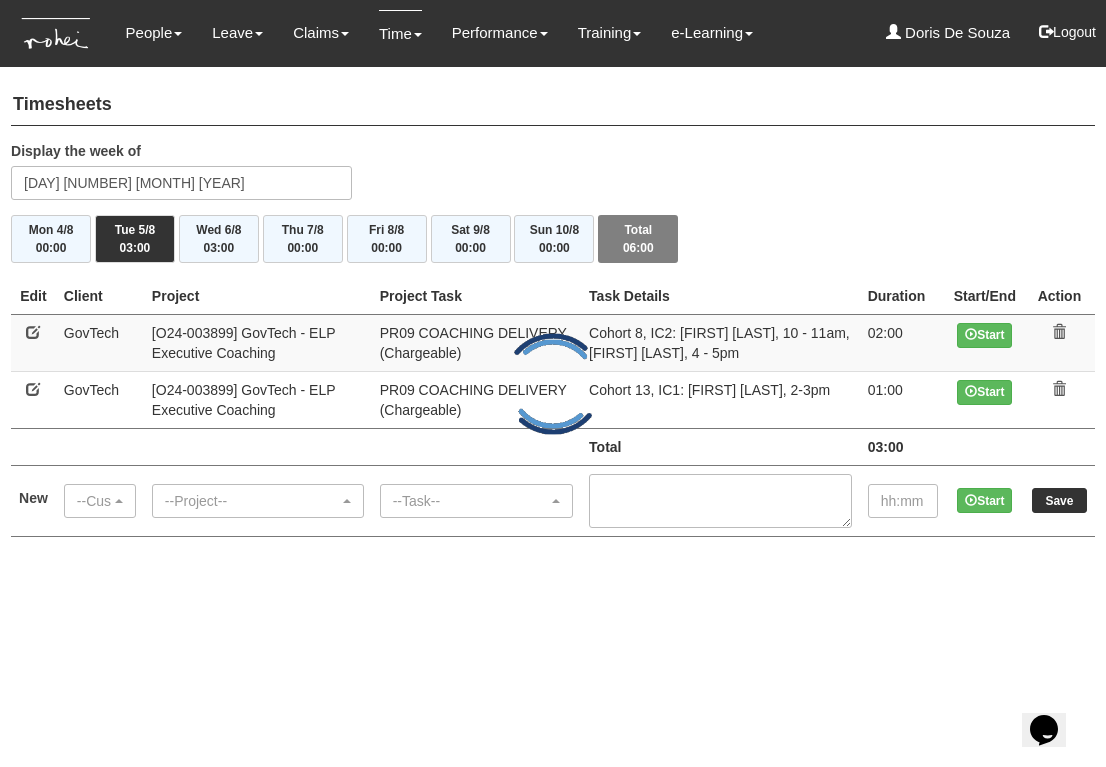 select on "427" 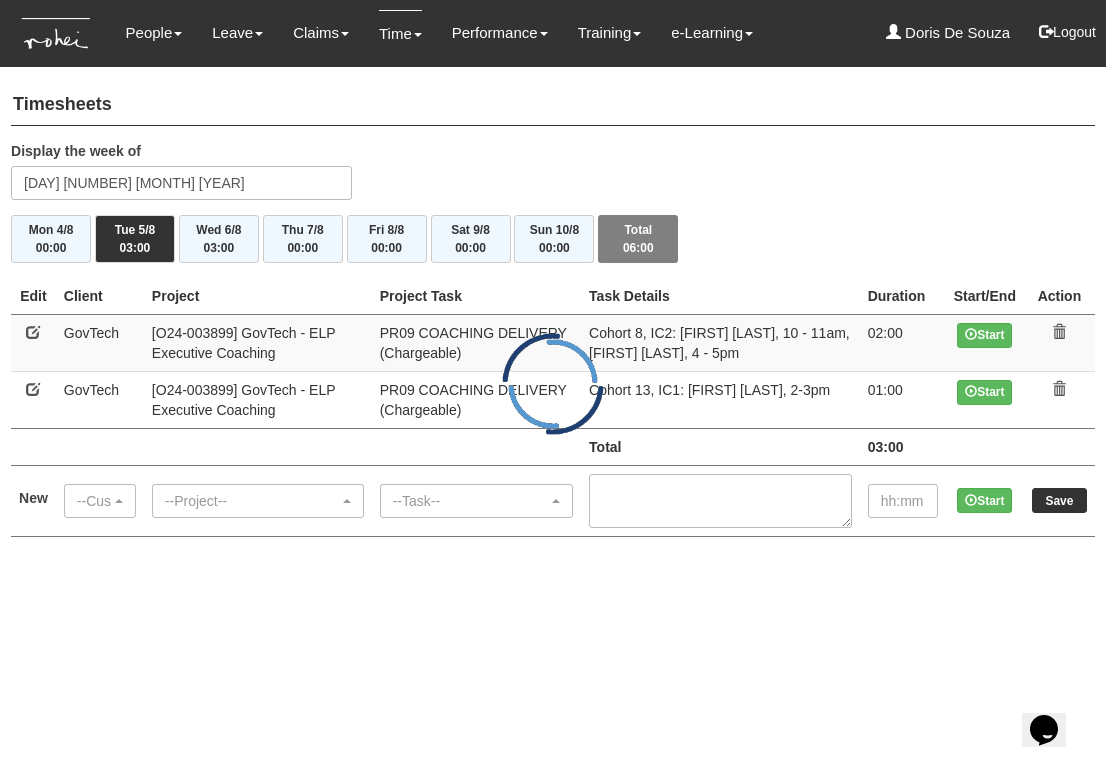 select on "150" 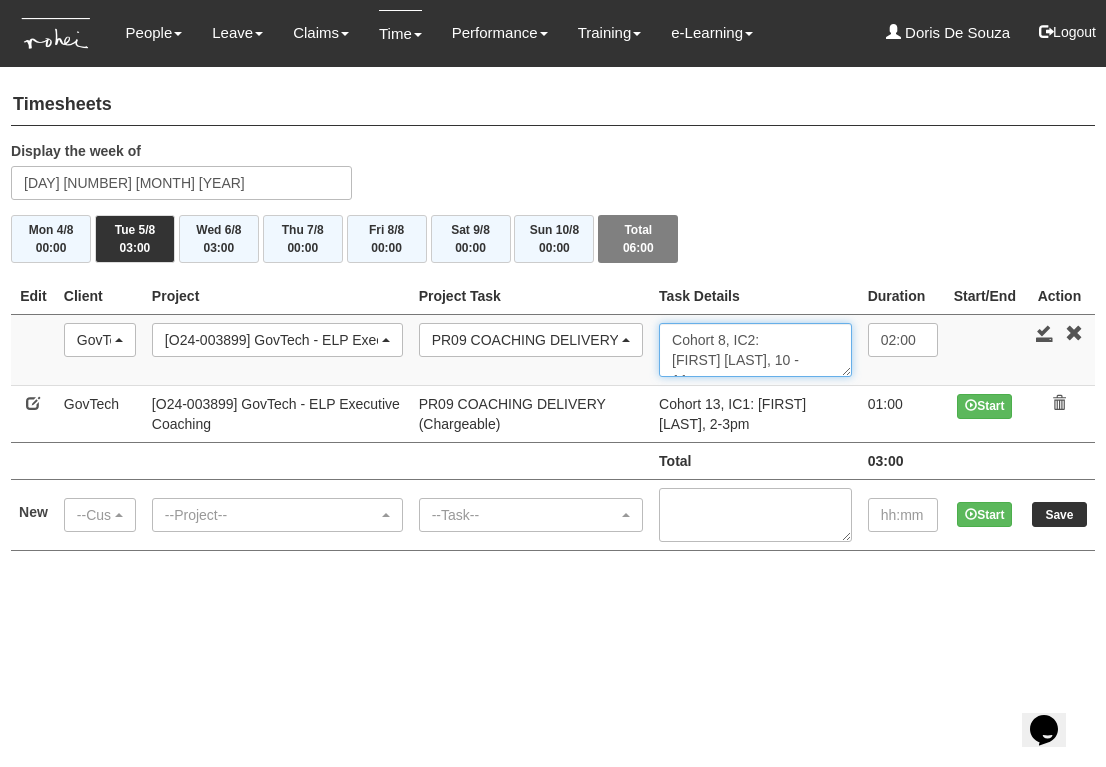 click on "Cohort 8, IC2:
Bruce Chua, 10 - 11am,
Ching Chin, 4 - 5pm" at bounding box center [755, 350] 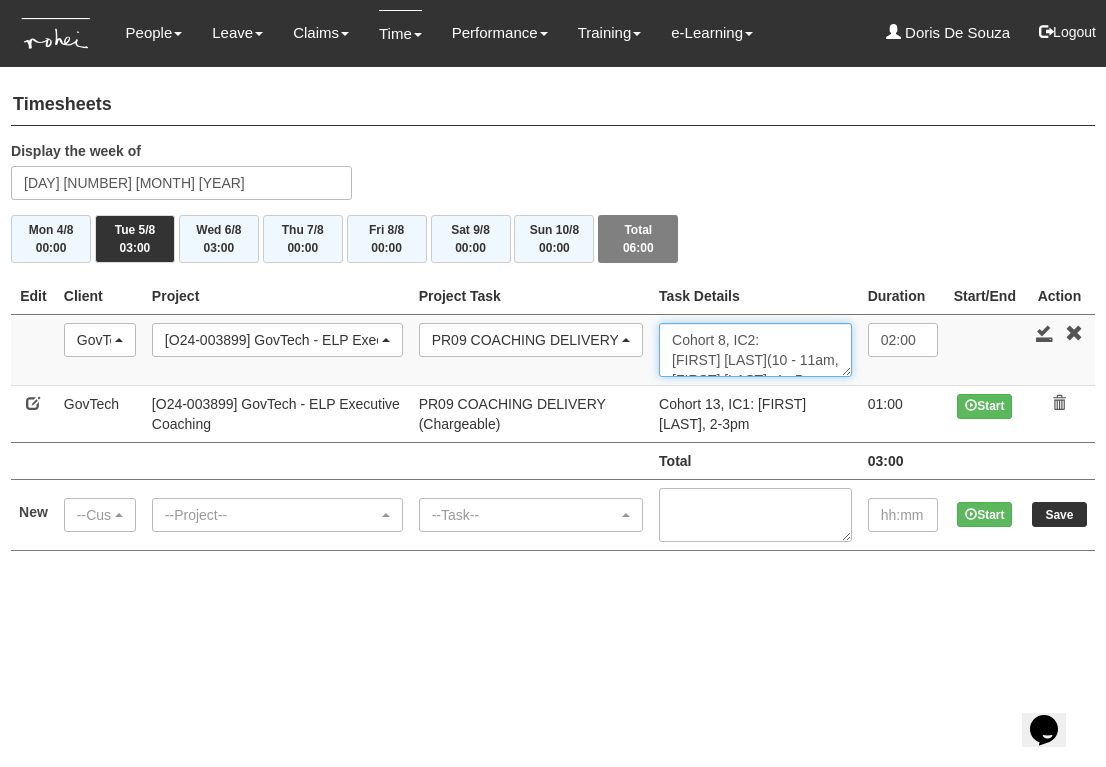 click on "Cohort 8, IC2:
Bruce Chua(10 - 11am,
Ching Chin, 4 - 5pm" at bounding box center [755, 350] 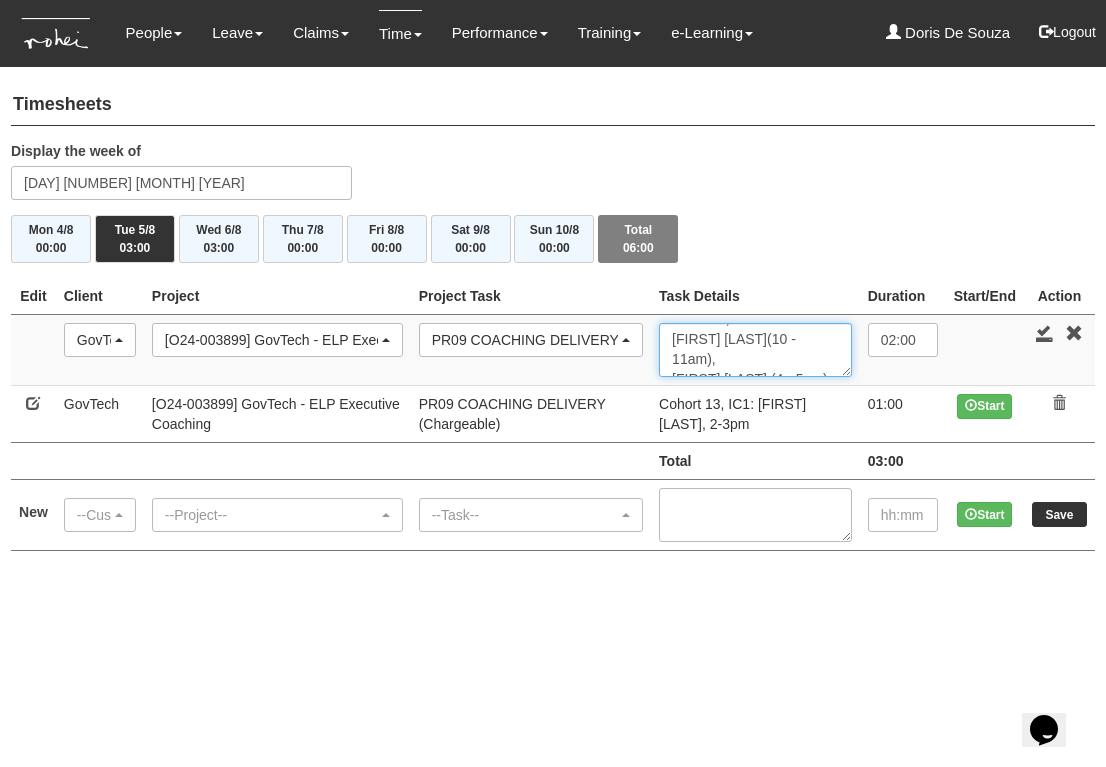 scroll, scrollTop: 20, scrollLeft: 0, axis: vertical 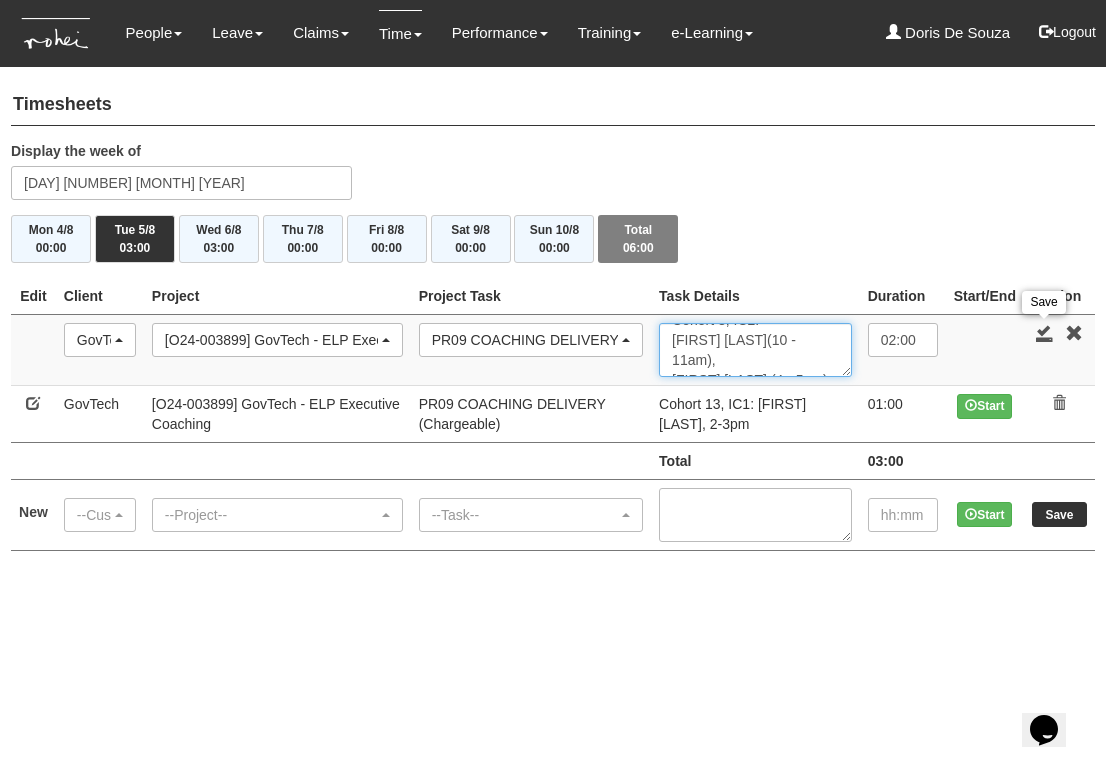 type on "Cohort 8, IC2:
[NAME] [NAME](10 - 11am),
[NAME] [NAME] (4 - 5pm)" 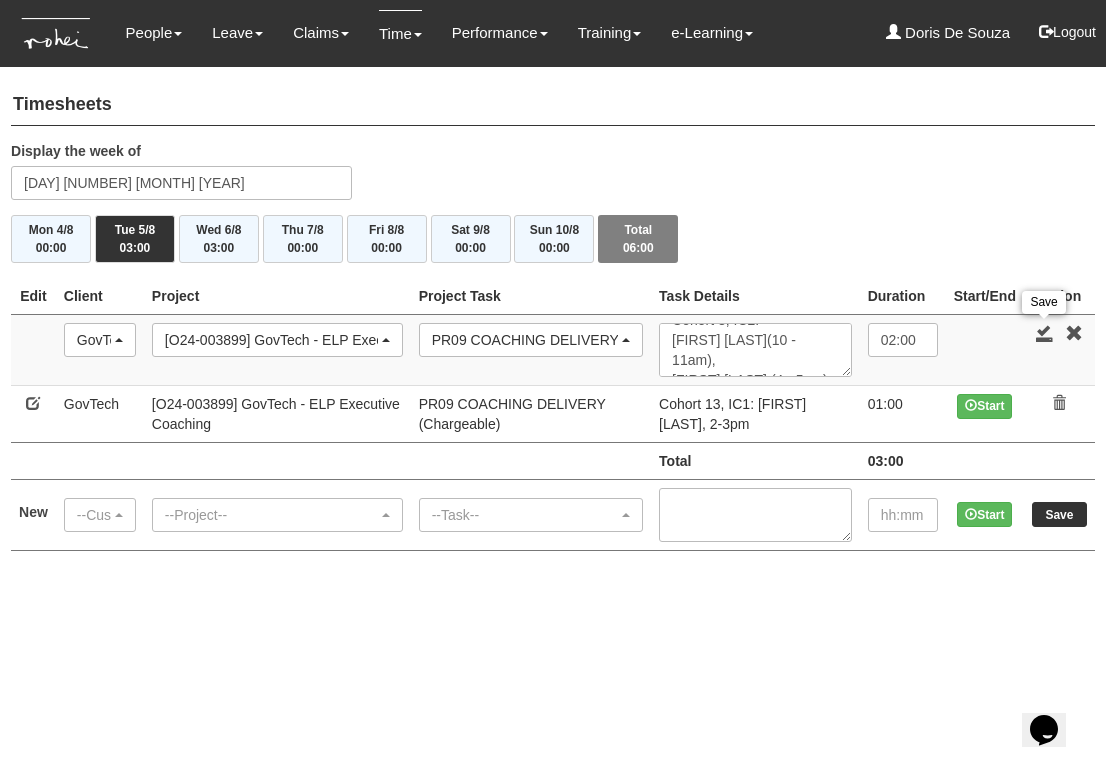 click at bounding box center (1045, 333) 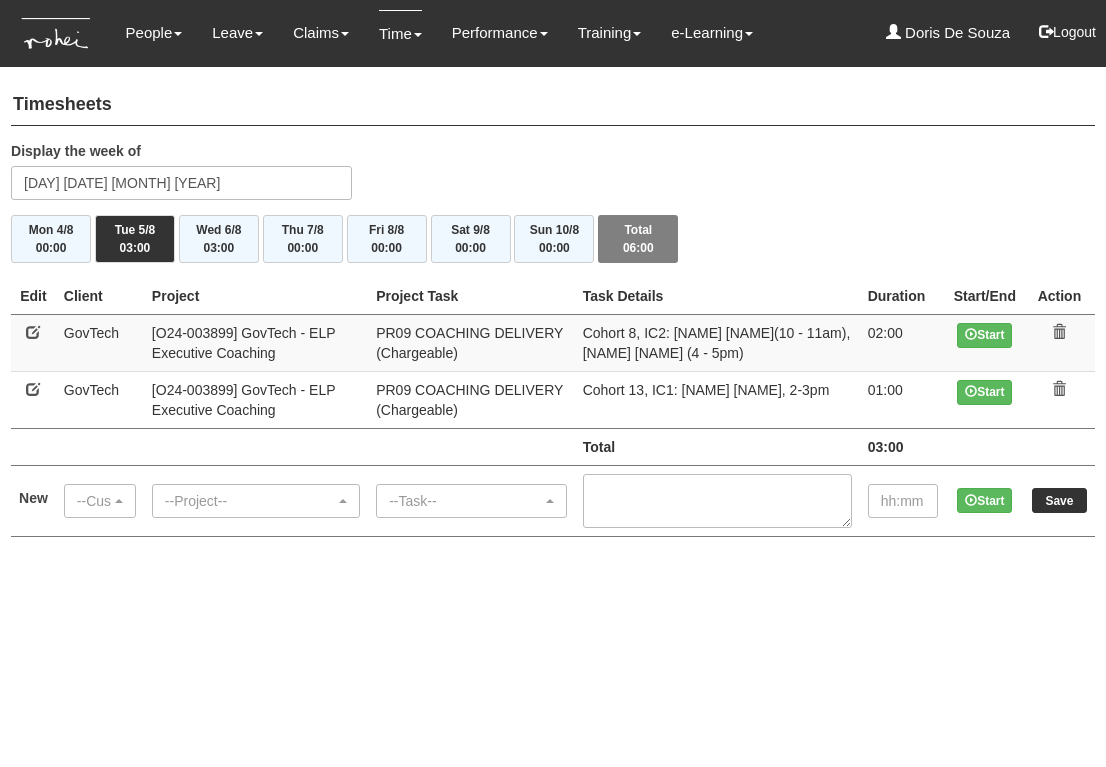 scroll, scrollTop: 0, scrollLeft: 0, axis: both 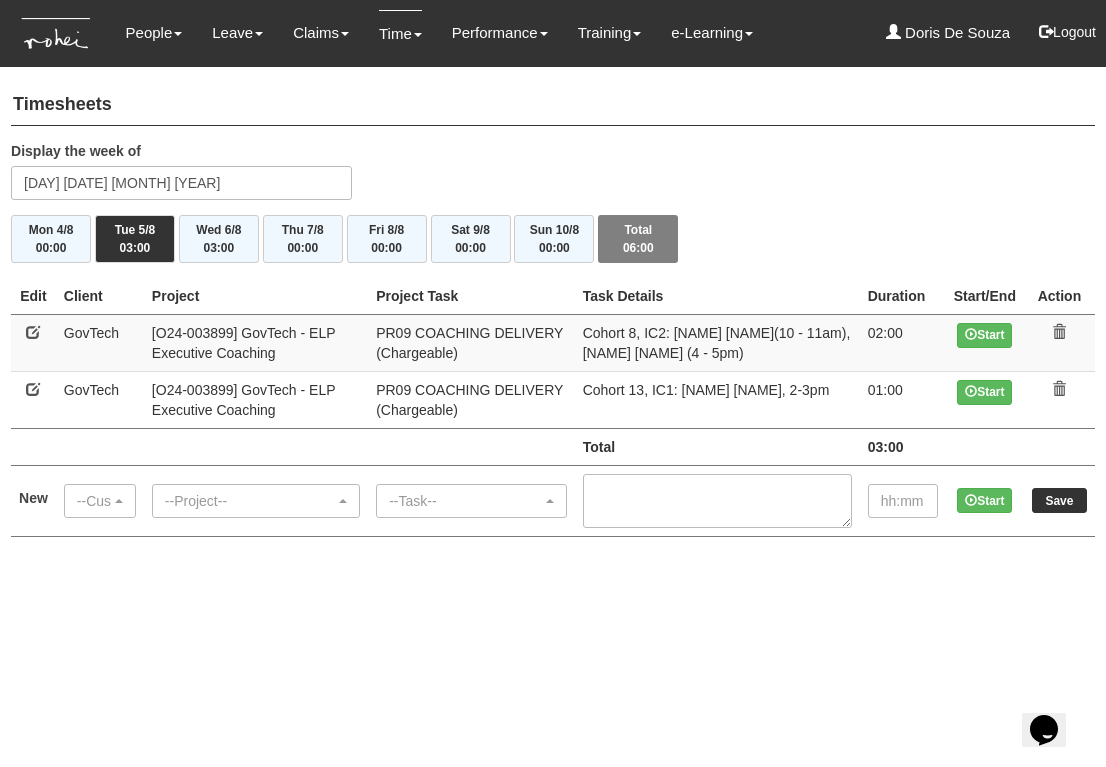 click at bounding box center (33, 332) 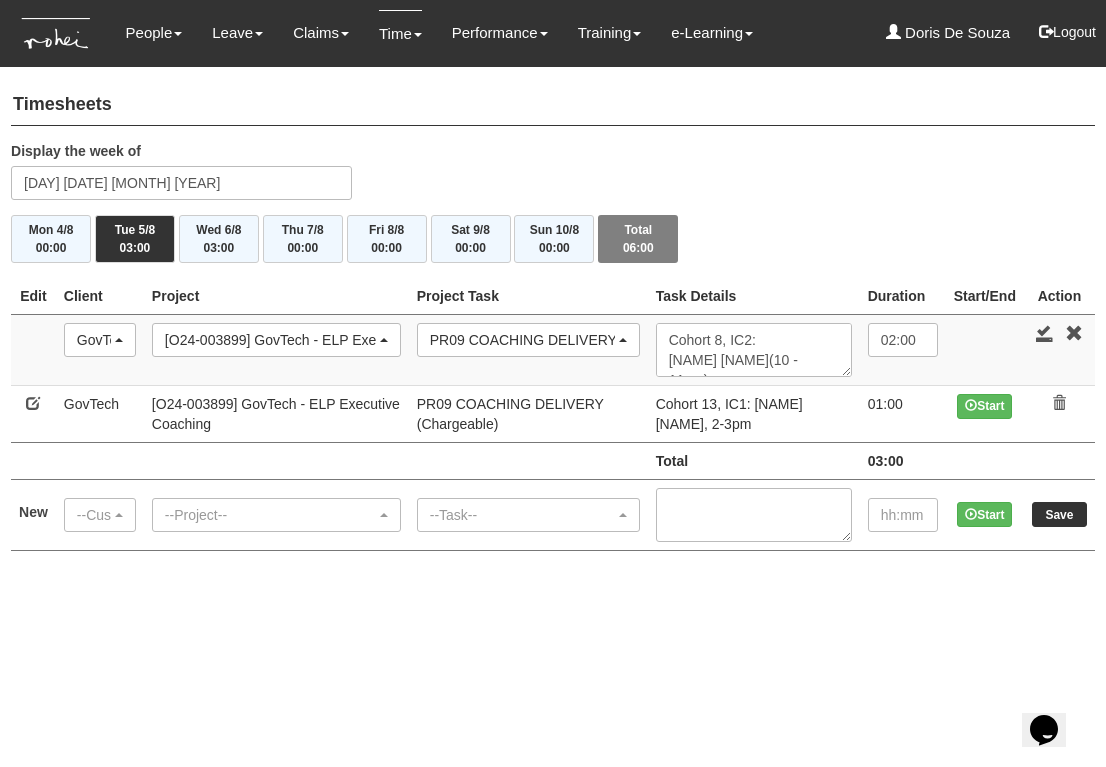 scroll, scrollTop: 0, scrollLeft: 0, axis: both 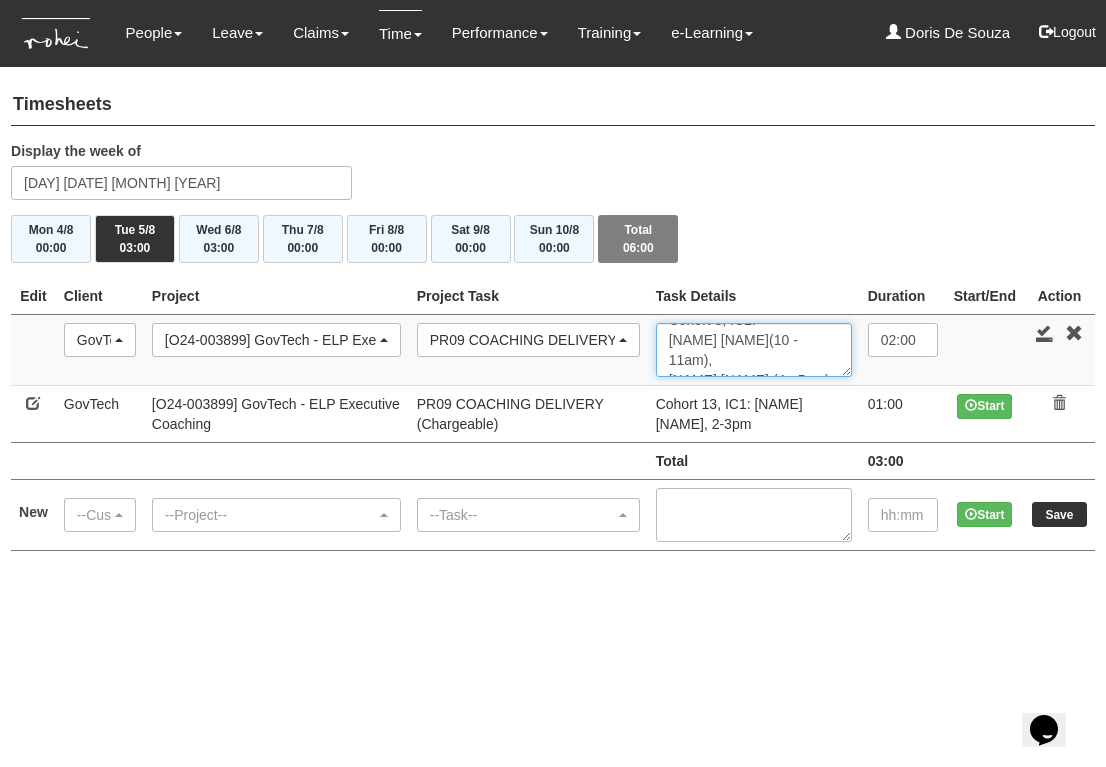 click on "Cohort 8, IC2:
[NAME] [NAME](10 - 11am),
[NAME] [NAME] (4 - 5pm)" at bounding box center [754, 350] 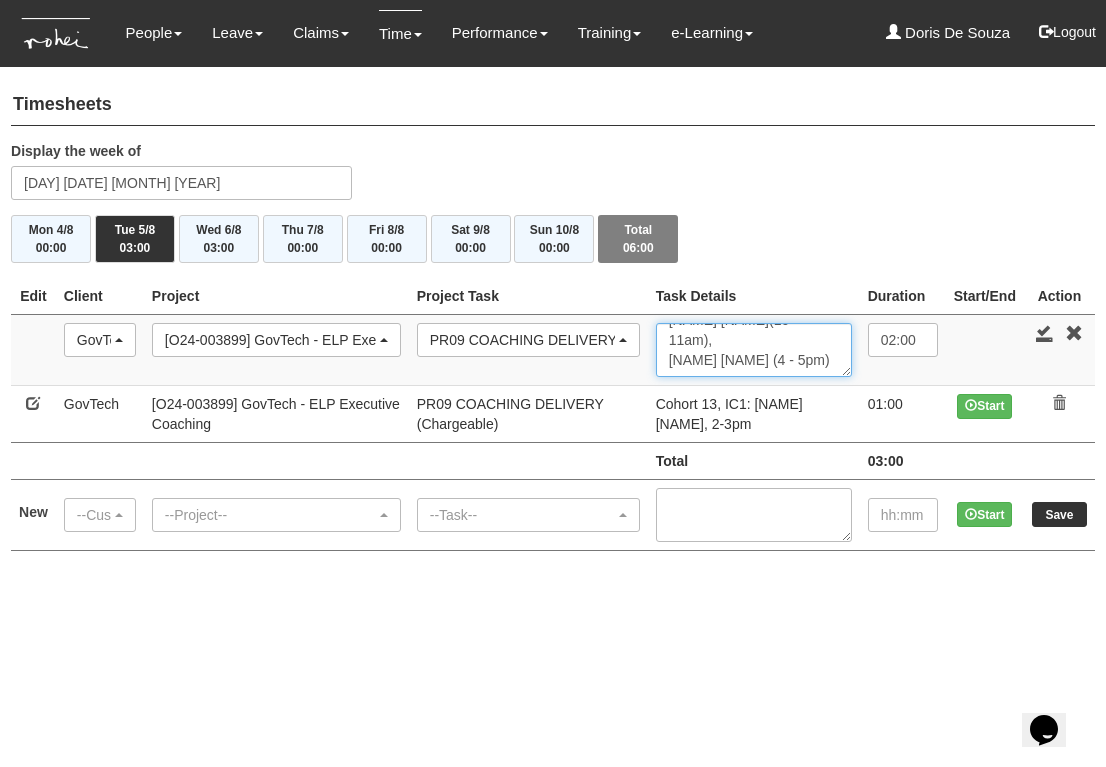 scroll, scrollTop: 40, scrollLeft: 0, axis: vertical 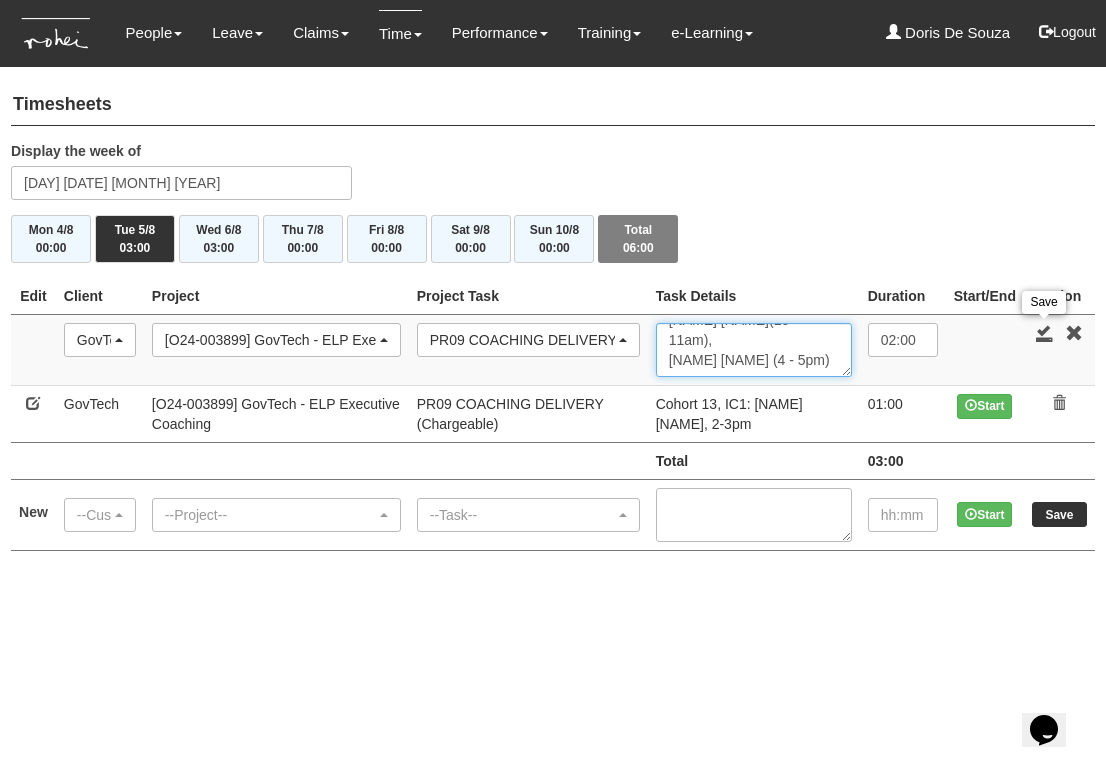 type on "Cohort 8, IC2:
[NAME] [NAME](10 - 11am),
[NAME] [NAME] (4 - 5pm)" 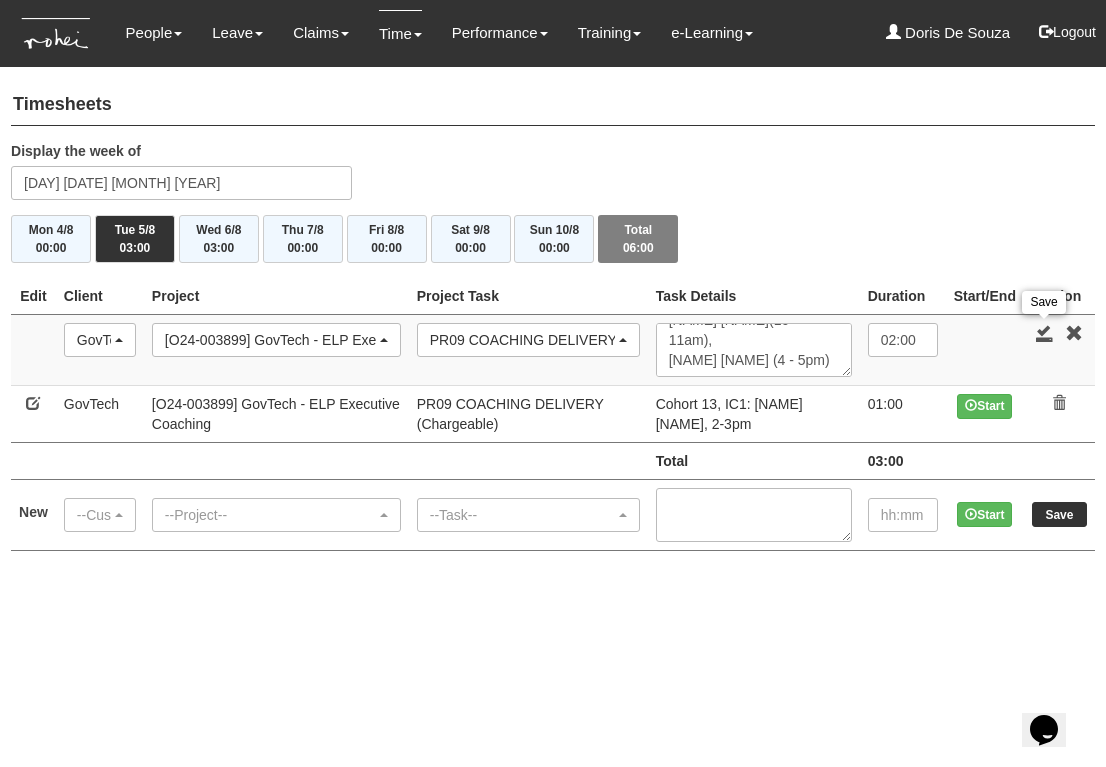 click at bounding box center (1045, 333) 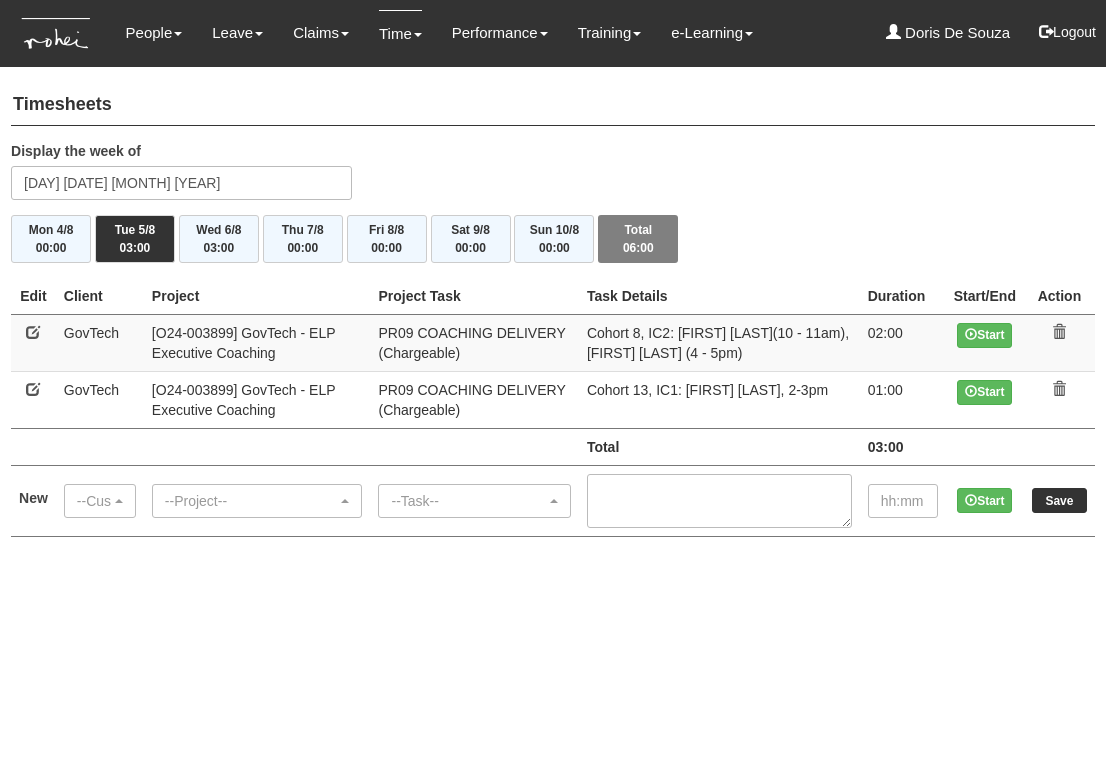scroll, scrollTop: 0, scrollLeft: 0, axis: both 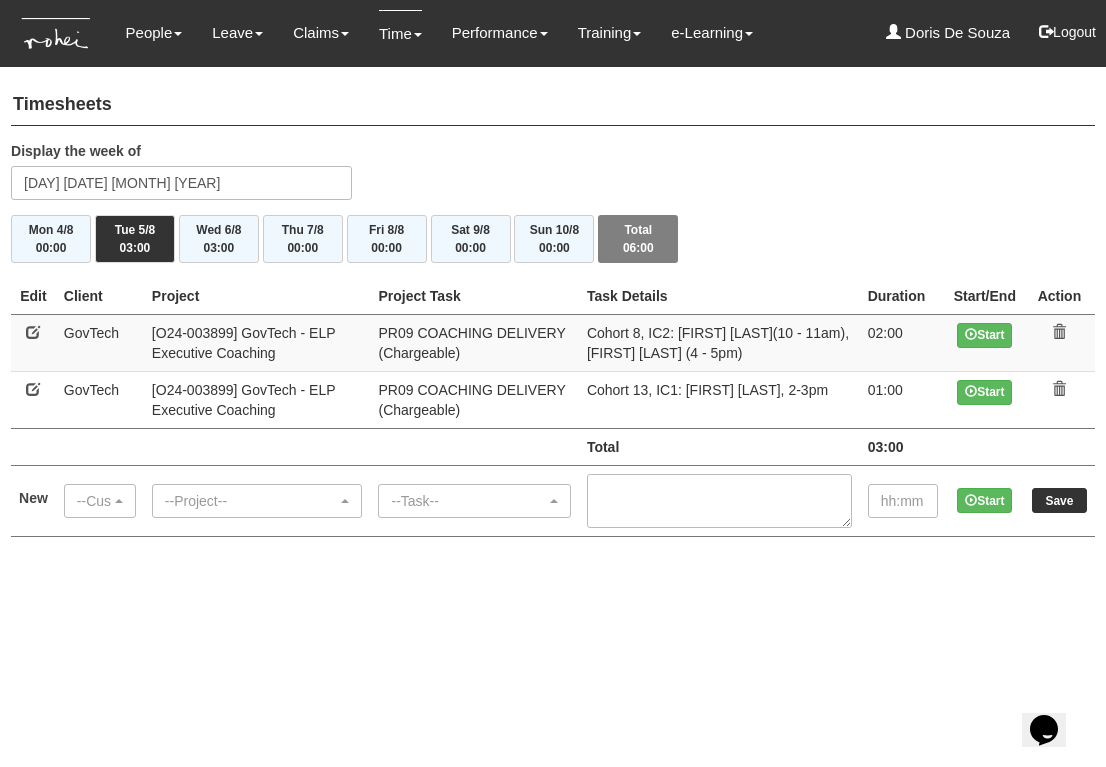 click at bounding box center [33, 389] 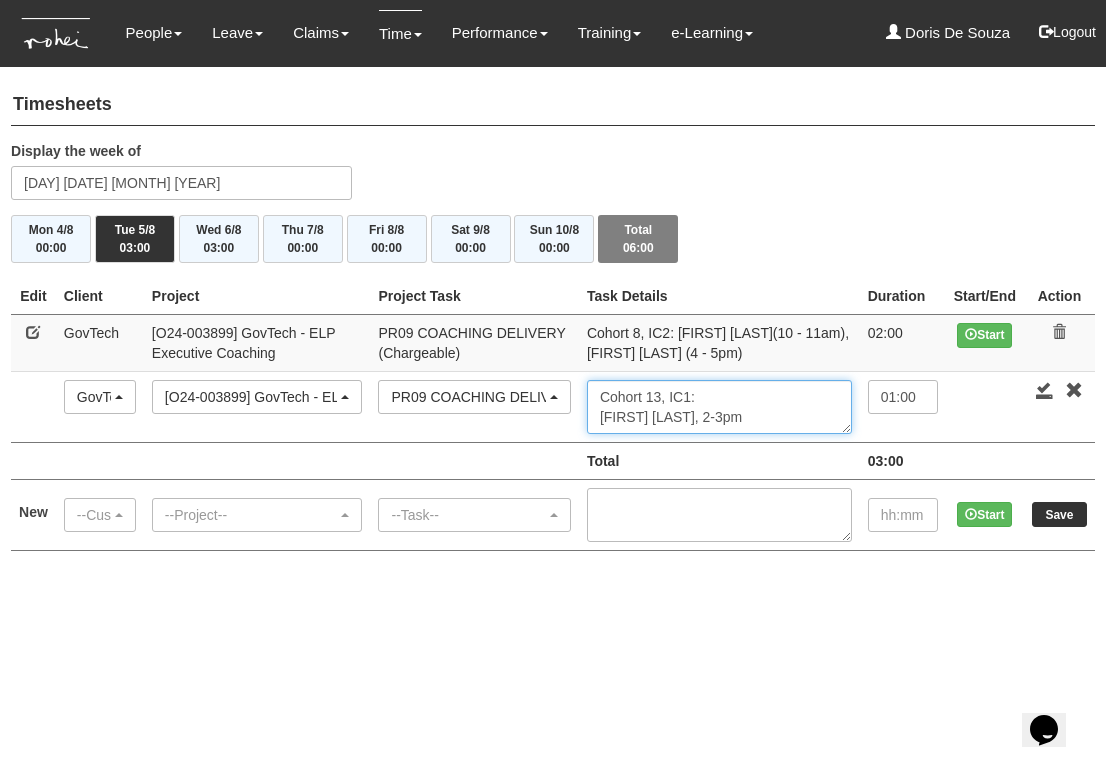click on "Cohort 13, IC1:
Tiffany Chua, 2-3pm" at bounding box center (719, 407) 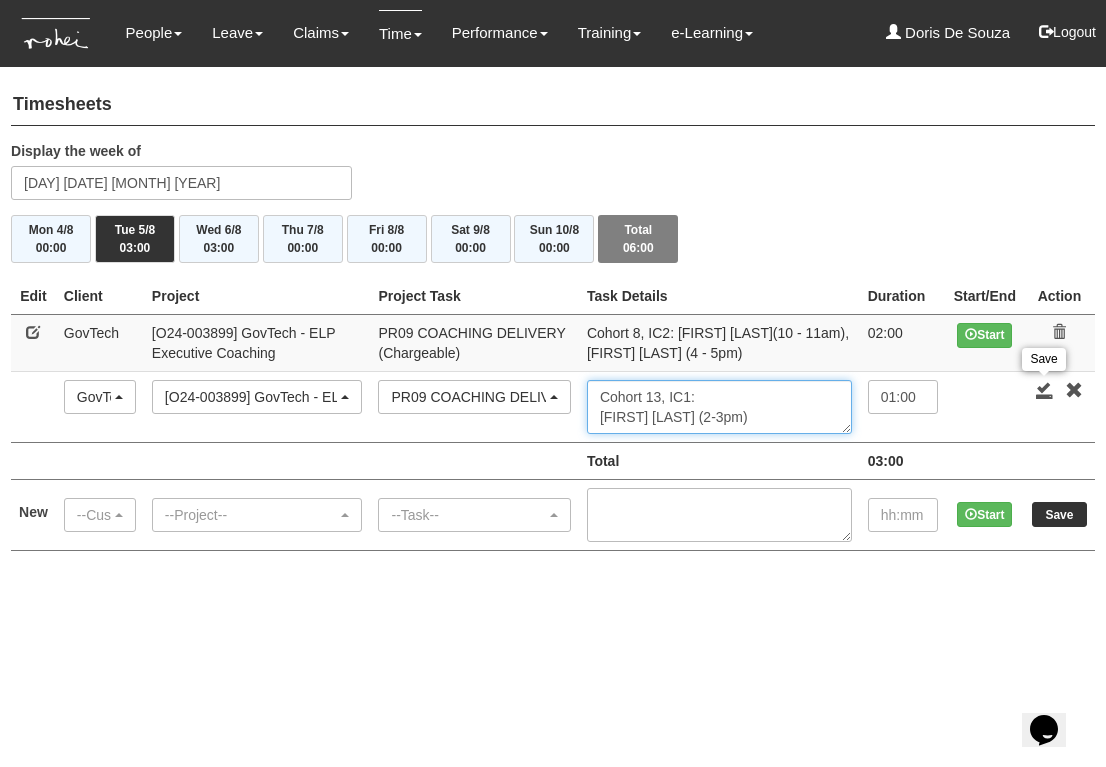 type on "Cohort 13, IC1:
Tiffany Chua (2-3pm)" 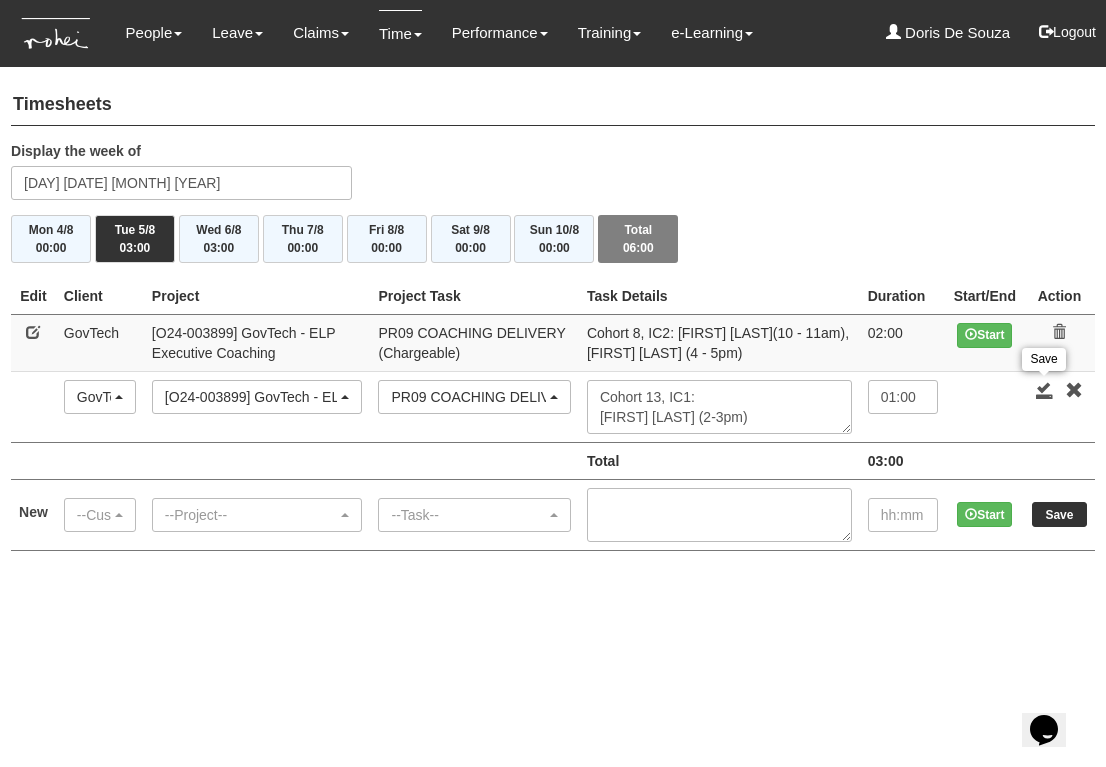 click at bounding box center [1045, 390] 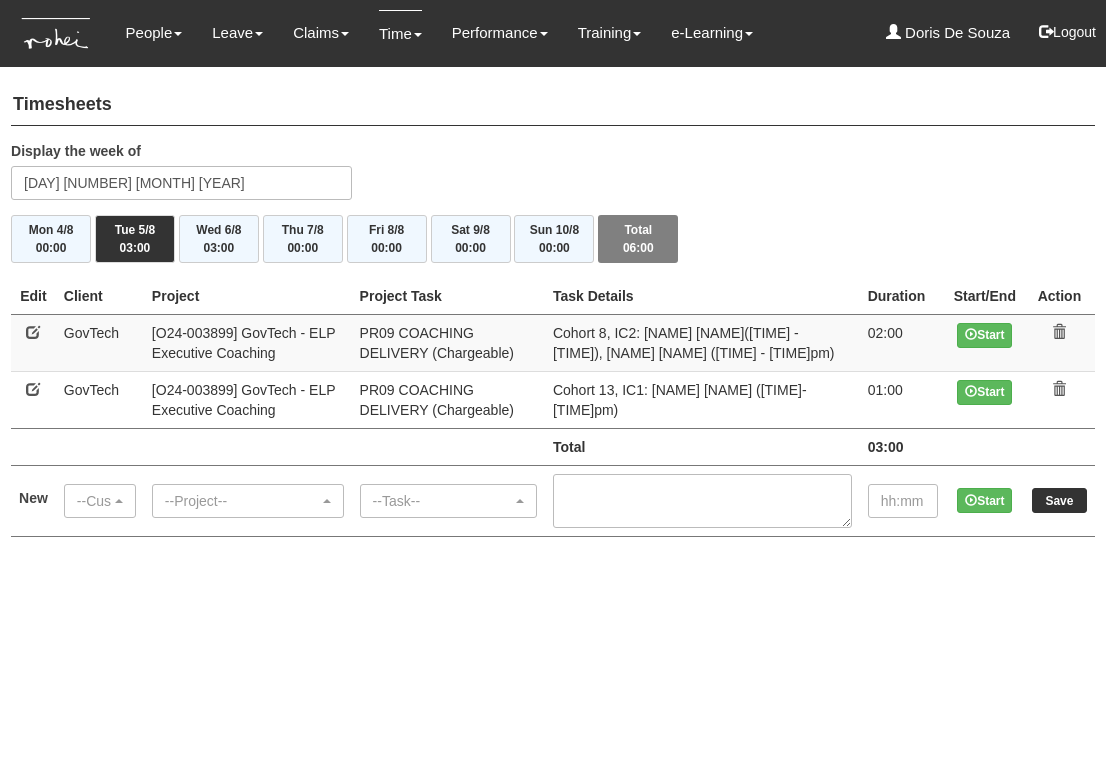 scroll, scrollTop: 0, scrollLeft: 0, axis: both 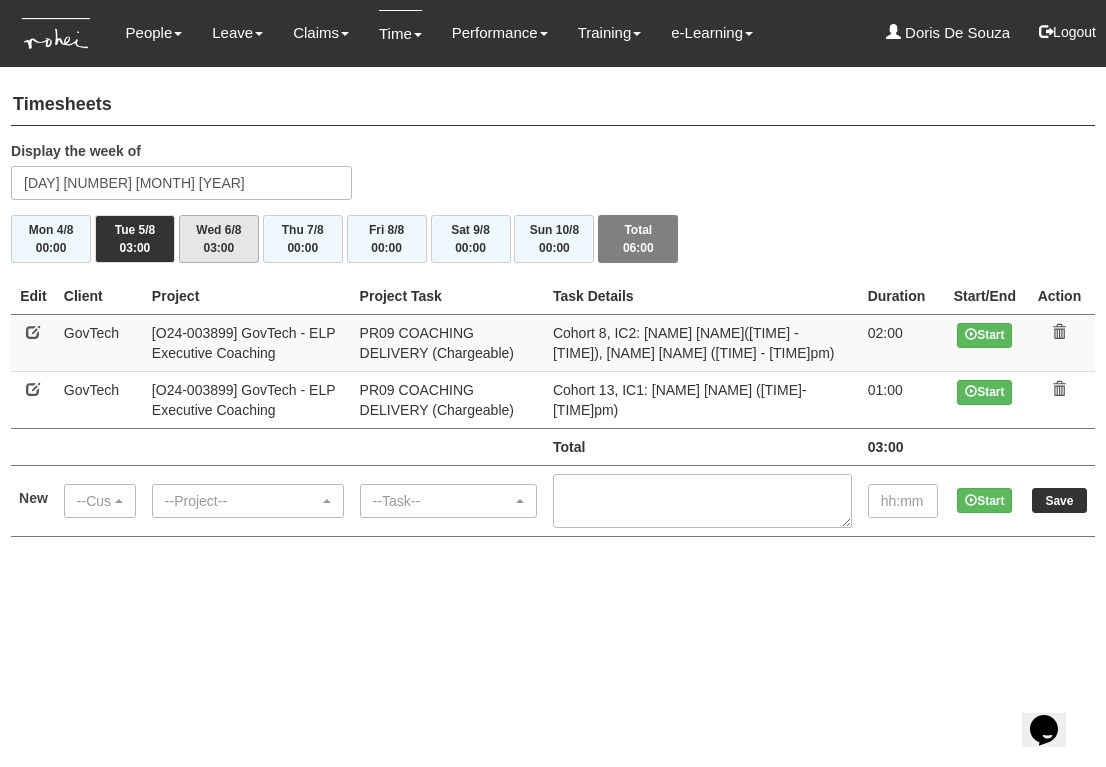 click on "[DAY] [DATE] [TIME]" at bounding box center [219, 239] 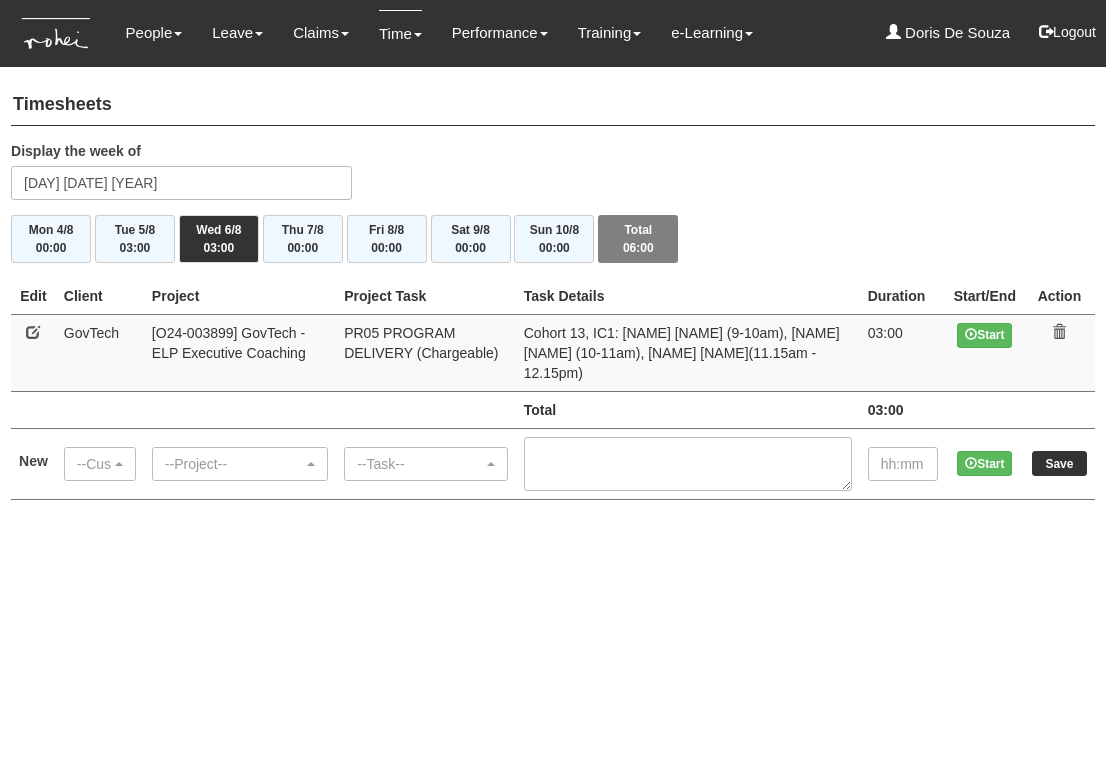 scroll, scrollTop: 0, scrollLeft: 0, axis: both 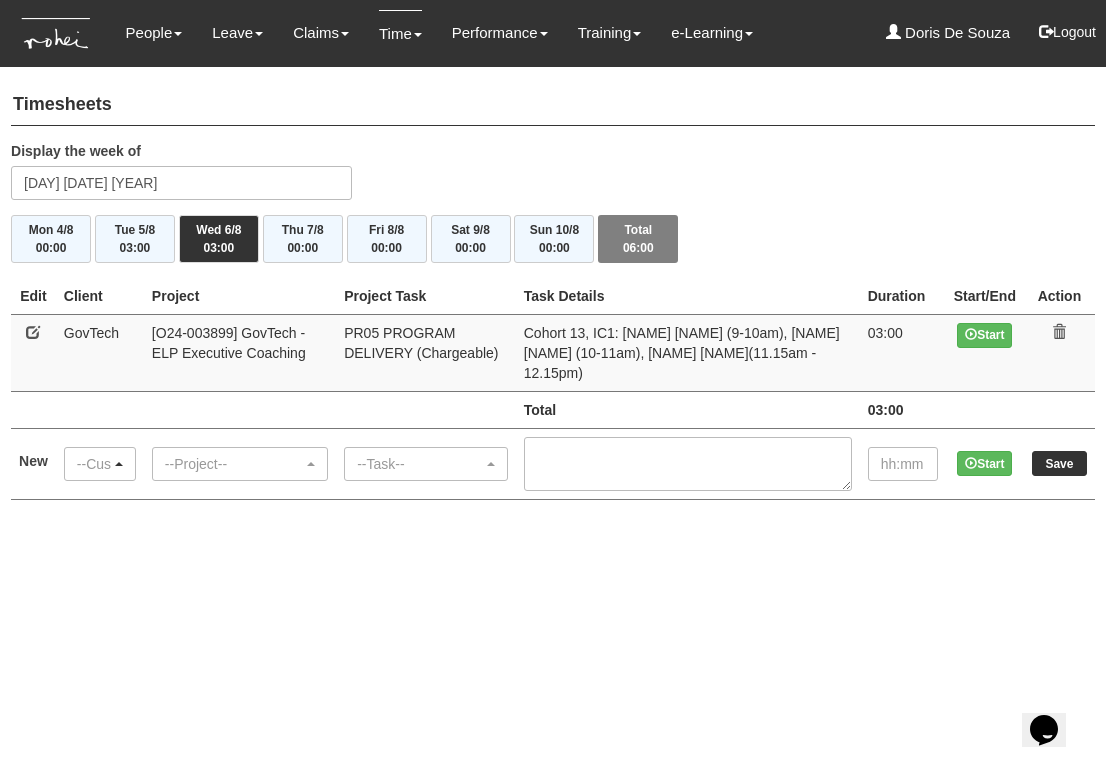 click on "--Customer--" at bounding box center [100, 464] 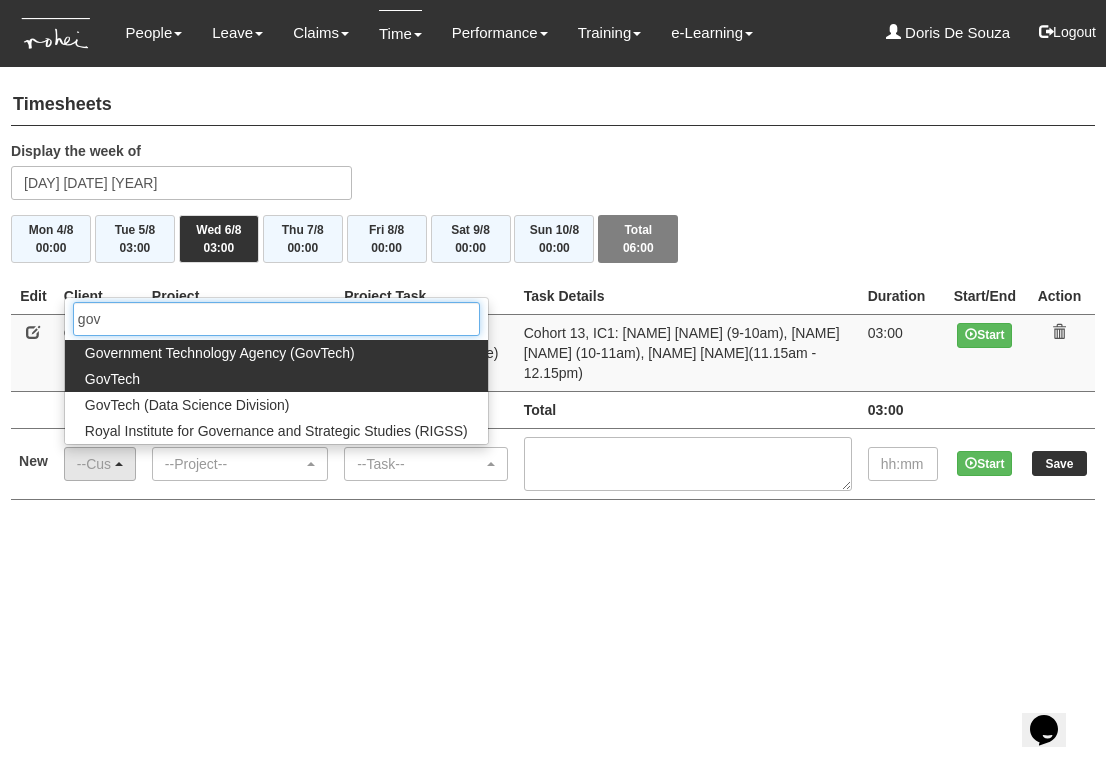 type on "gov" 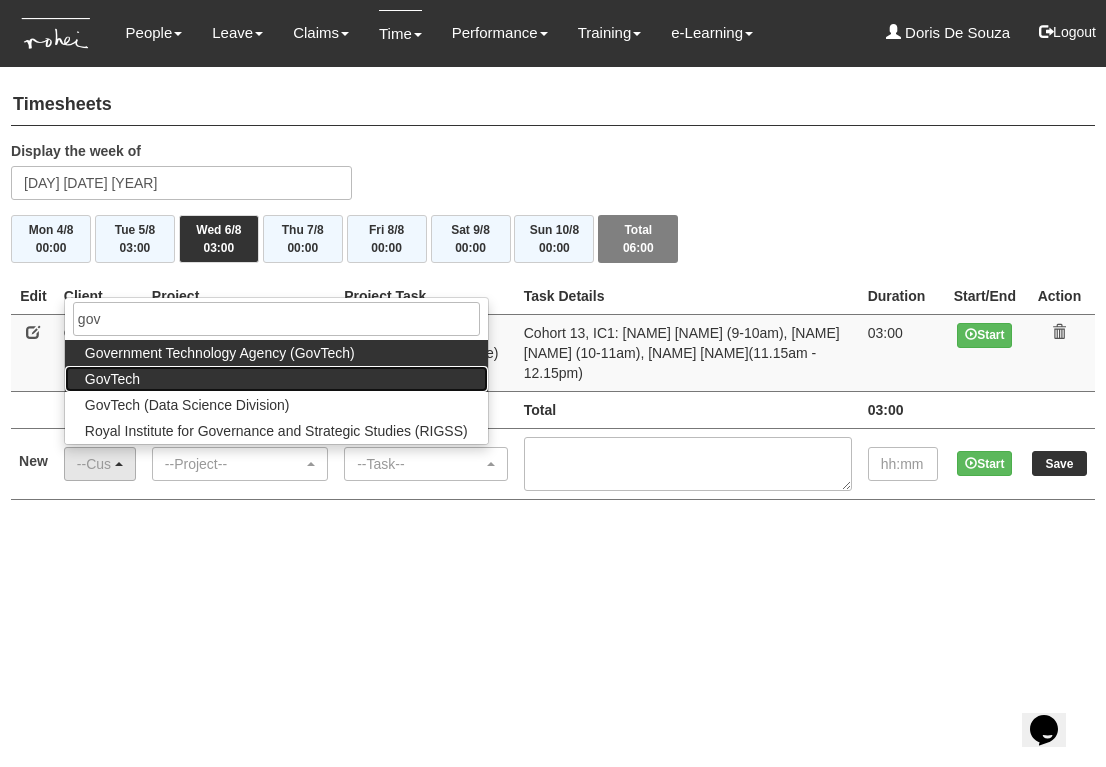 click on "GovTech" at bounding box center [276, 379] 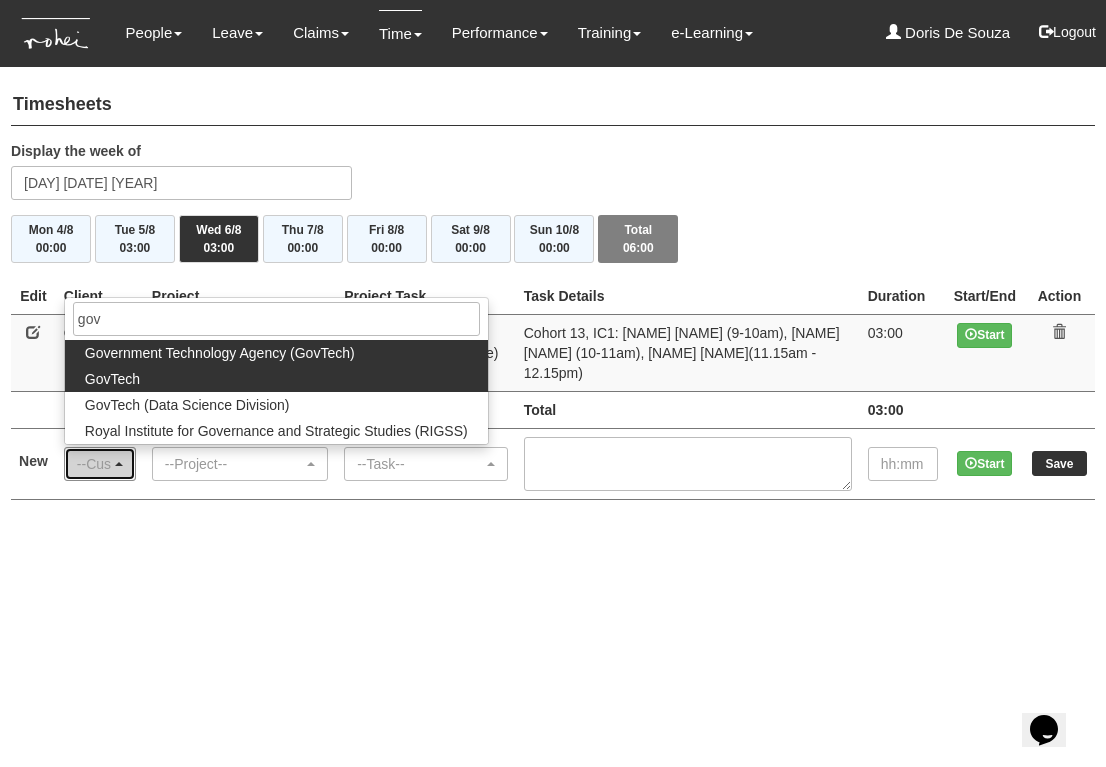 select on "427" 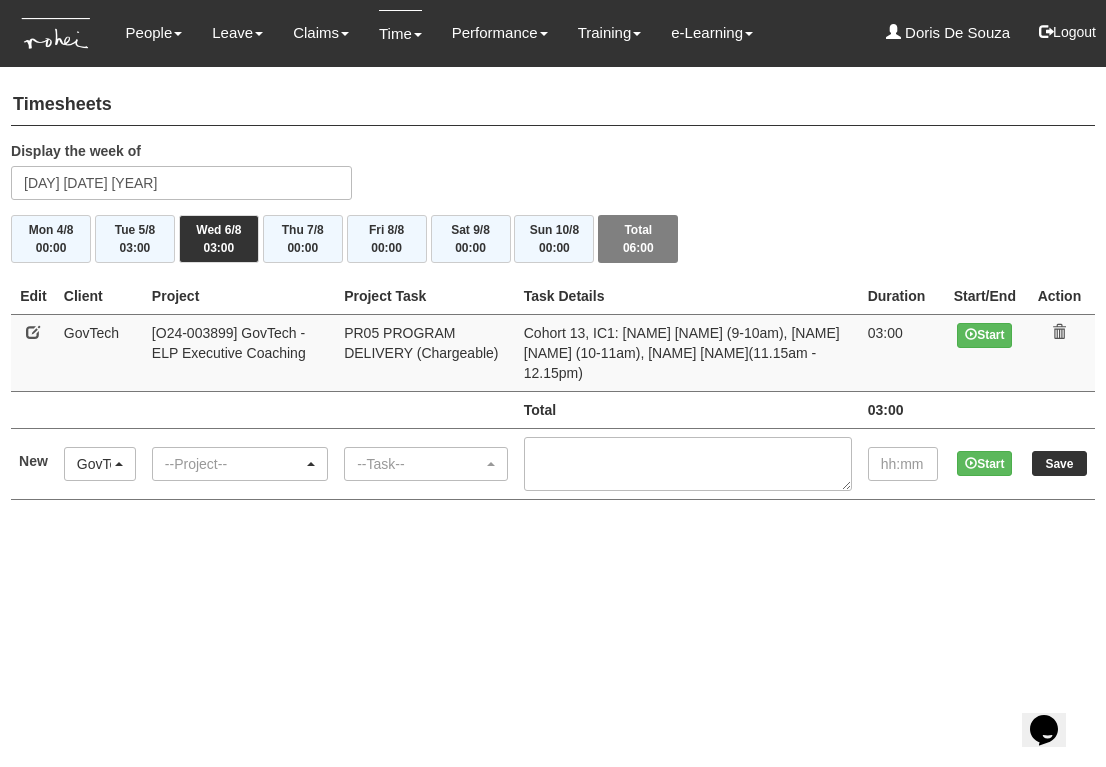 click on "--Project--" at bounding box center (234, 464) 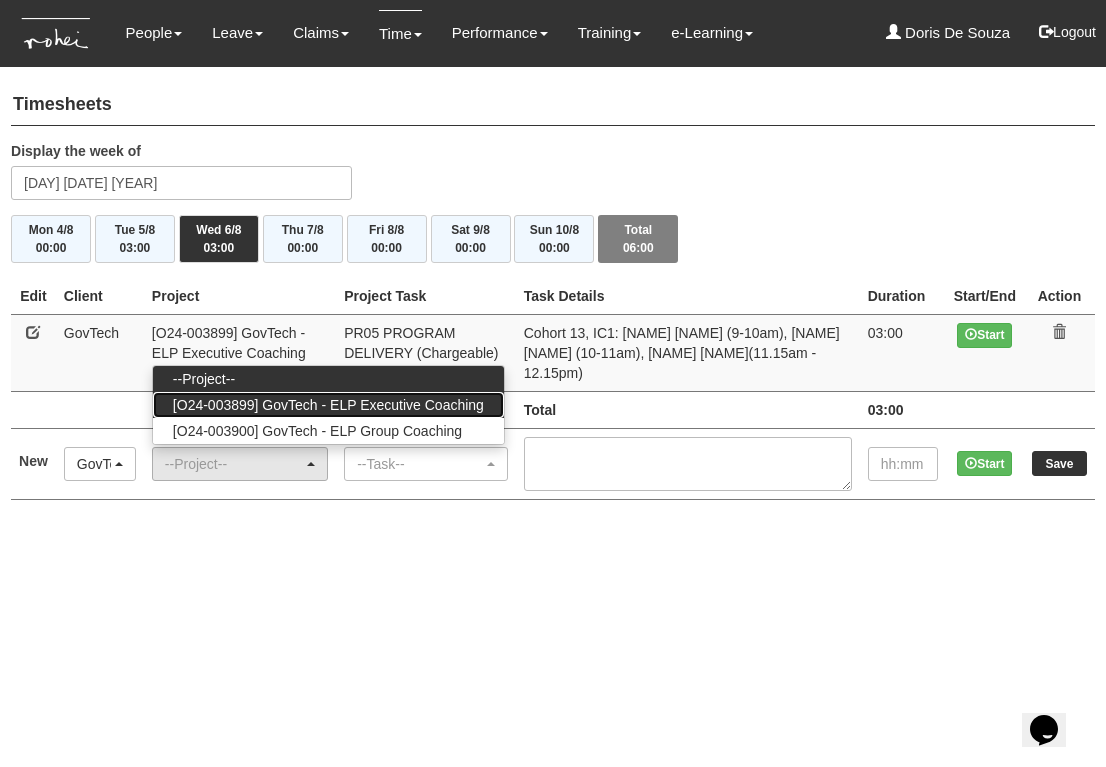 click on "[O24-003899] GovTech - ELP Executive Coaching" at bounding box center (328, 405) 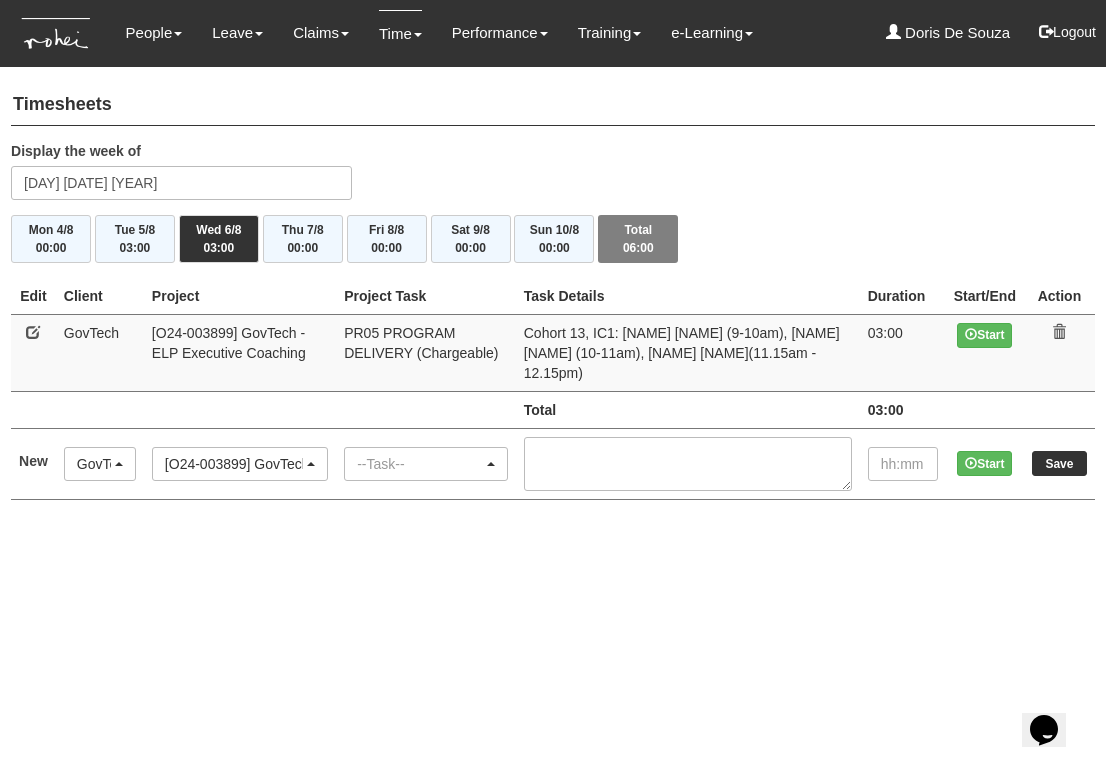 click on "--Task--" at bounding box center (420, 464) 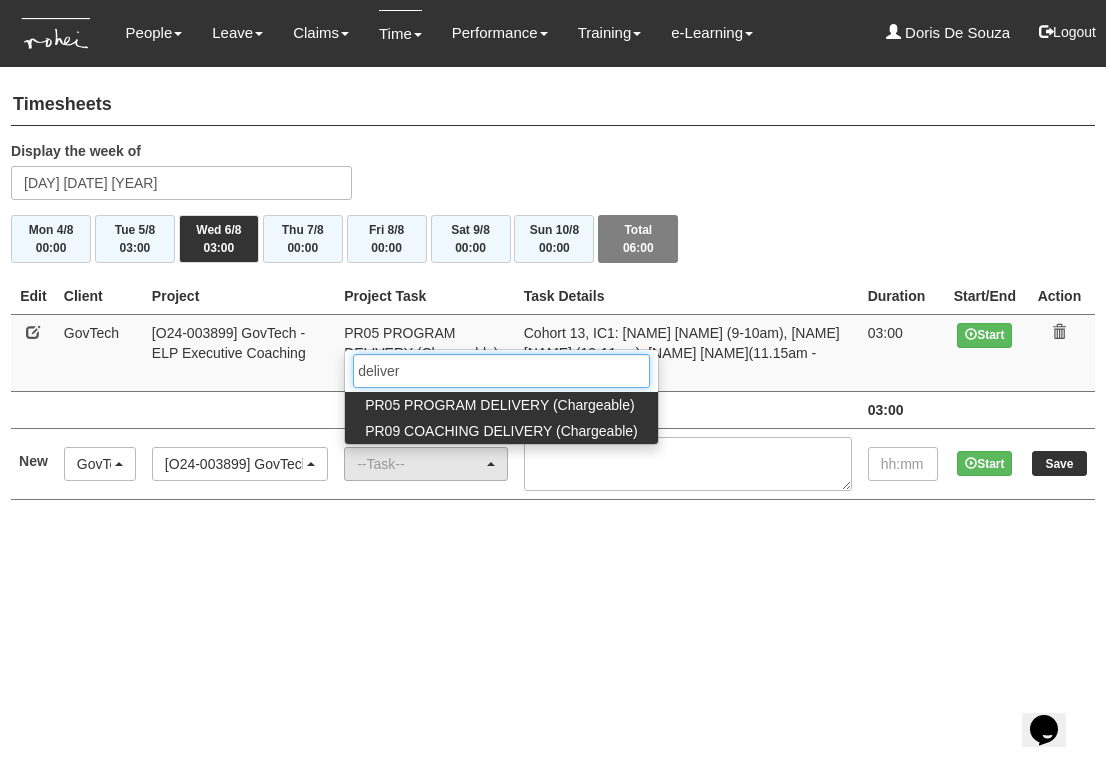 type on "deliver" 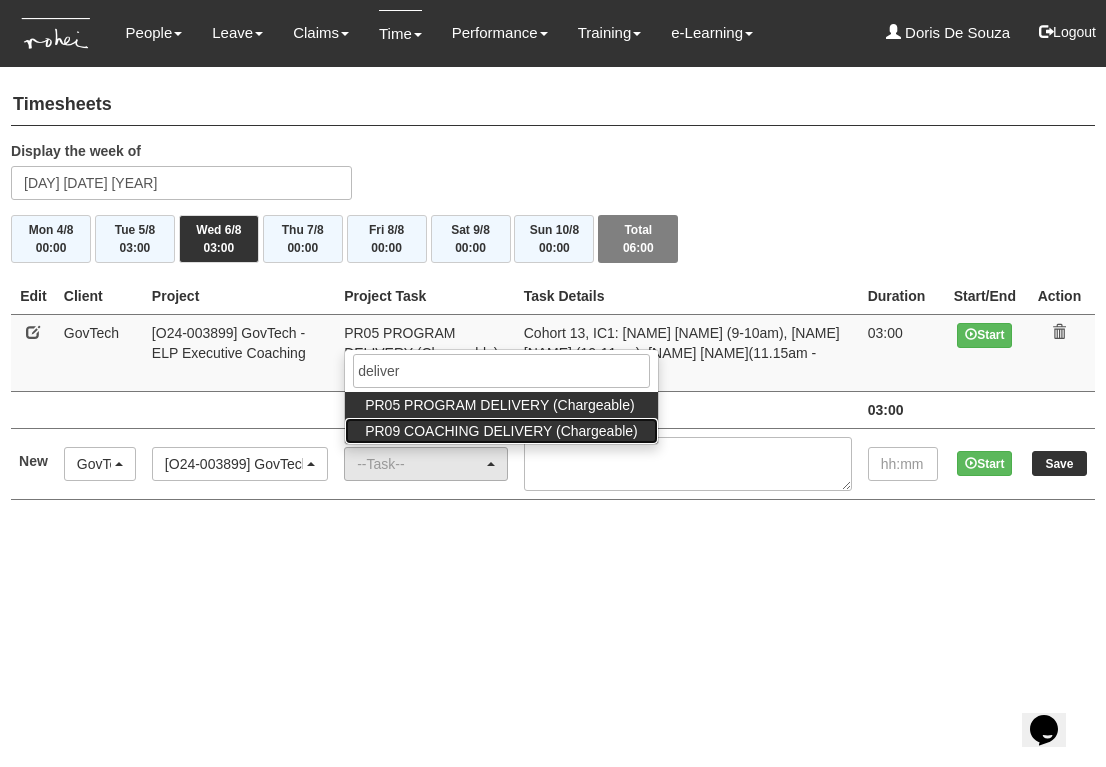 click on "PR09 COACHING DELIVERY (Chargeable)" at bounding box center (501, 431) 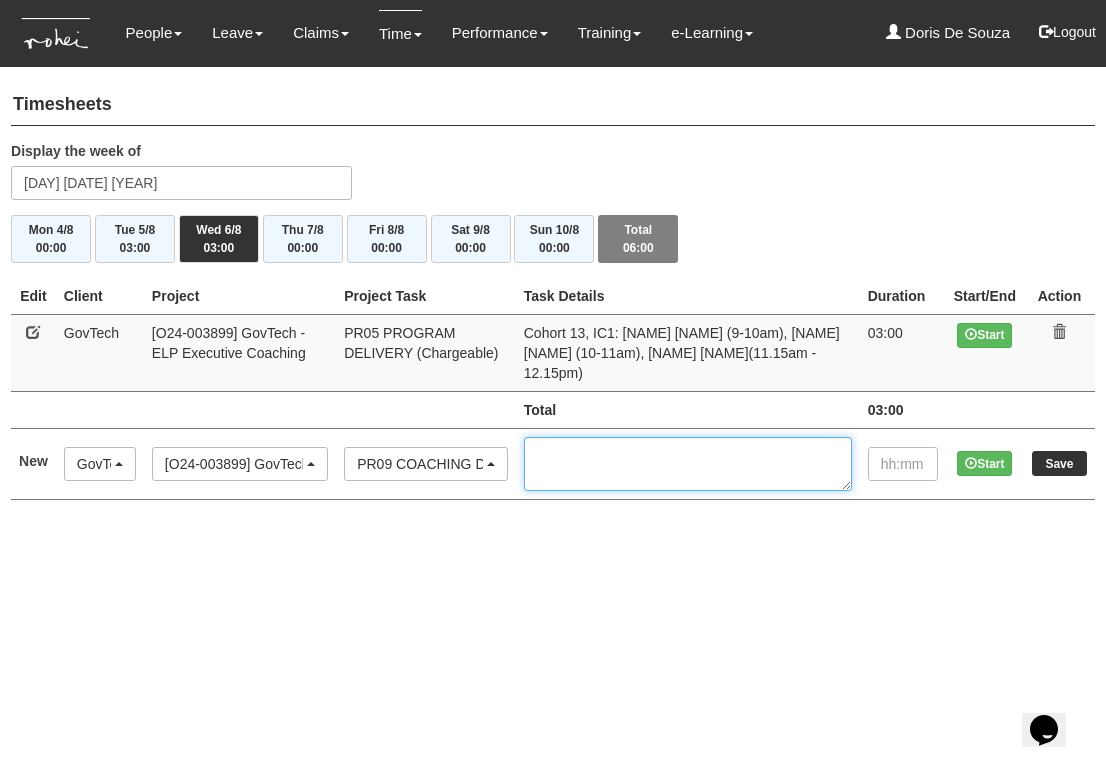 click at bounding box center (688, 464) 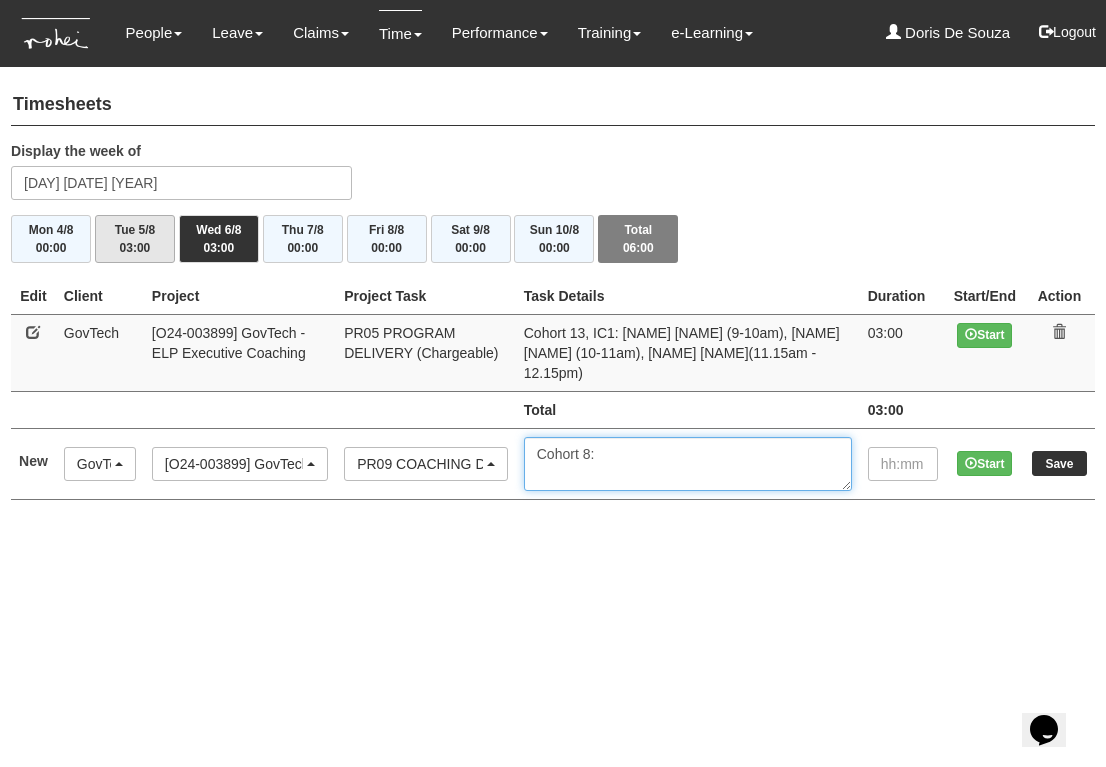 type on "Cohort 8:" 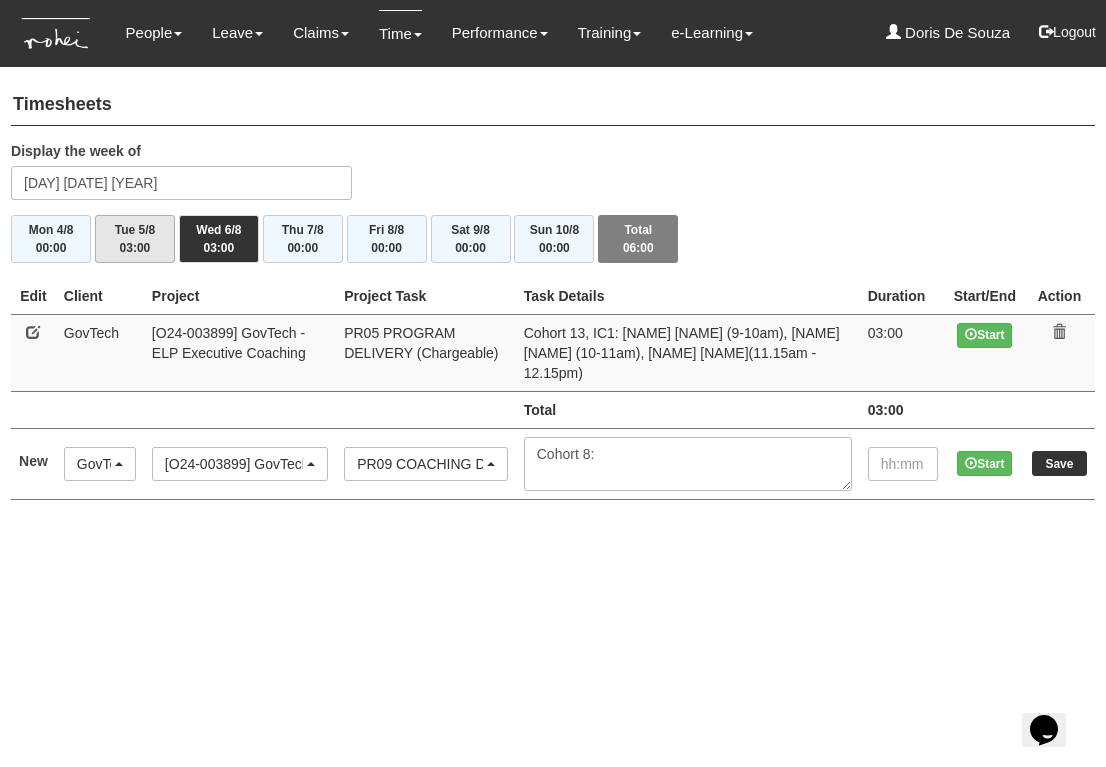 click on "Tue 5/8 03:00" at bounding box center (135, 239) 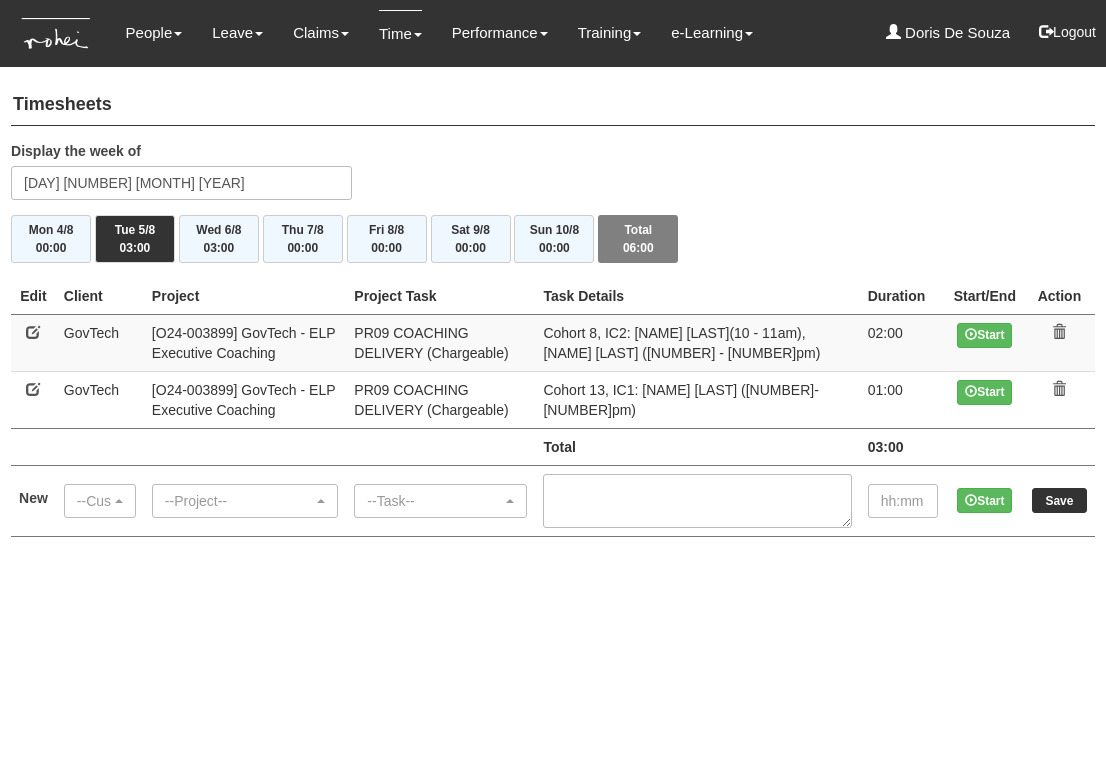 scroll, scrollTop: 0, scrollLeft: 0, axis: both 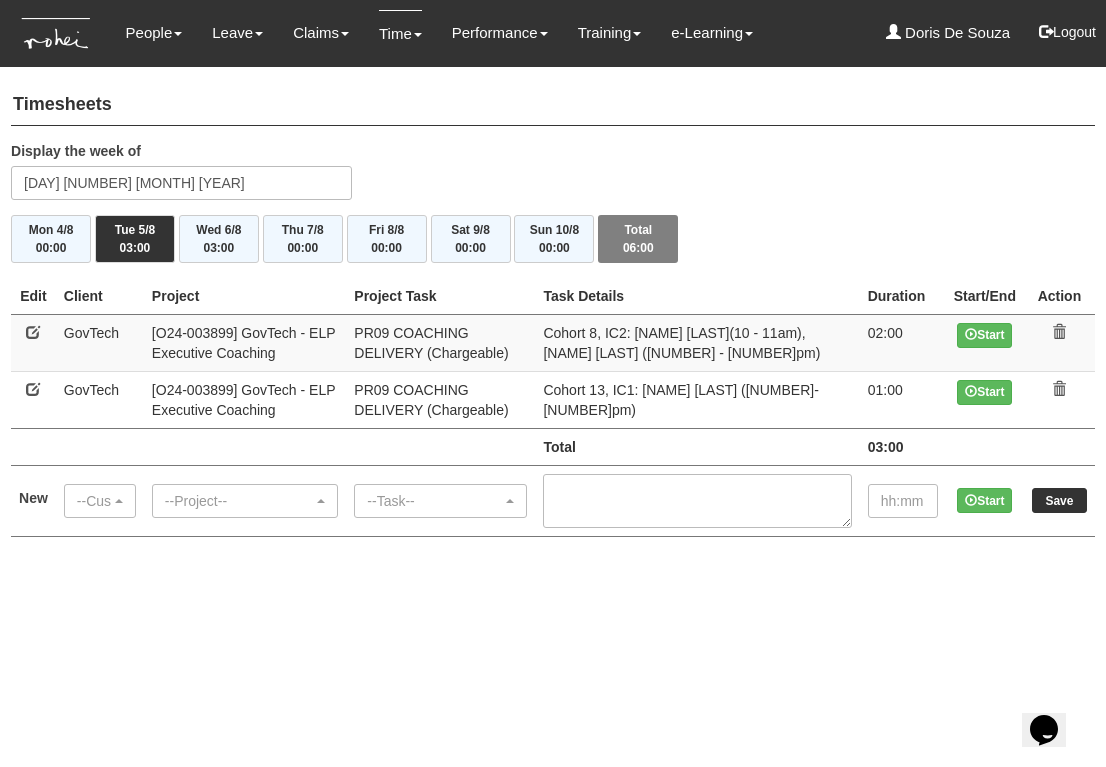 click at bounding box center [33, 332] 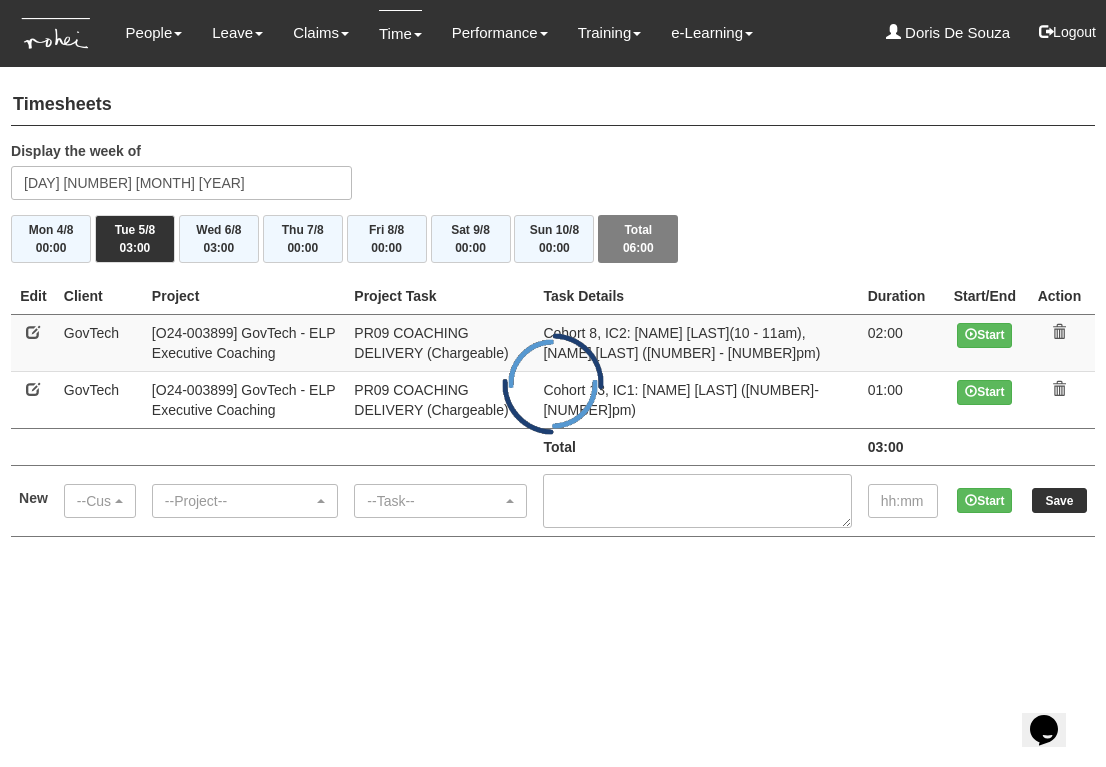 select on "150" 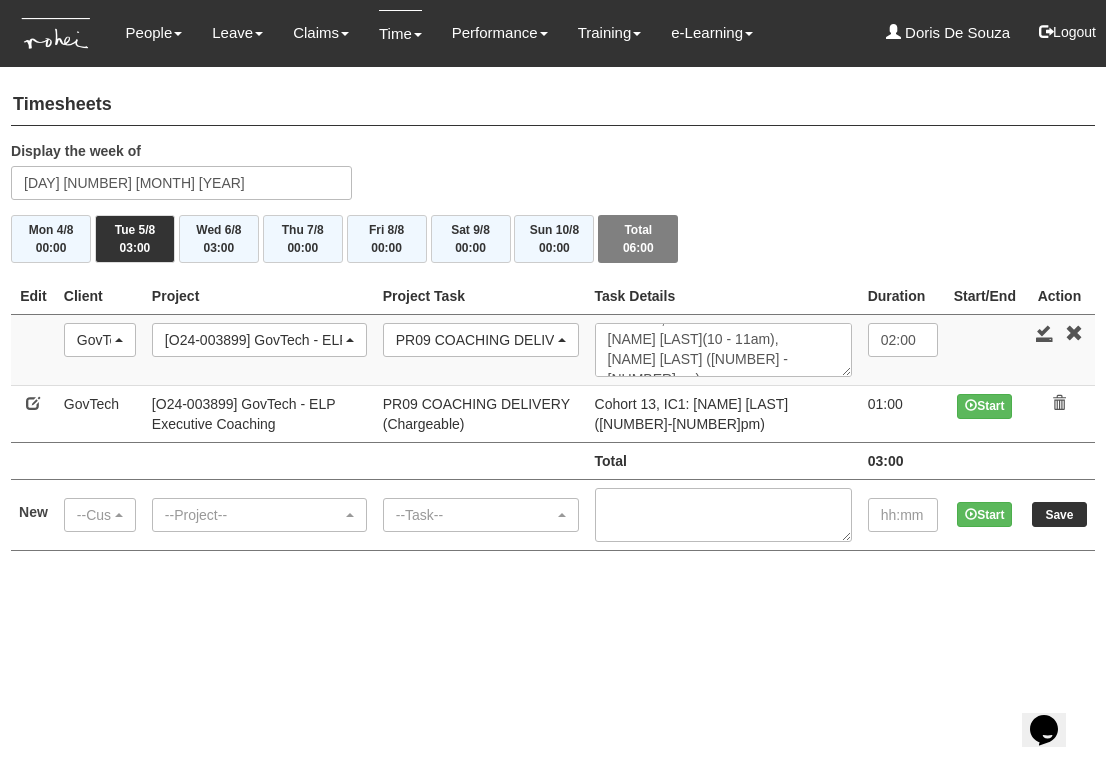 scroll, scrollTop: 20, scrollLeft: 0, axis: vertical 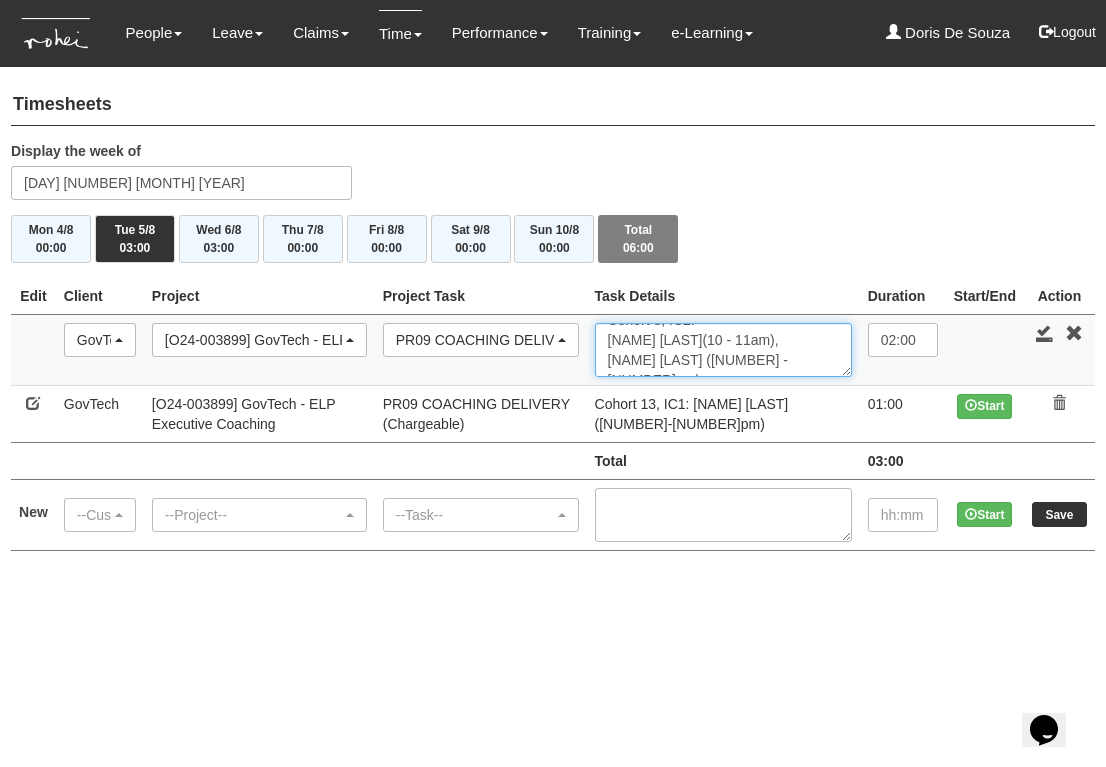 click on "Cohort 8, IC2:
[NAME] [LAST](10 - 11am),
[NAME] [LAST] ([NUMBER] - [NUMBER]pm)" at bounding box center (723, 350) 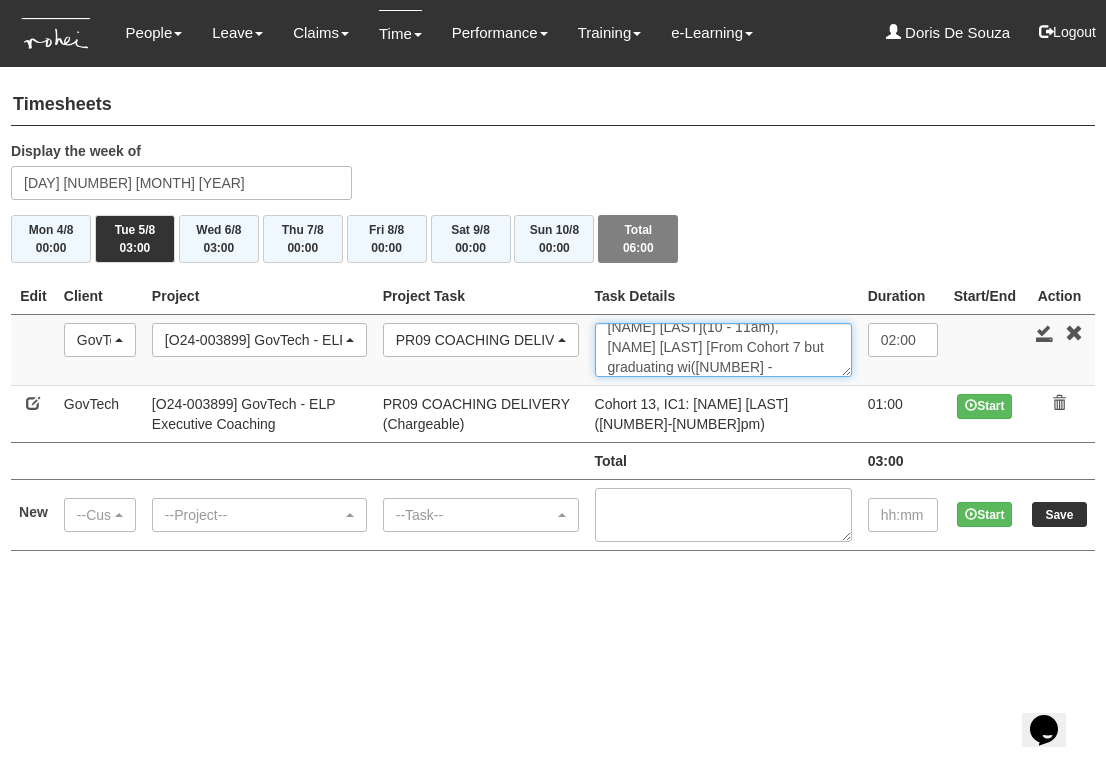 scroll, scrollTop: 53, scrollLeft: 0, axis: vertical 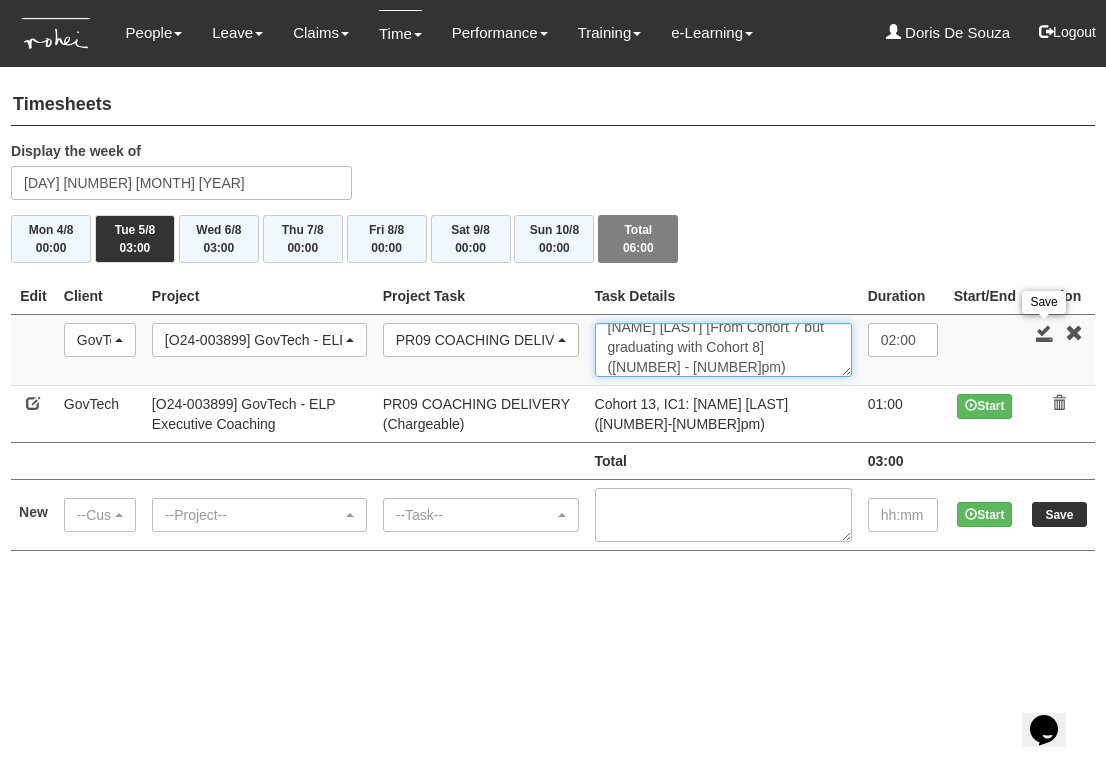 type on "Cohort 8, IC2:
[NAME] [LAST](10 - 11am),
[NAME] [LAST] [From Cohort 7 but graduating with Cohort 8] ([NUMBER] - [NUMBER]pm)" 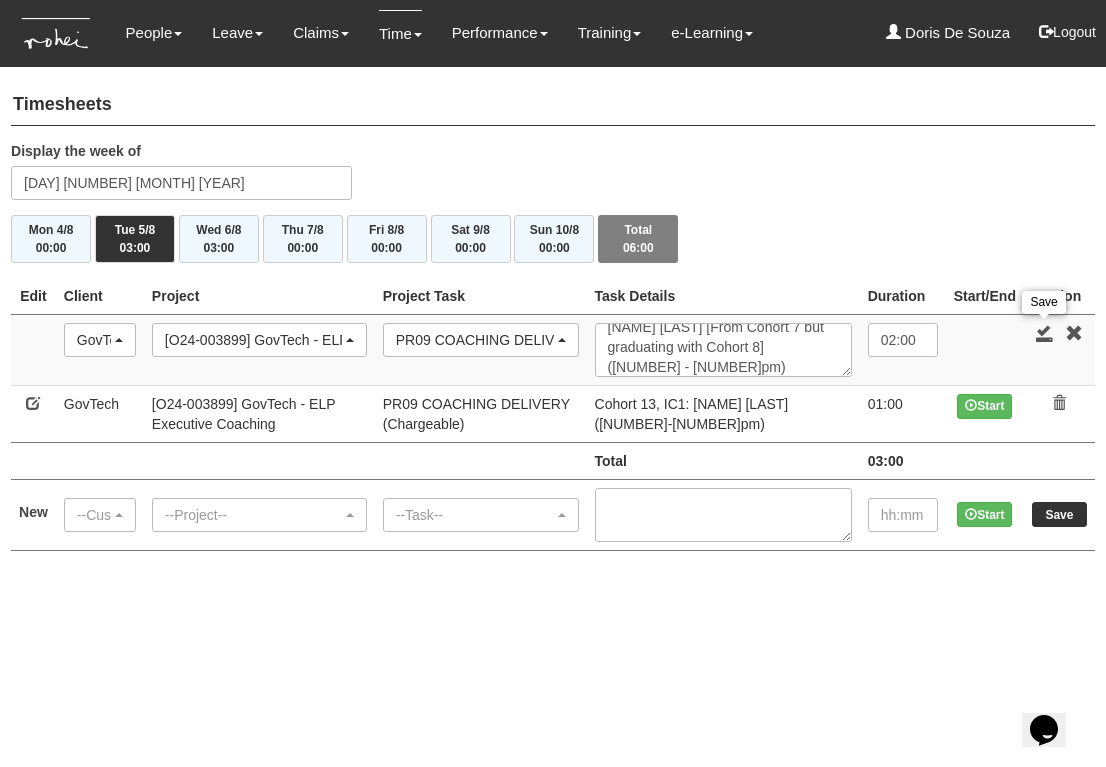 click at bounding box center [1045, 333] 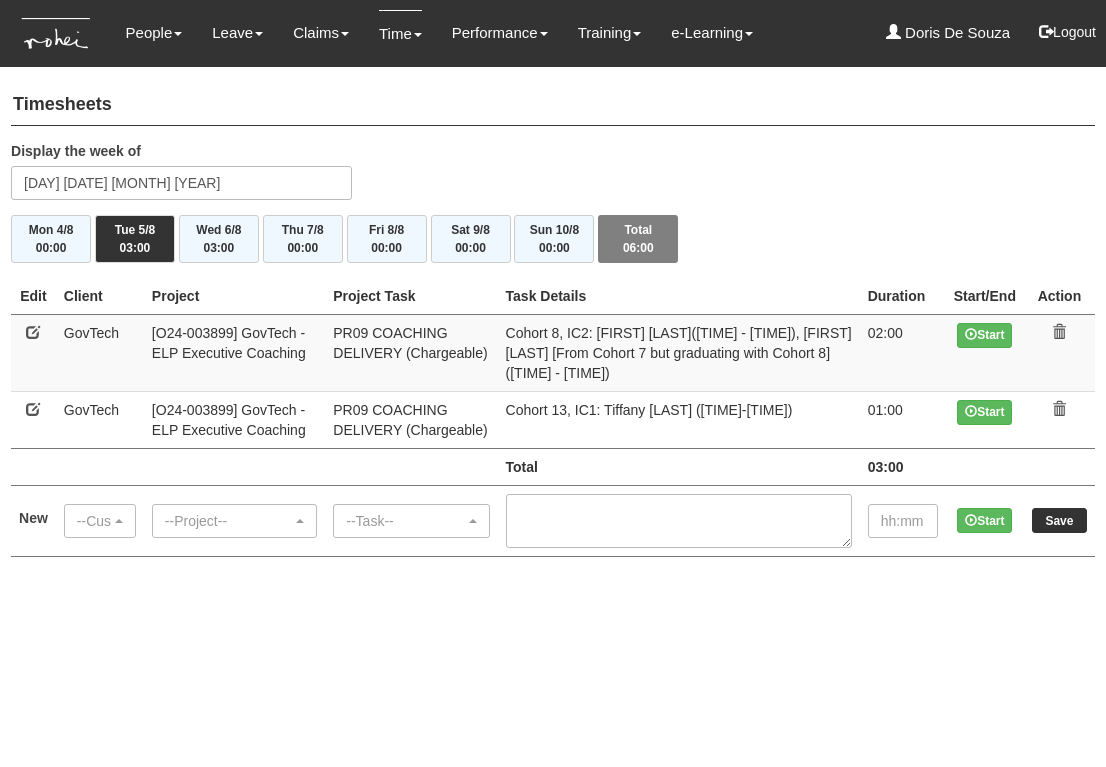 scroll, scrollTop: 0, scrollLeft: 0, axis: both 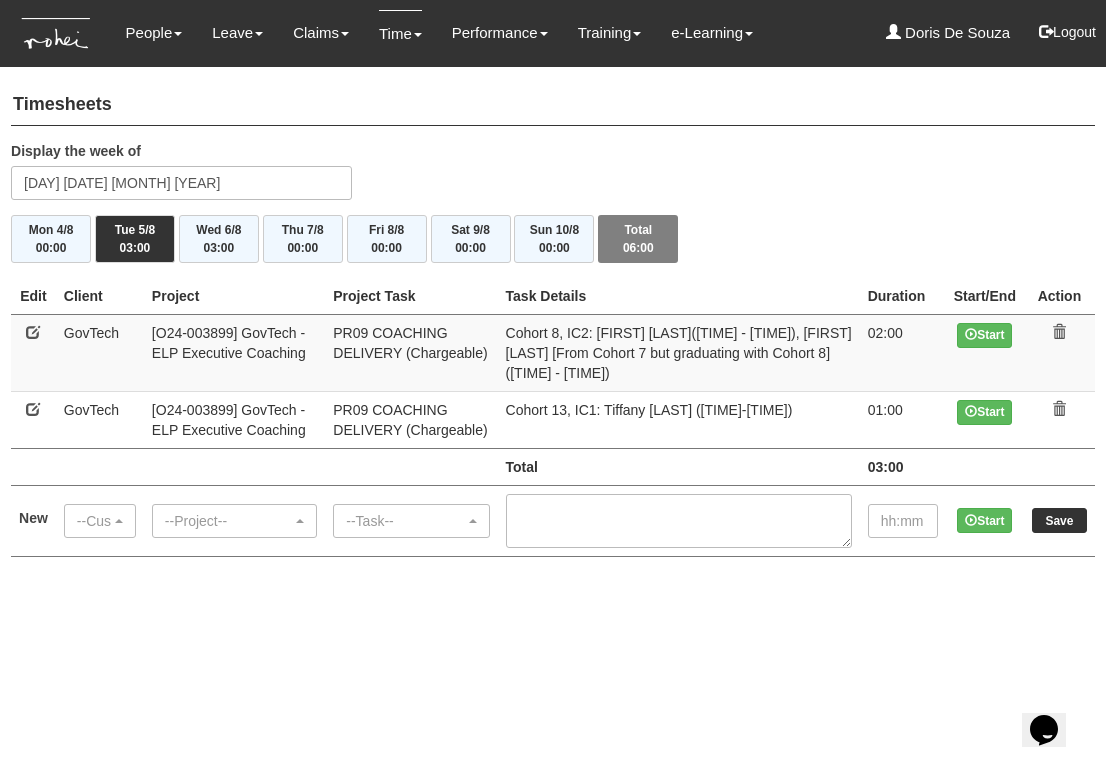 click at bounding box center (33, 332) 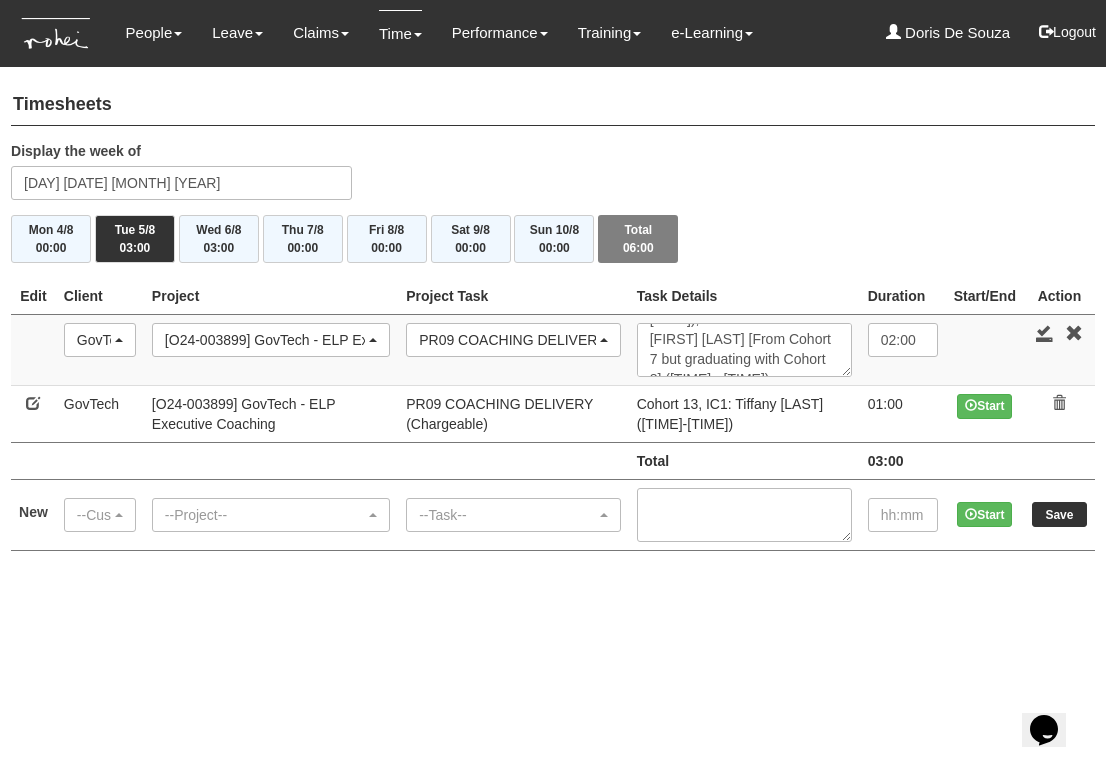 scroll, scrollTop: 60, scrollLeft: 0, axis: vertical 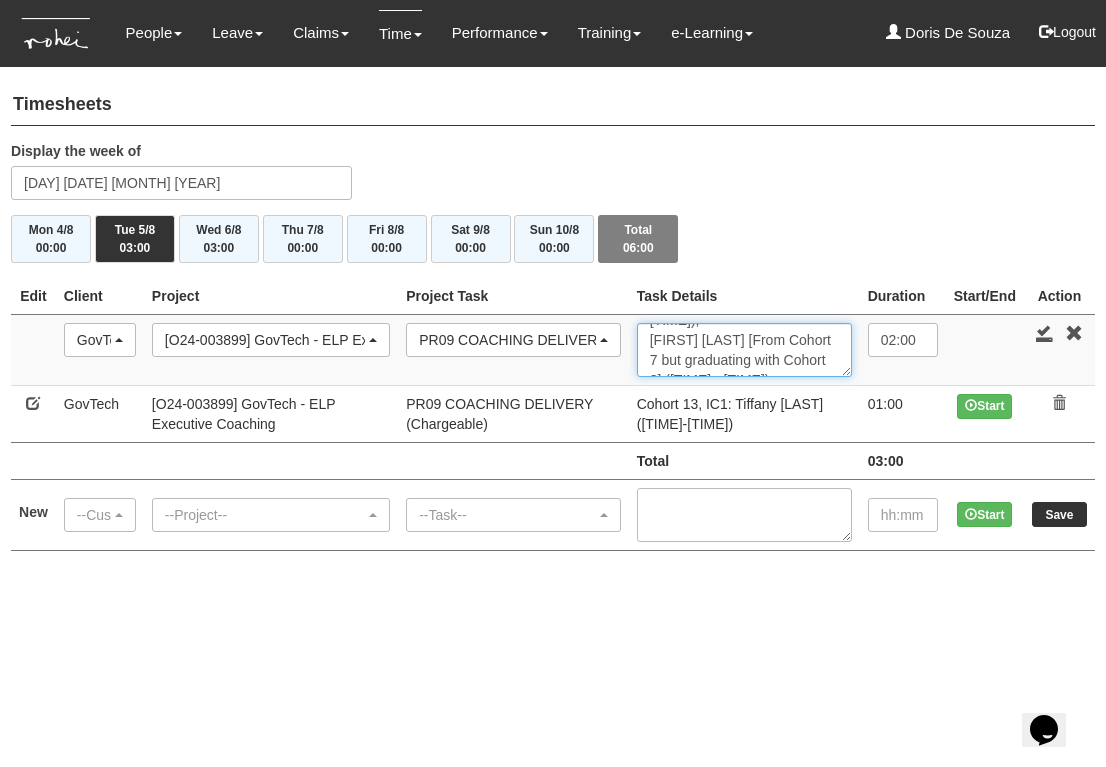 click on "Cohort 8, IC2:
[FIRST] [LAST]([TIME] - [TIME]),
[FIRST] [LAST] [From Cohort 7 but graduating with Cohort 8] ([TIME] - [TIME])" at bounding box center (744, 350) 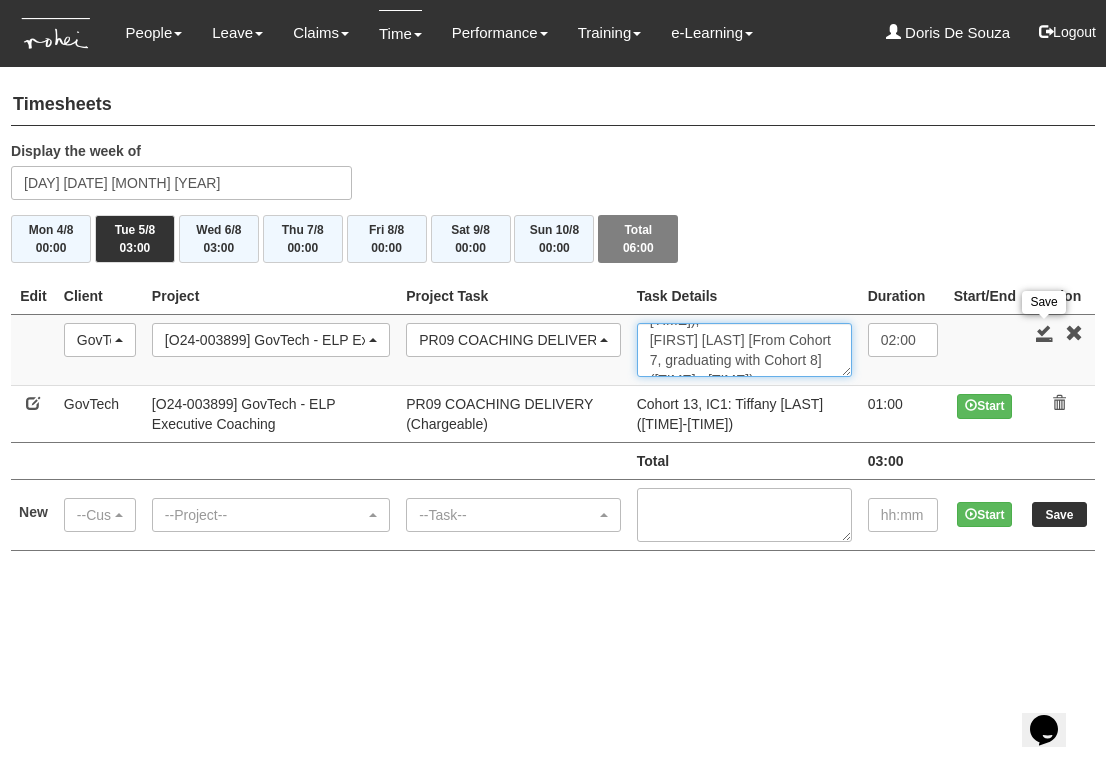 type on "Cohort 8, IC2:
Bruce Chua(10 - 11am),
Ching Chin Yong [From Cohort 7, graduating with Cohort 8] (4 - 5pm)" 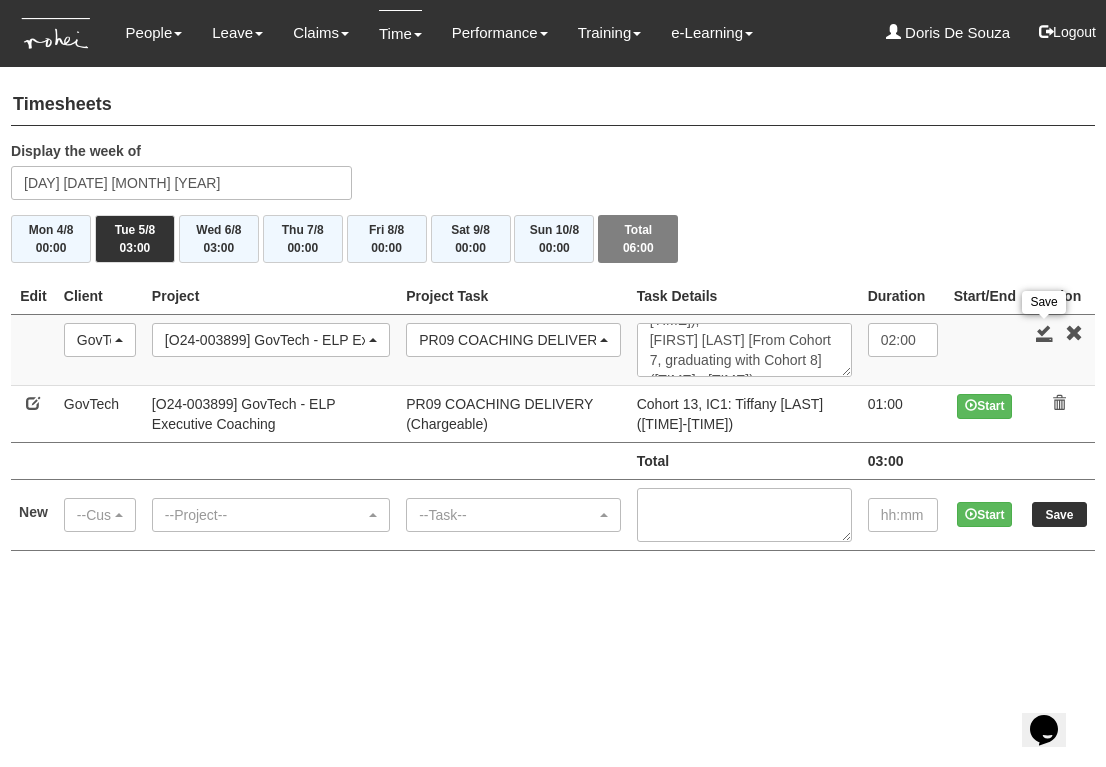 click at bounding box center (1045, 333) 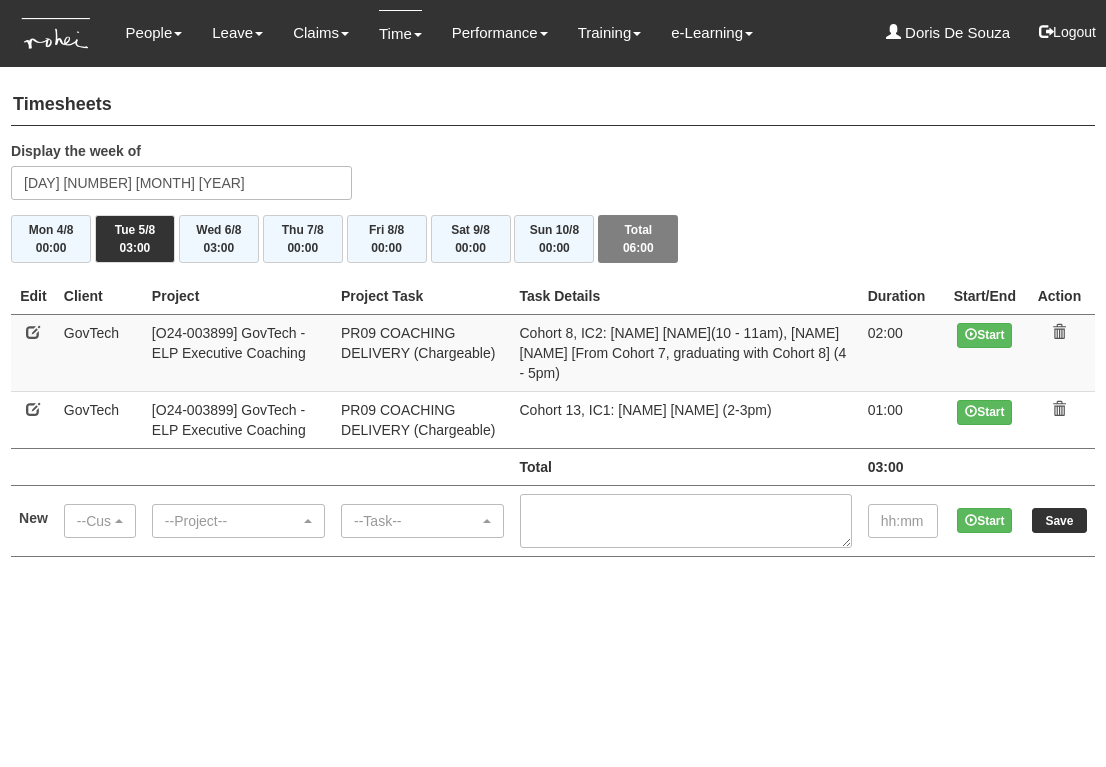 scroll, scrollTop: 1, scrollLeft: 0, axis: vertical 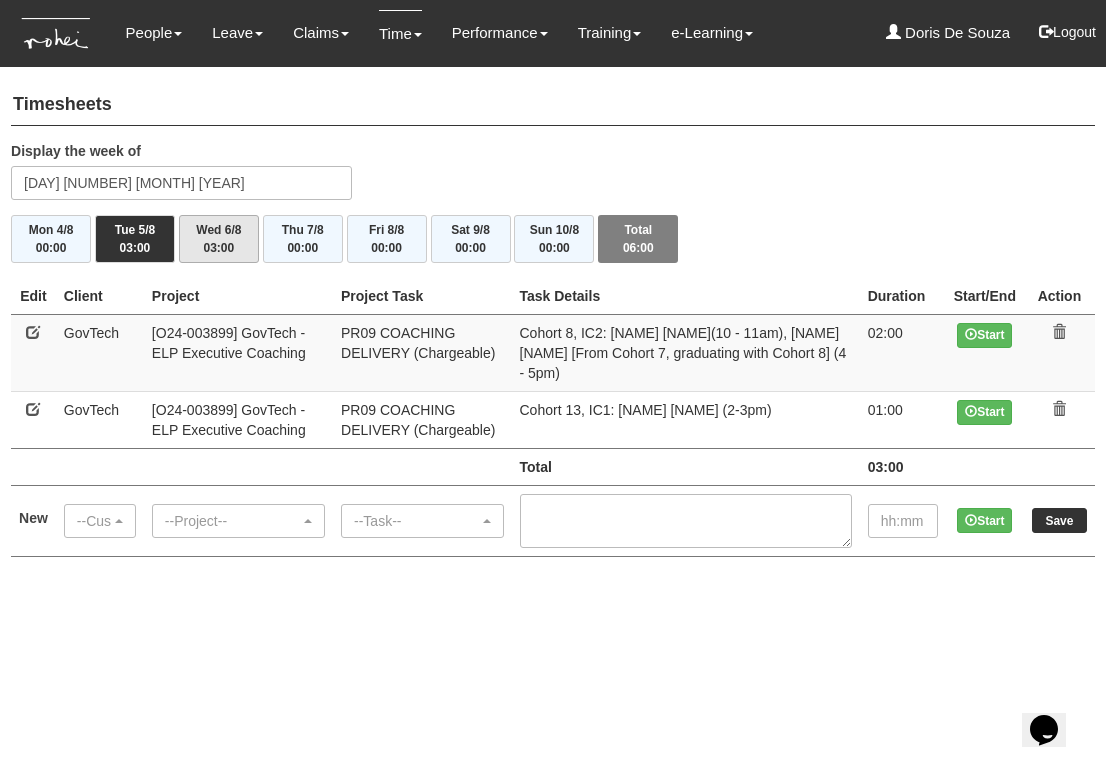 click on "03:00" at bounding box center [218, 248] 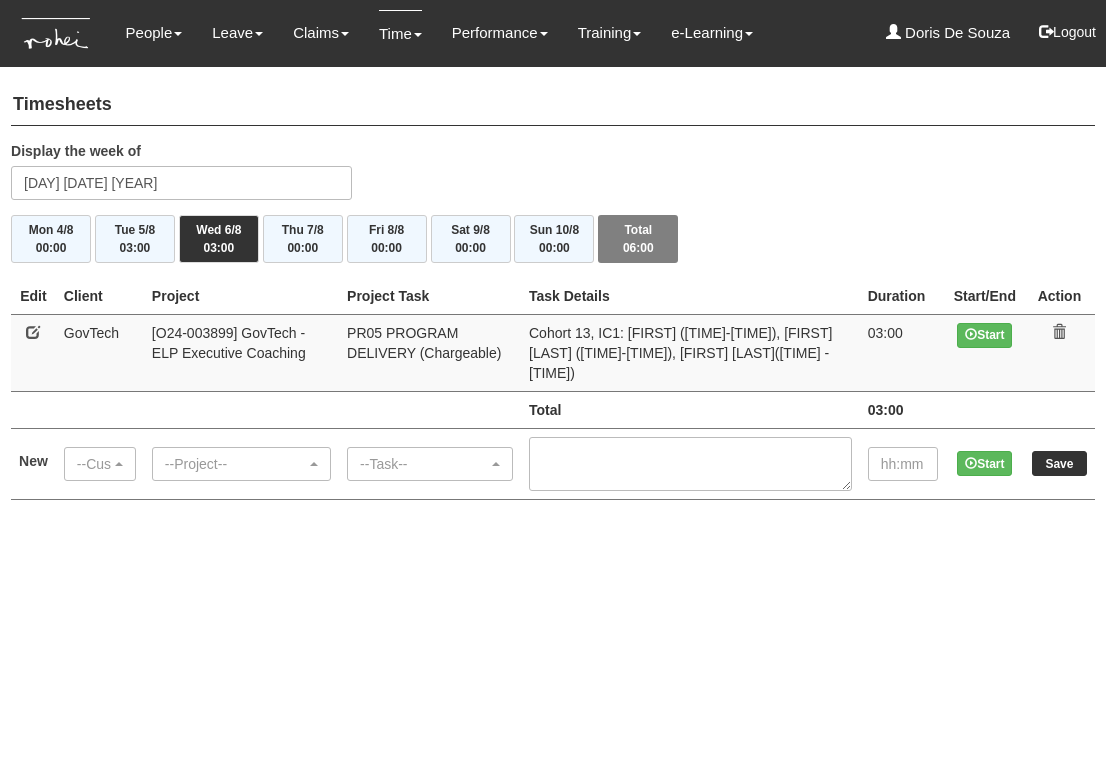 scroll, scrollTop: 0, scrollLeft: 0, axis: both 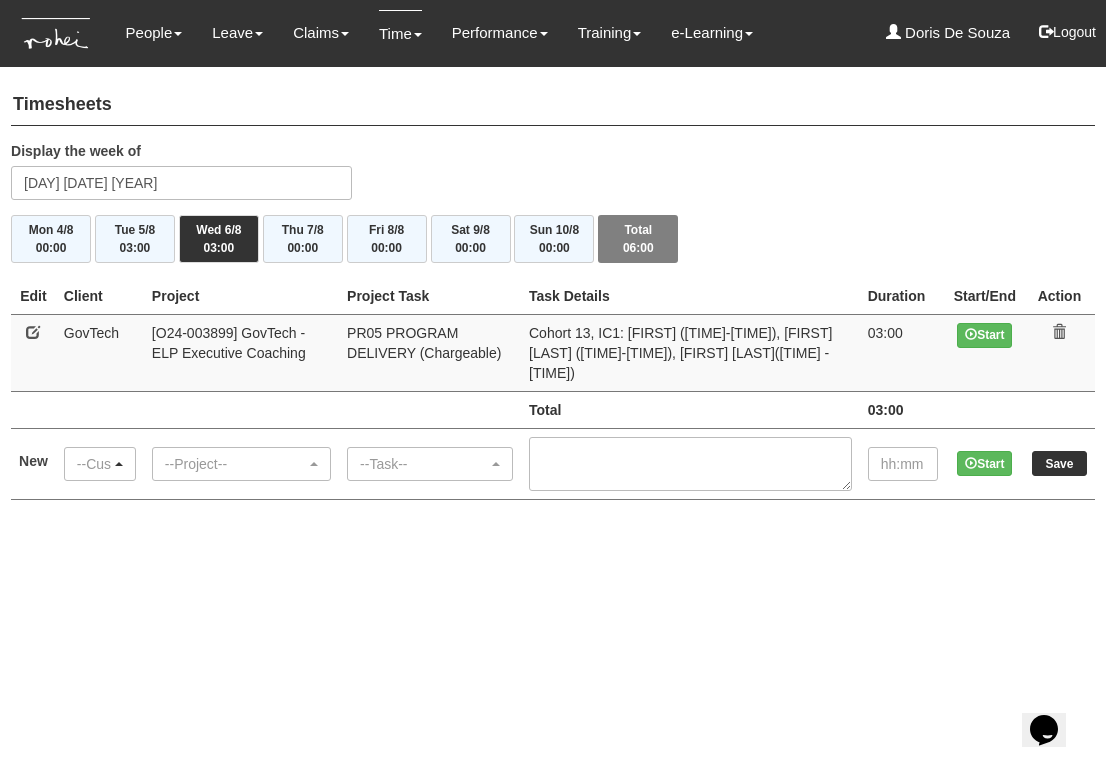 click on "--Customer--" at bounding box center (94, 464) 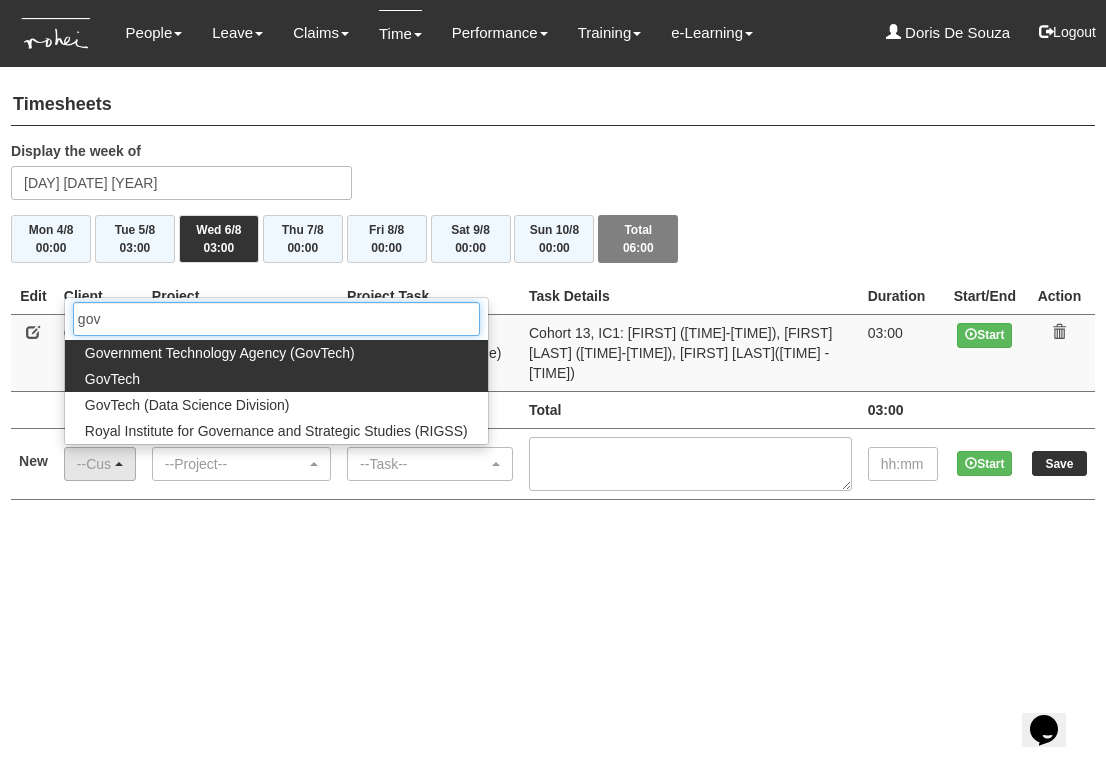 type on "gov" 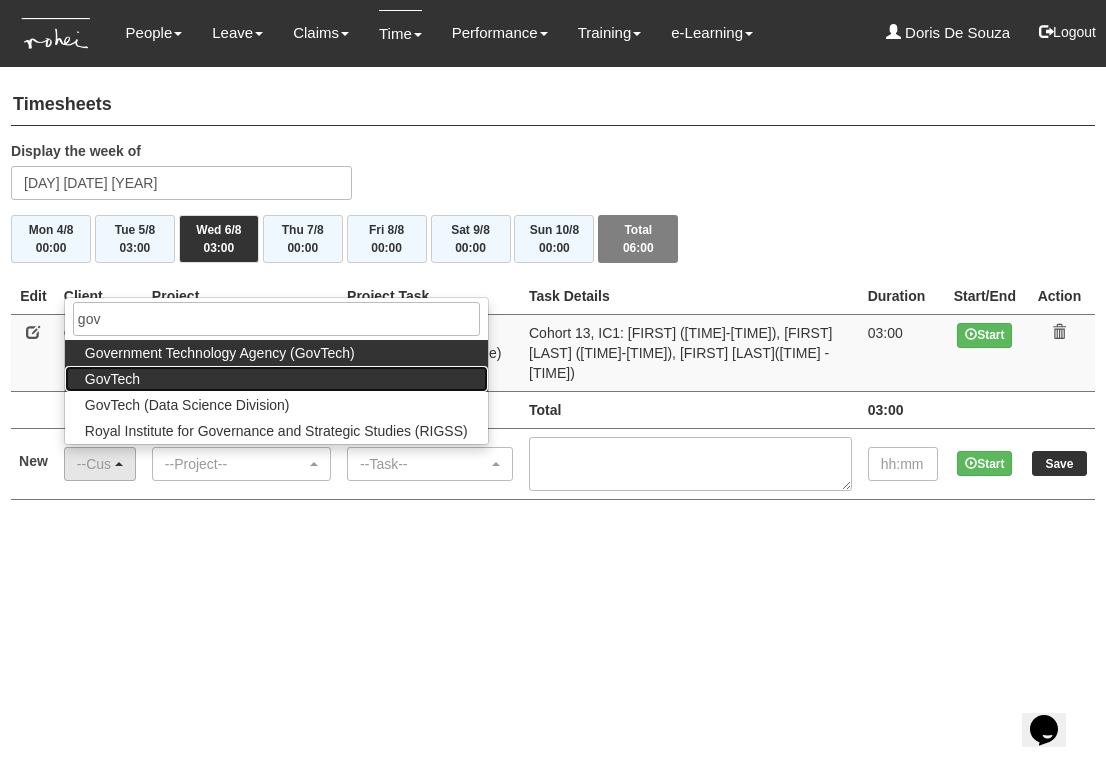 click on "GovTech" at bounding box center [112, 379] 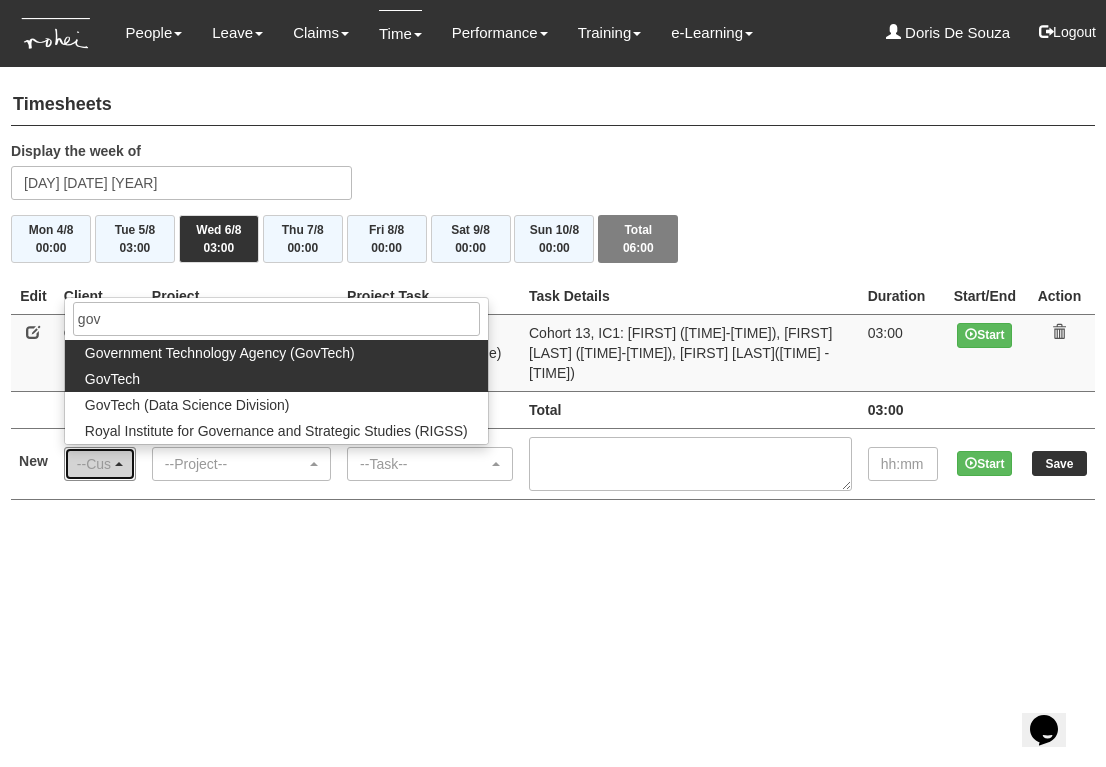 select on "427" 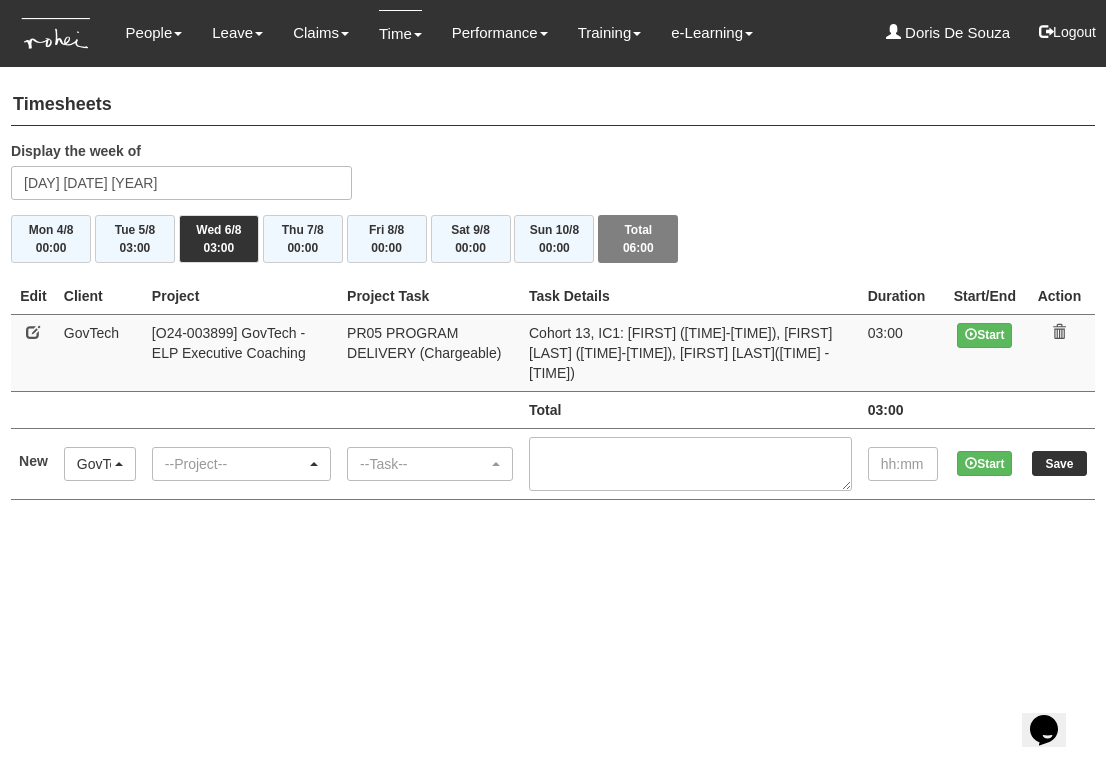 click on "--Project--" at bounding box center [235, 464] 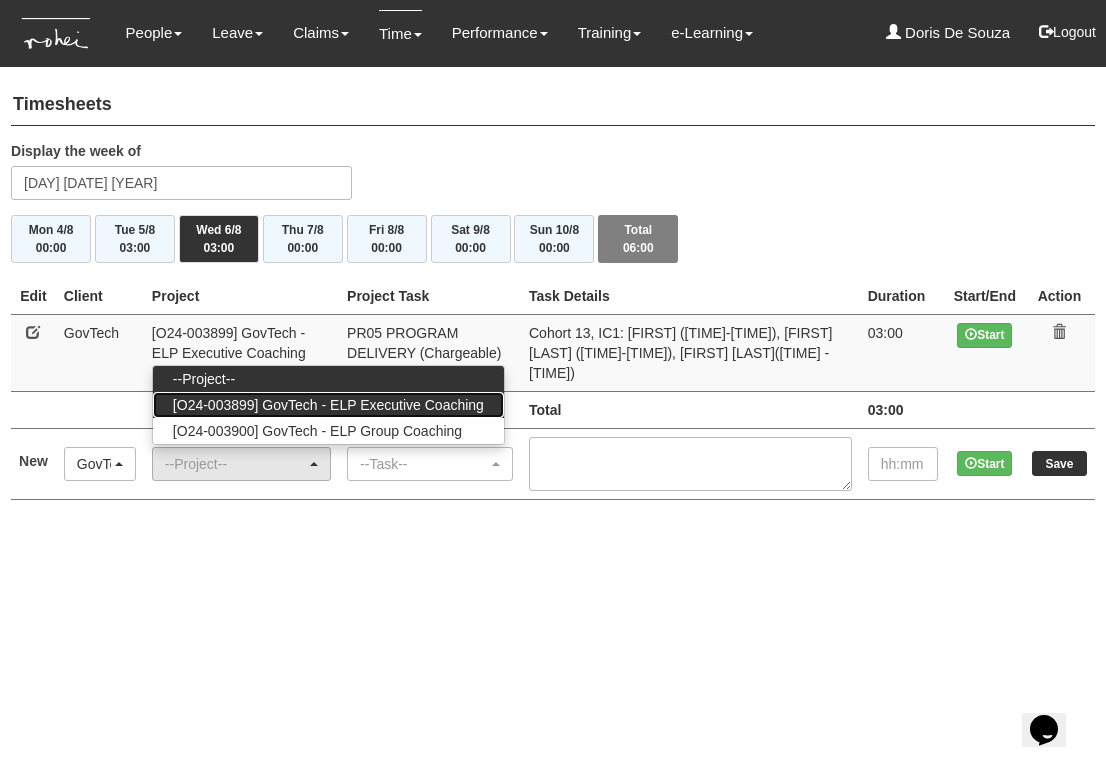 click on "[O24-003899] GovTech - ELP Executive Coaching" at bounding box center (328, 405) 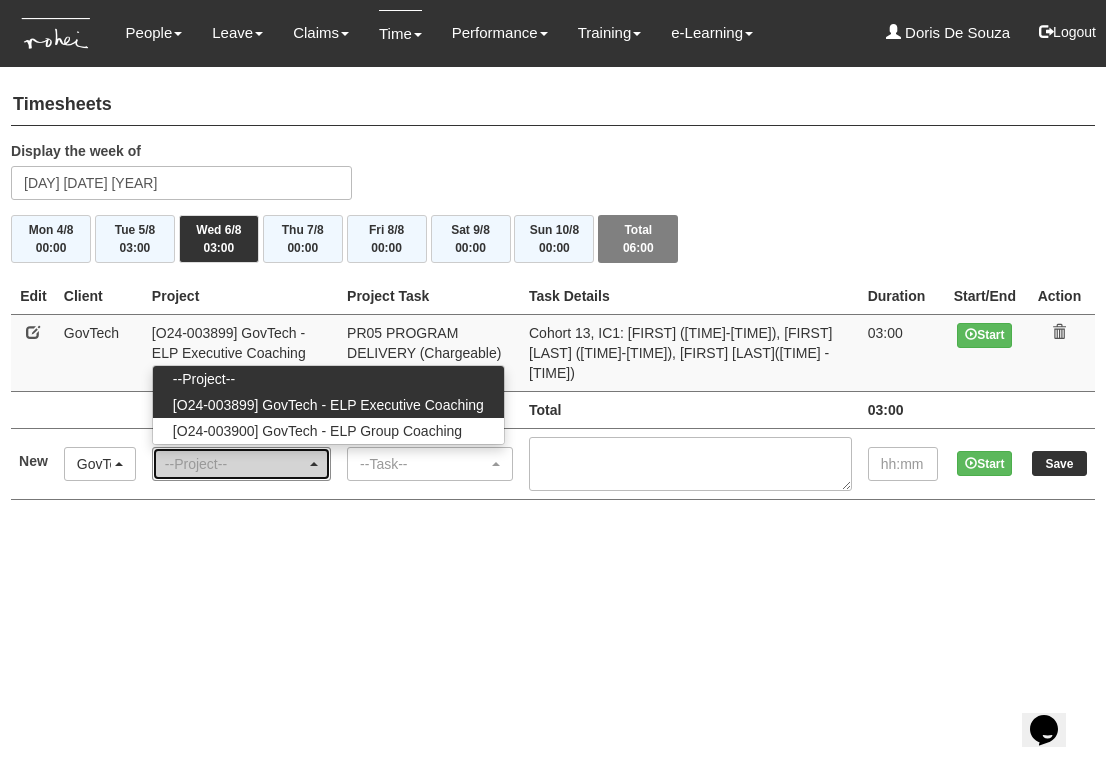 select on "2540" 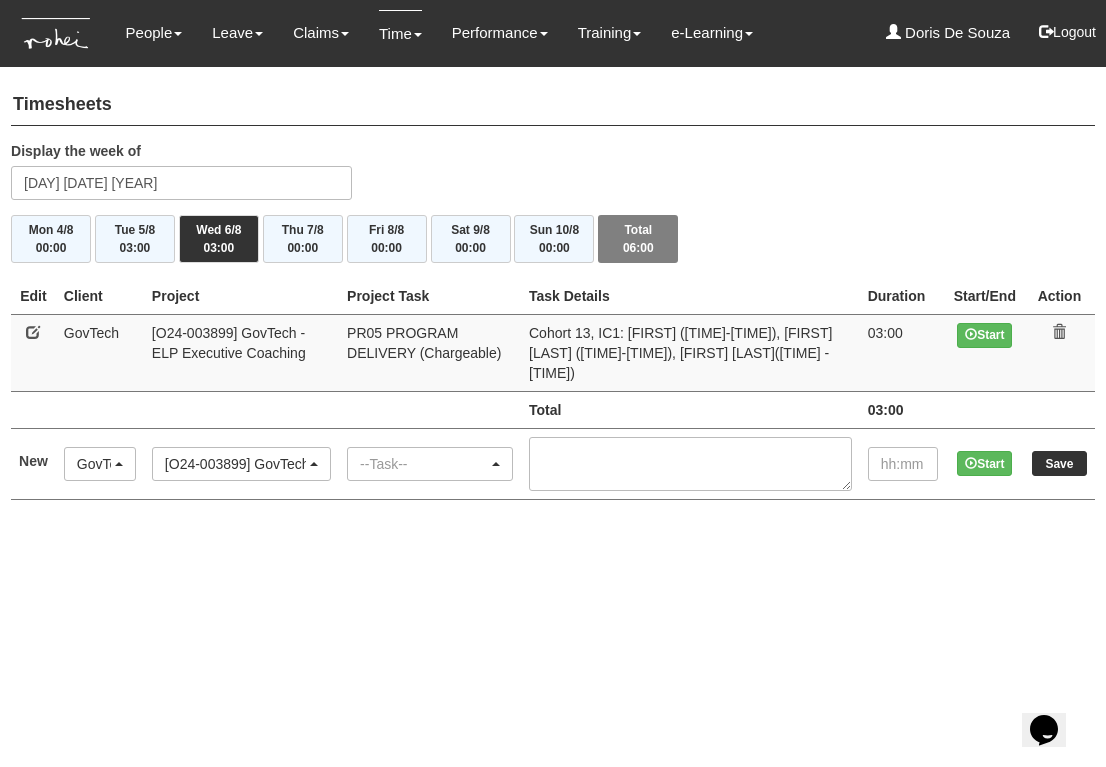 click on "--Task--" at bounding box center (430, 464) 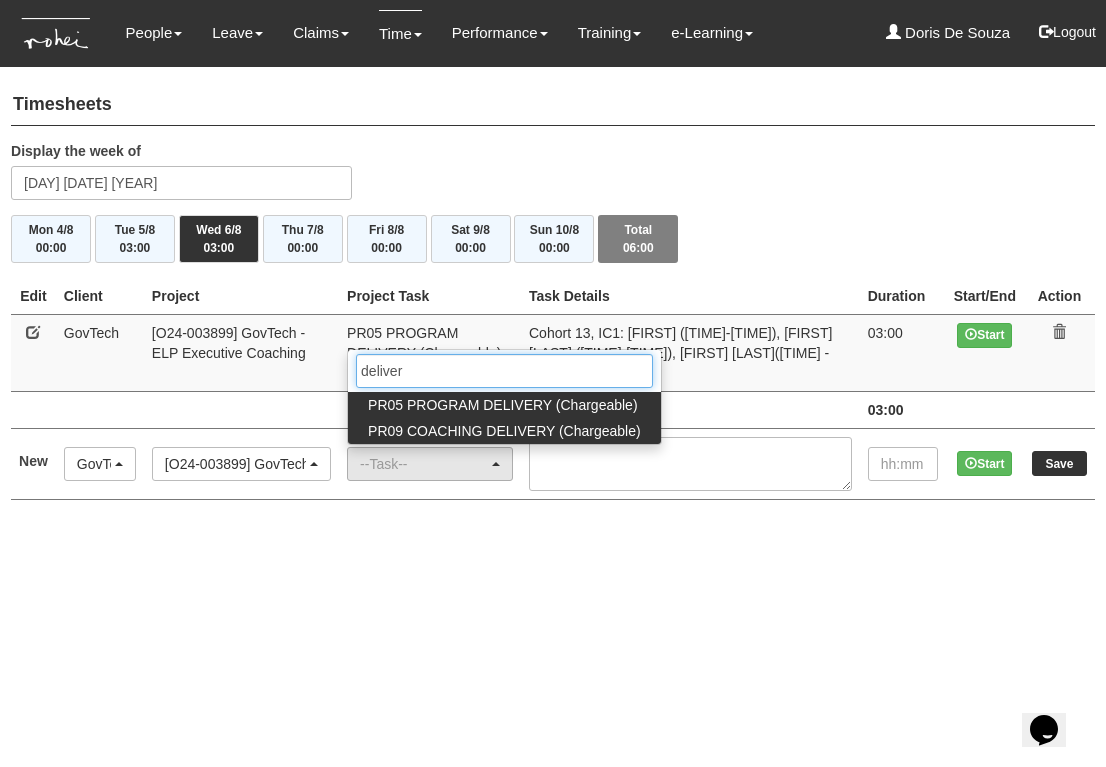 type on "deliver" 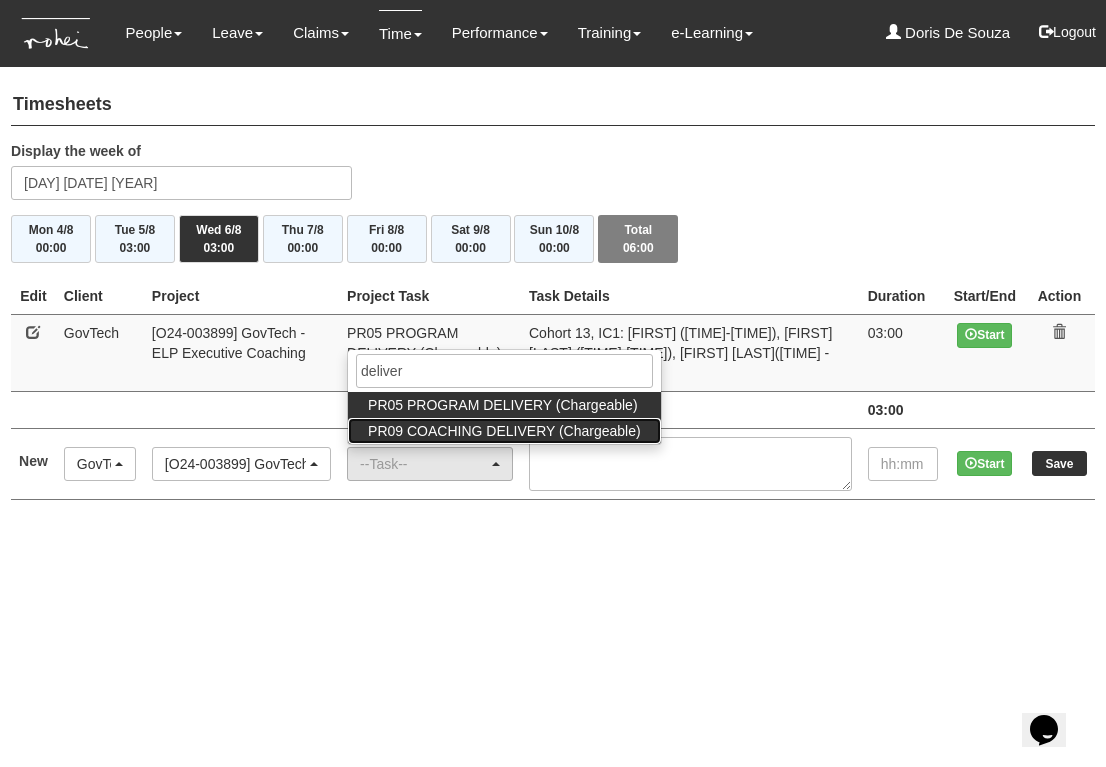 click on "PR09 COACHING DELIVERY (Chargeable)" at bounding box center [504, 431] 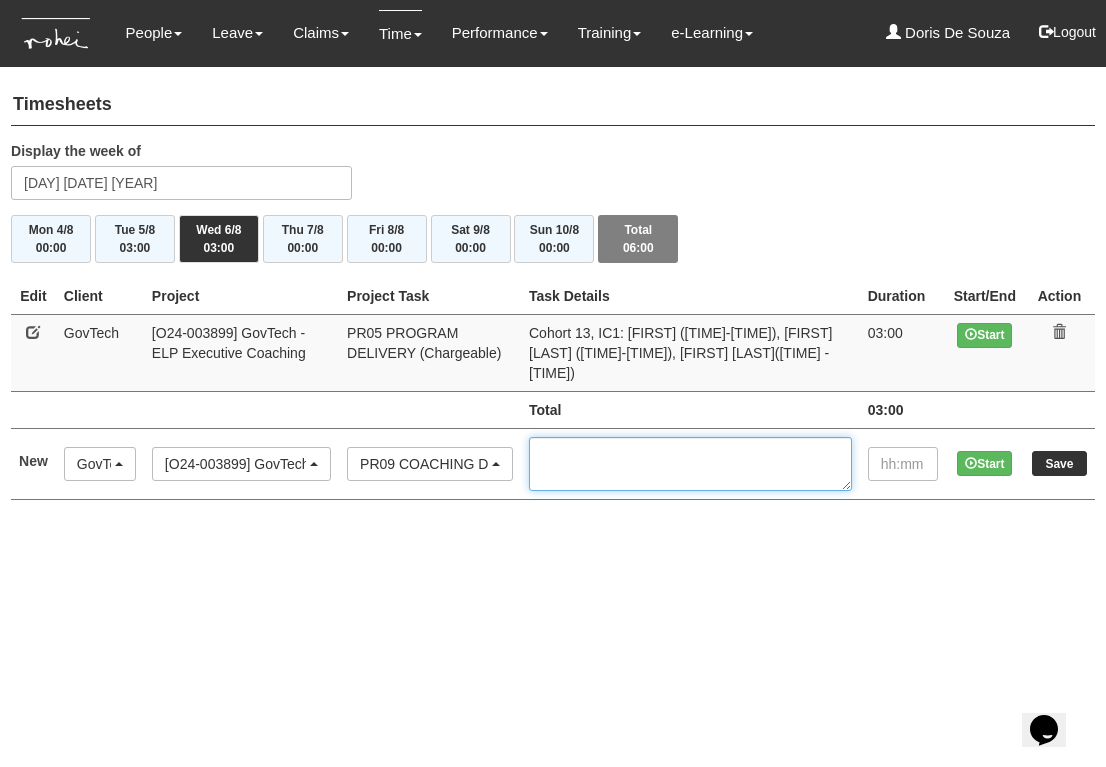 click at bounding box center [690, 464] 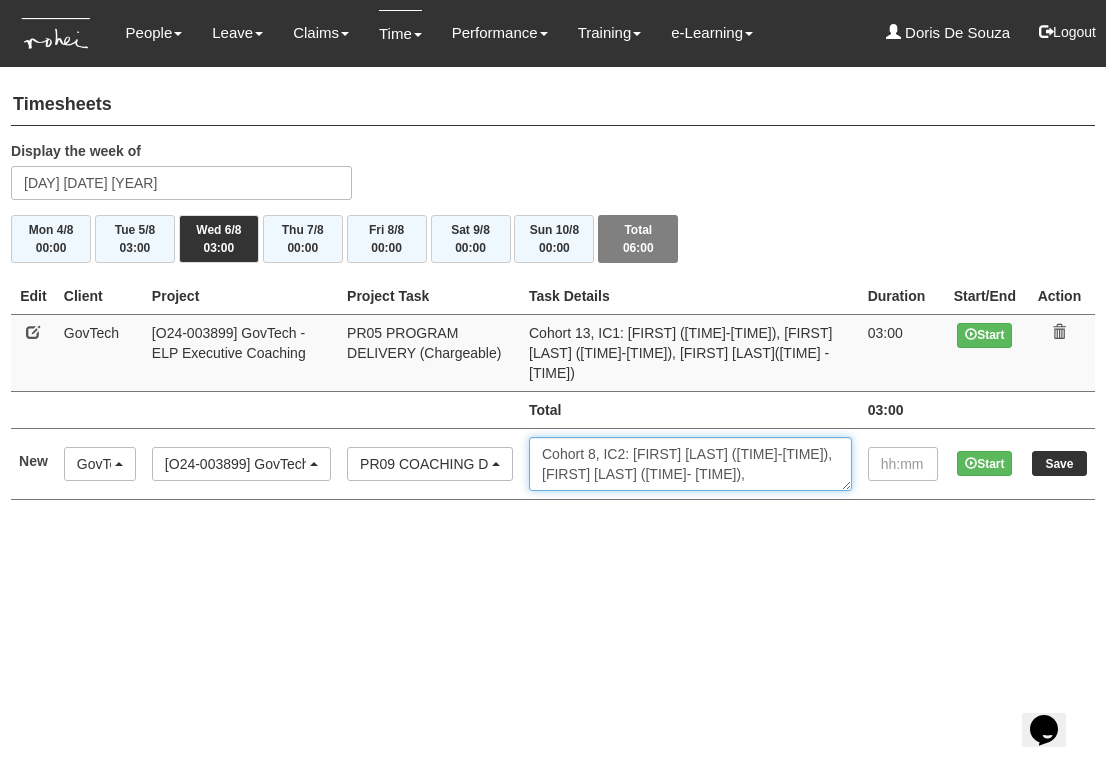 click on "Cohort 8, IC2: Mark Wong (2.15-3.15pm), Lixin Wang (3.30- 4.30pm)," at bounding box center [690, 464] 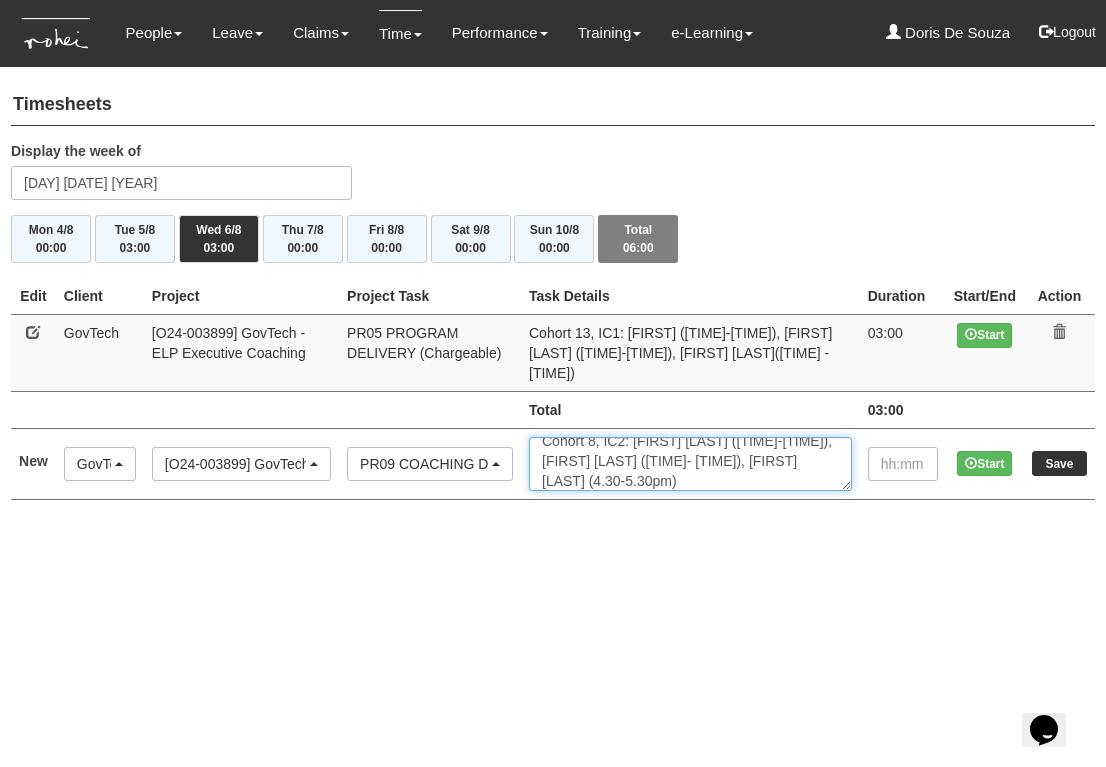 scroll, scrollTop: 0, scrollLeft: 0, axis: both 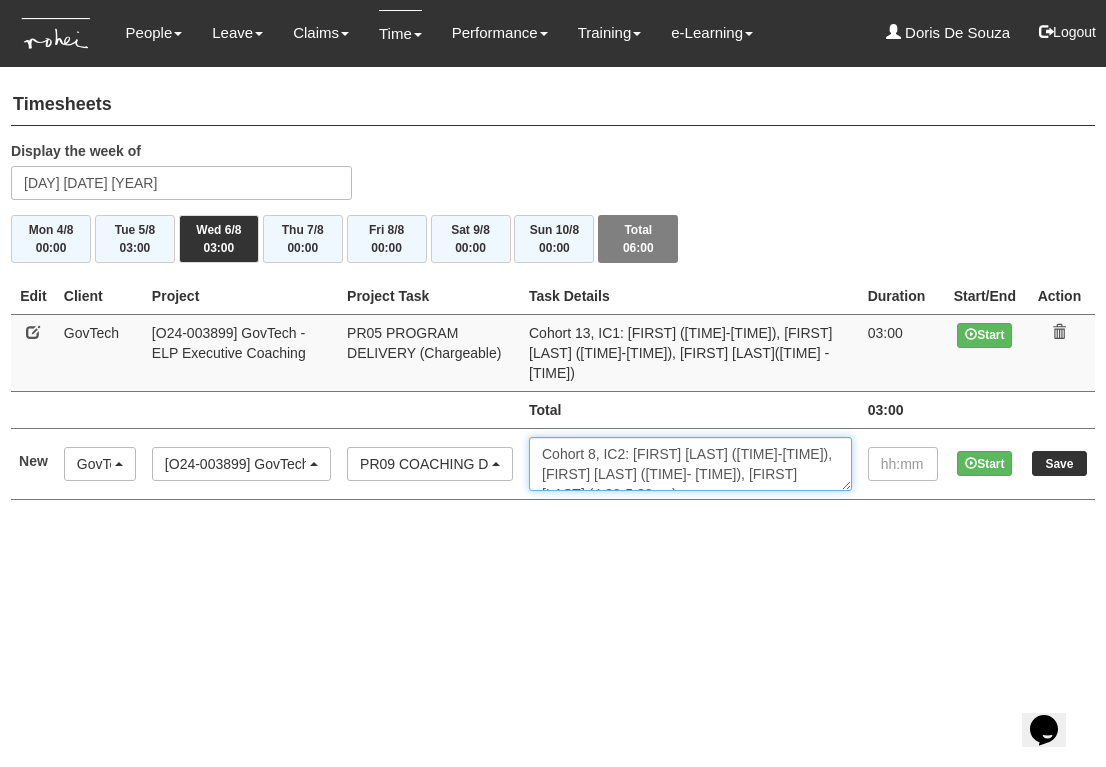 type on "Cohort 8, IC2: [FIRST] [LAST] ([TIME]-[TIME]pm), [FIRST] [LAST] ([TIME]-[TIME]pm), [FIRST] [LAST] ([TIME]-[TIME]pm)" 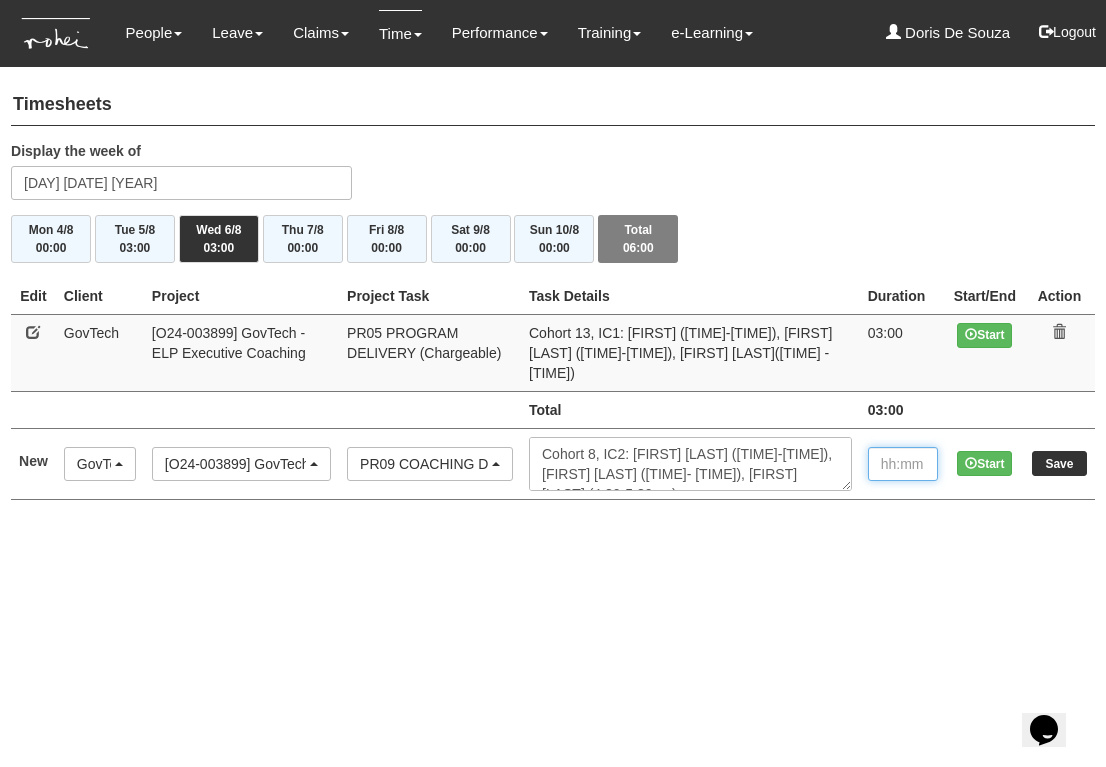 click at bounding box center (903, 464) 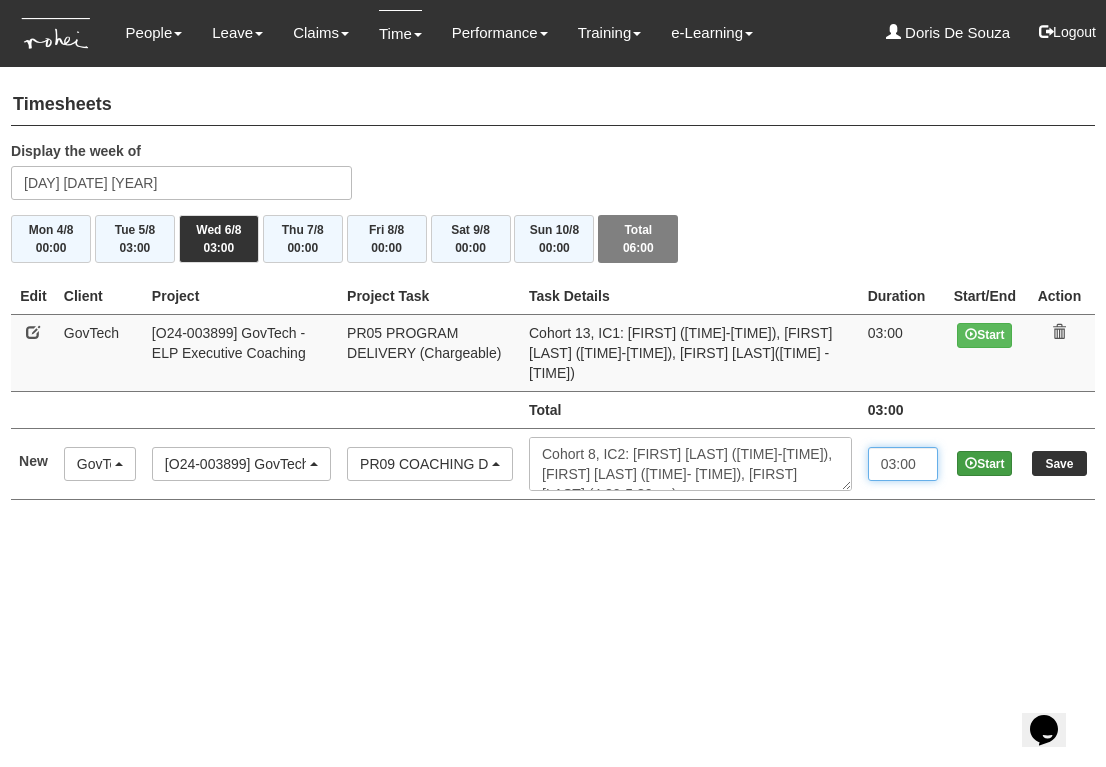 type on "03:00" 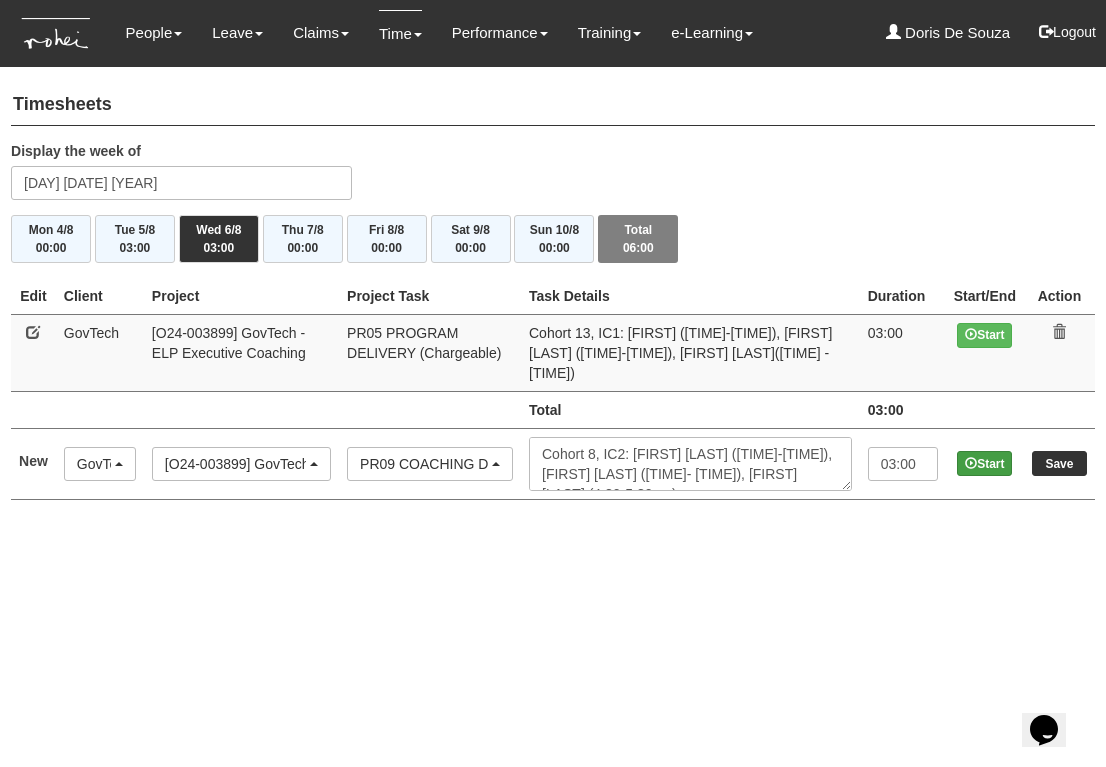 click on "Start" at bounding box center (984, 463) 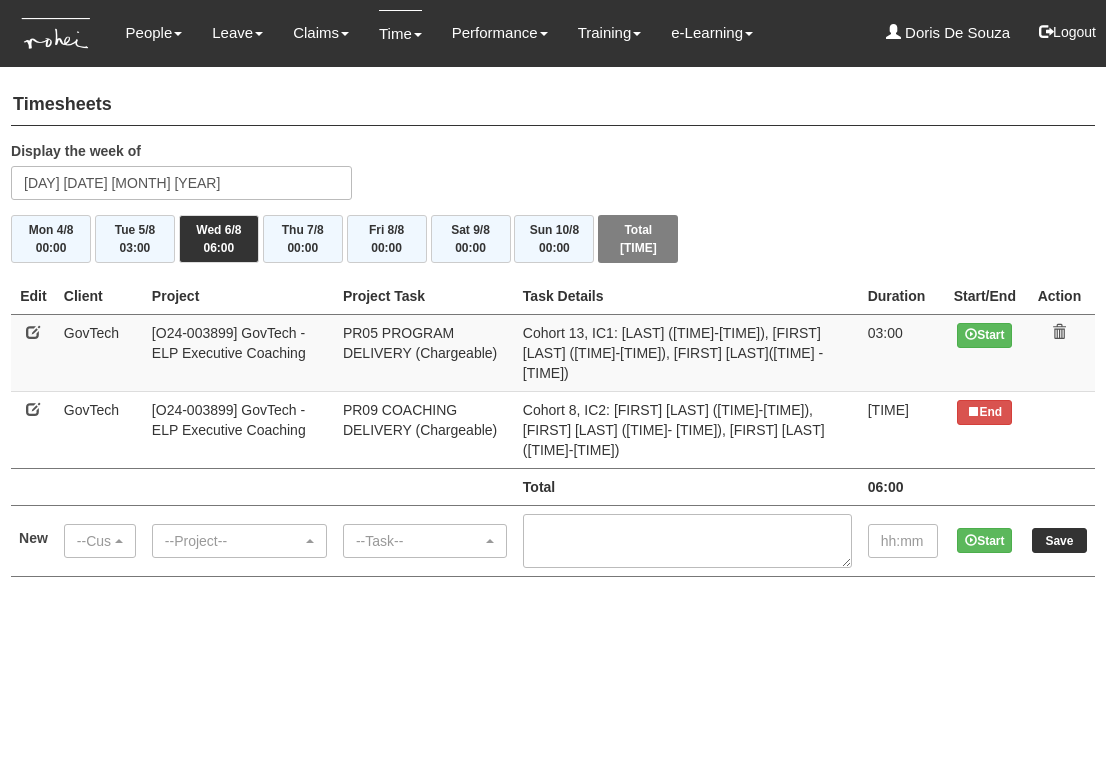 scroll, scrollTop: 0, scrollLeft: 0, axis: both 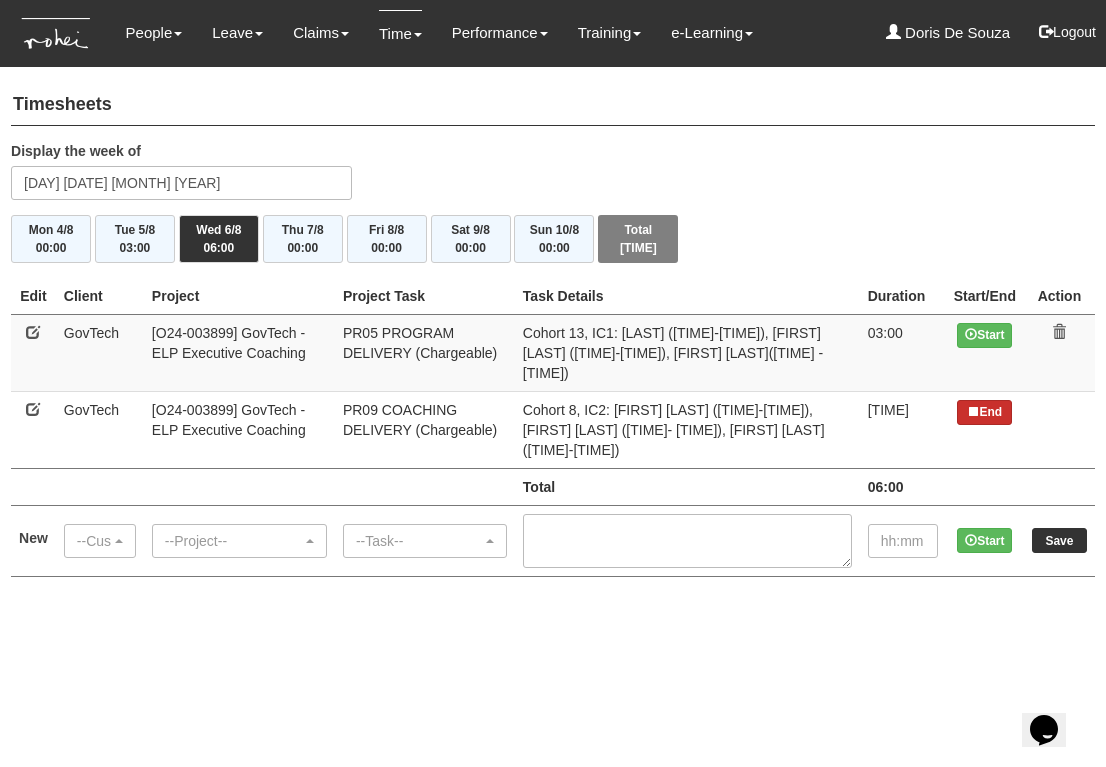 click on "End" at bounding box center [984, 412] 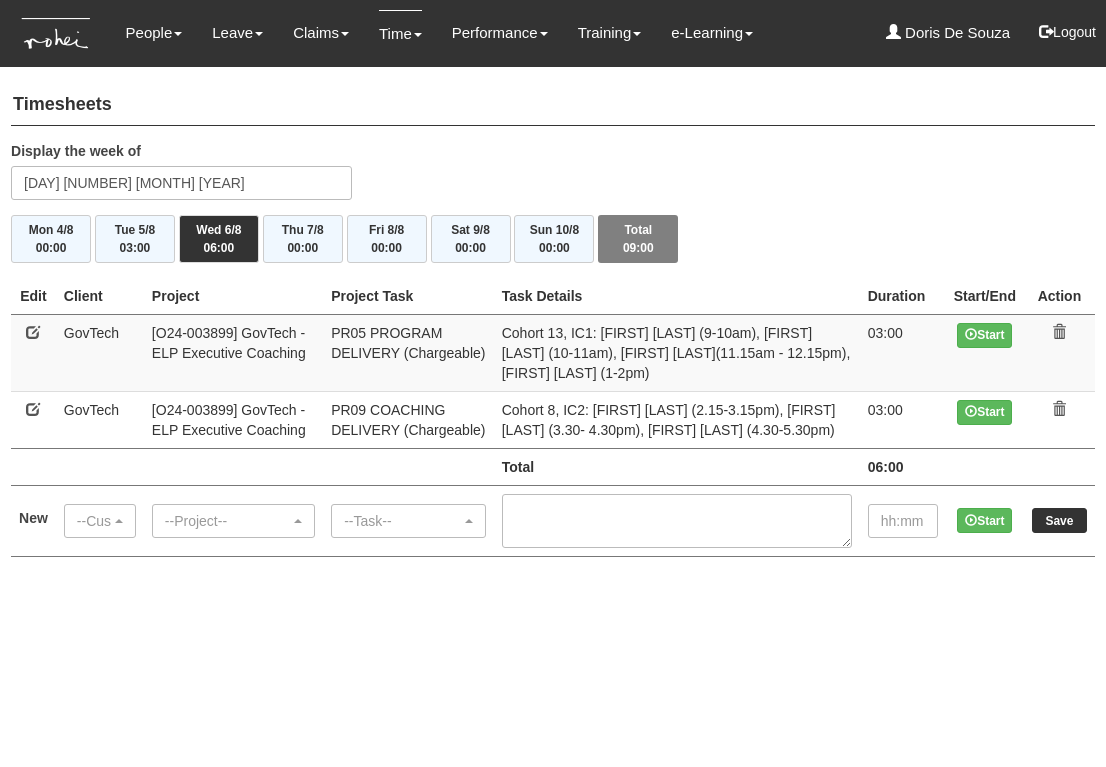 scroll, scrollTop: 0, scrollLeft: 0, axis: both 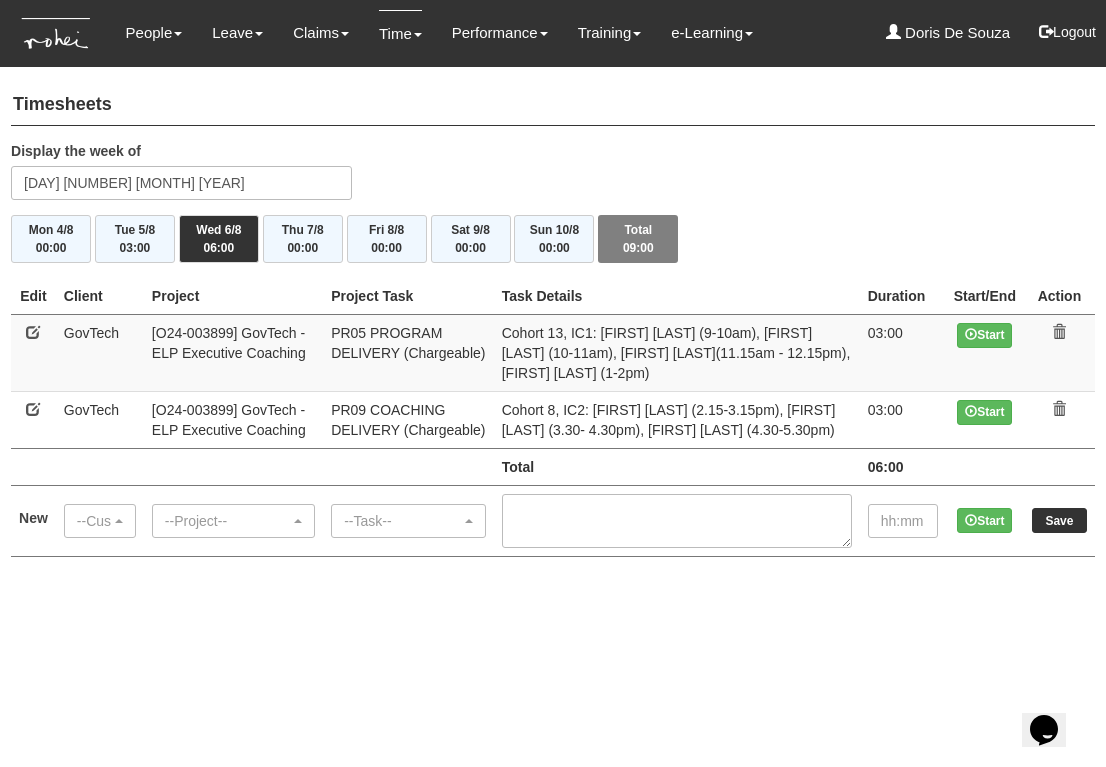 click at bounding box center (33, 332) 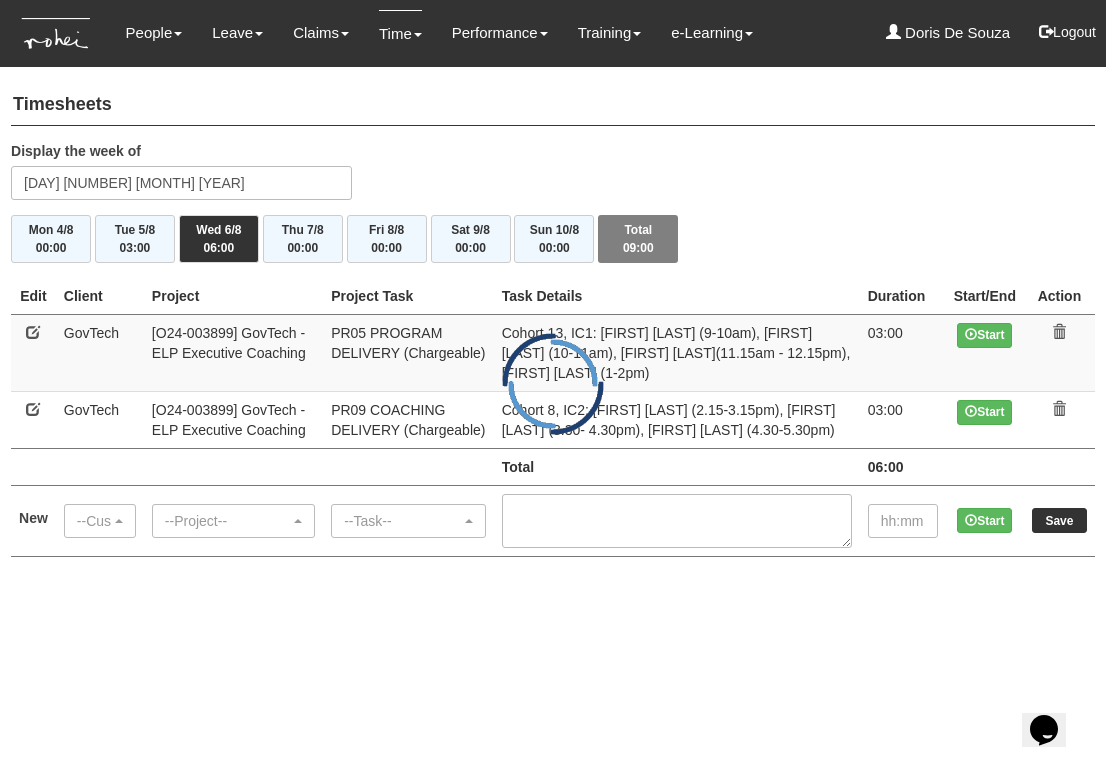 select on "427" 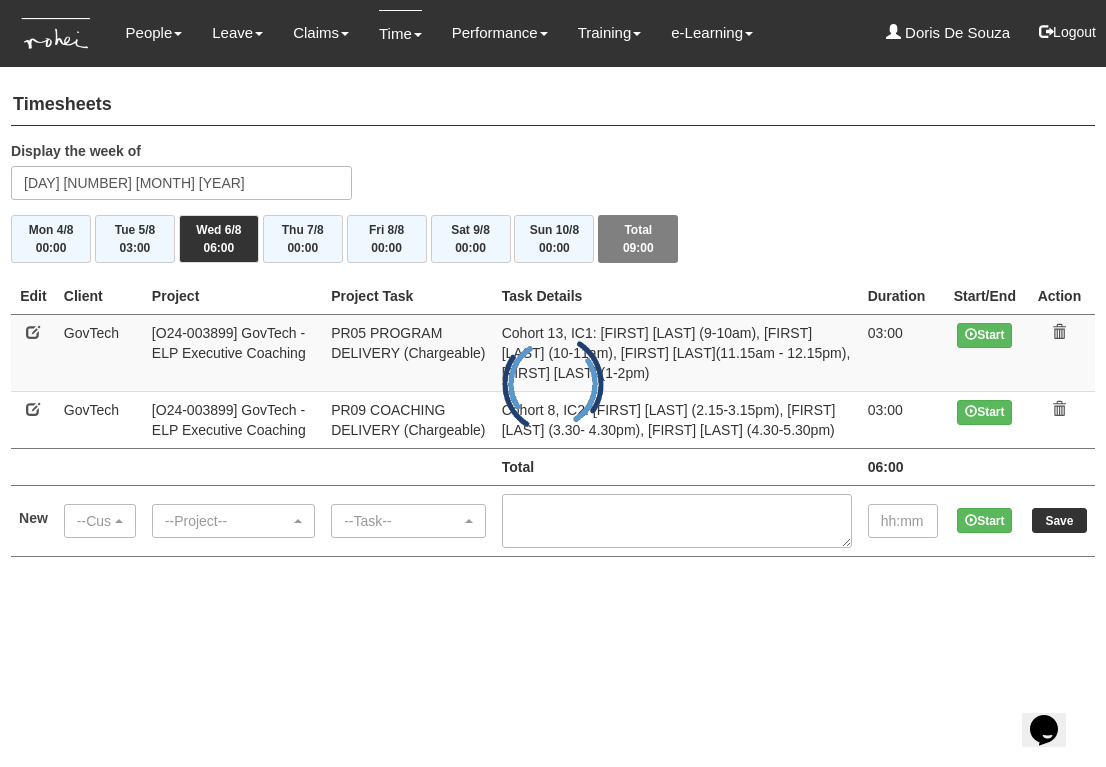 select on "89" 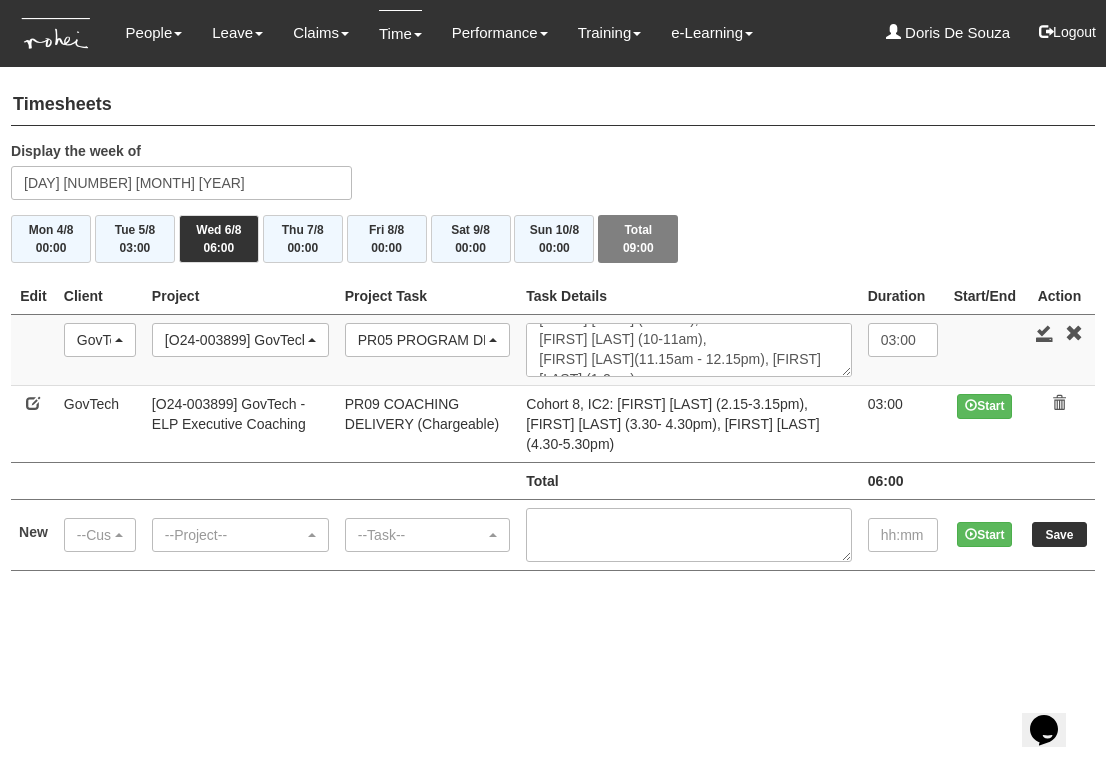scroll, scrollTop: 40, scrollLeft: 0, axis: vertical 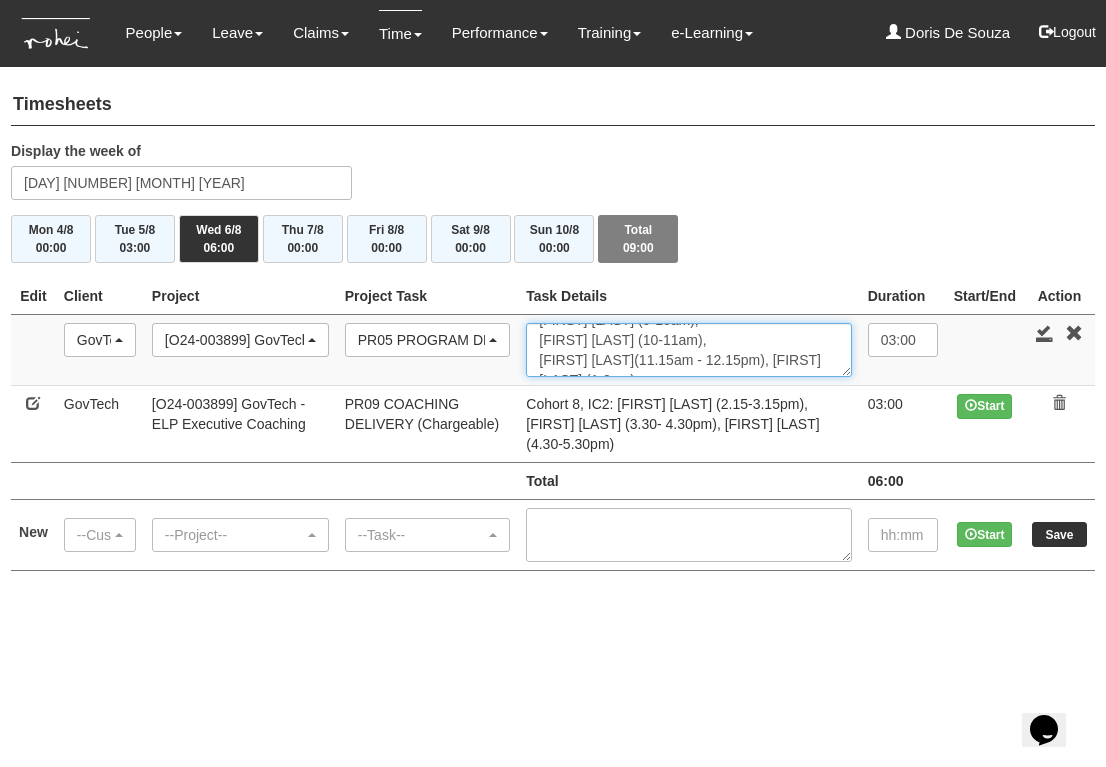 click on "Cohort 13, IC1:
Mahendran (9-10am),
Iskandar Habi (10-11am),
Patrick Yeo(11.15am - 12.15pm)" at bounding box center (688, 350) 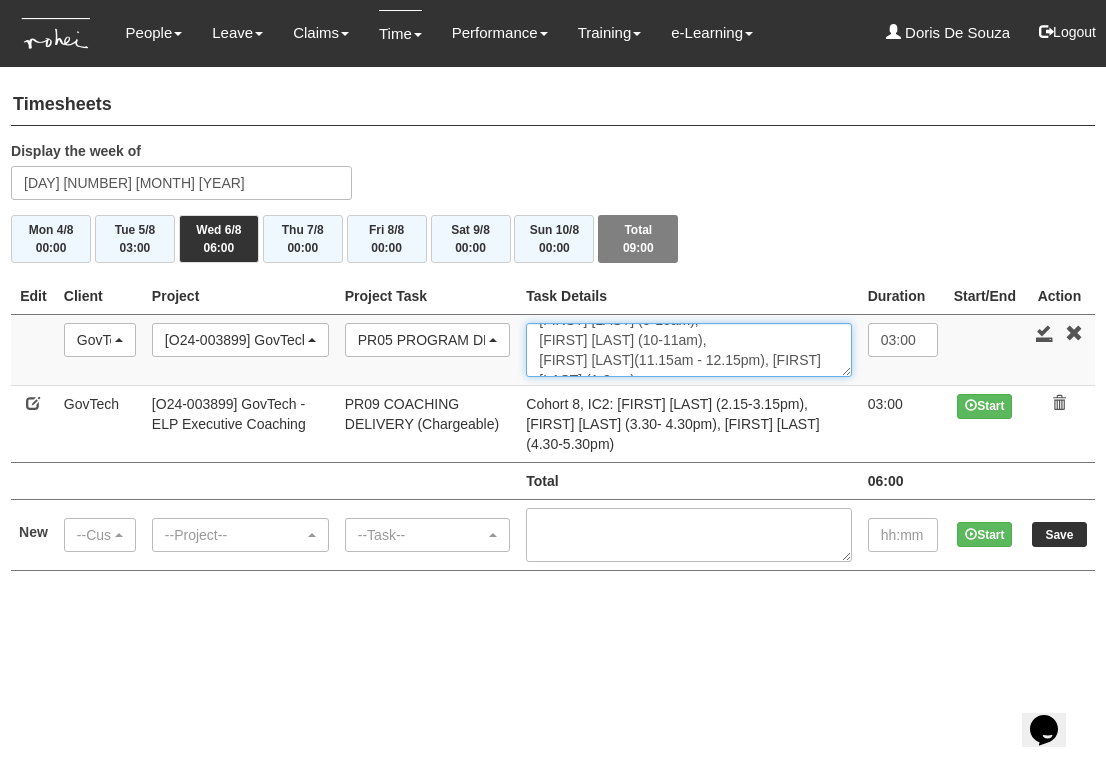 scroll, scrollTop: 53, scrollLeft: 0, axis: vertical 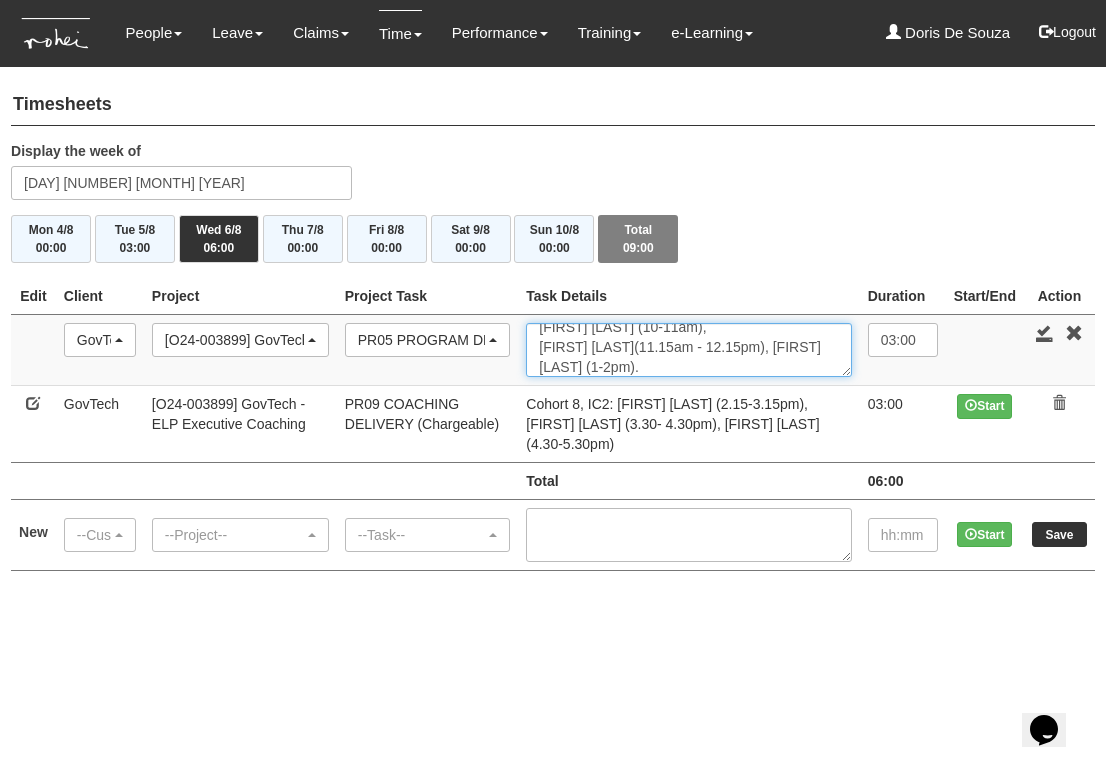 type on "Cohort 13, IC1:
[FIRST] ([TIME]-[TIME]am),
[FIRST] [LAST] ([TIME]-[TIME]am),
[FIRST] [LAST]([TIME]am - [TIME]pm), [FIRST] [LAST] ([TIME]-[TIME]pm)." 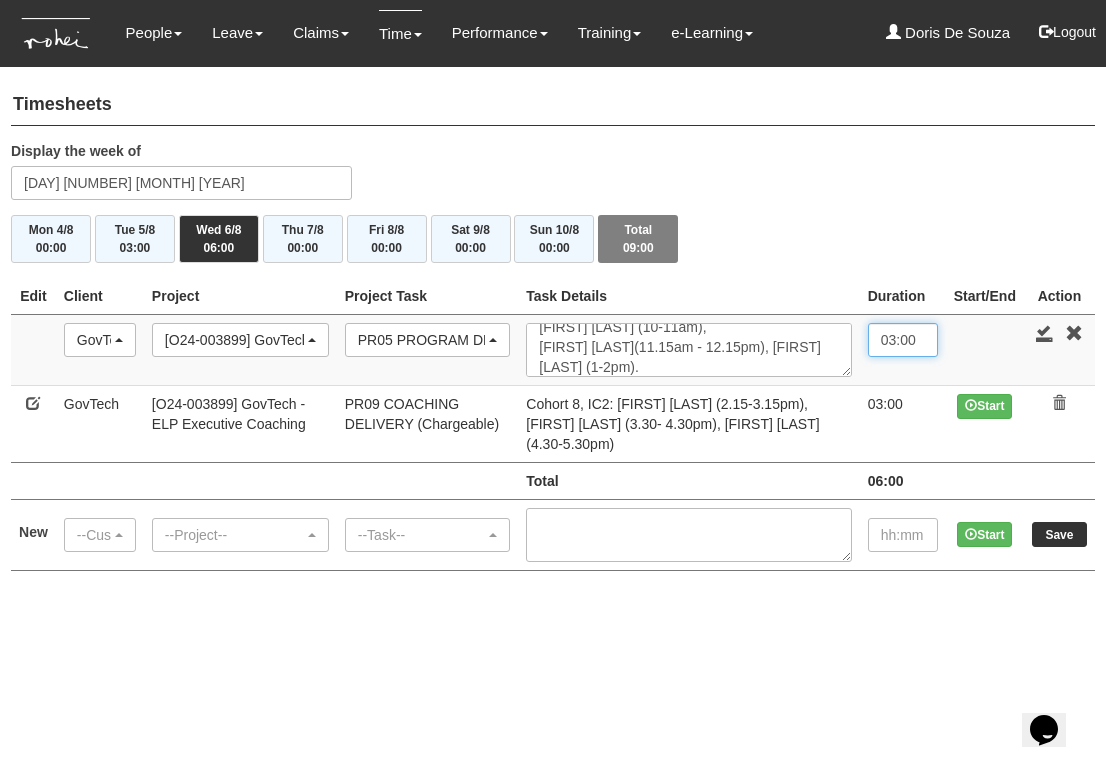 click on "03:00" at bounding box center [903, 340] 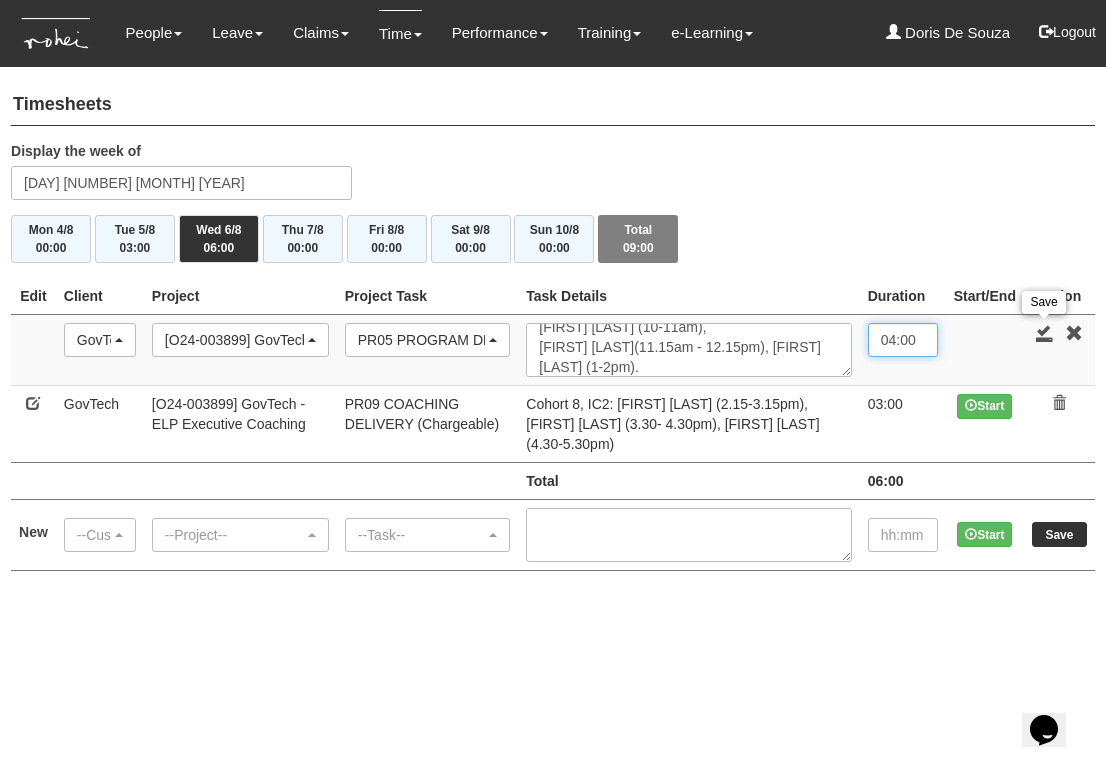 type on "04:00" 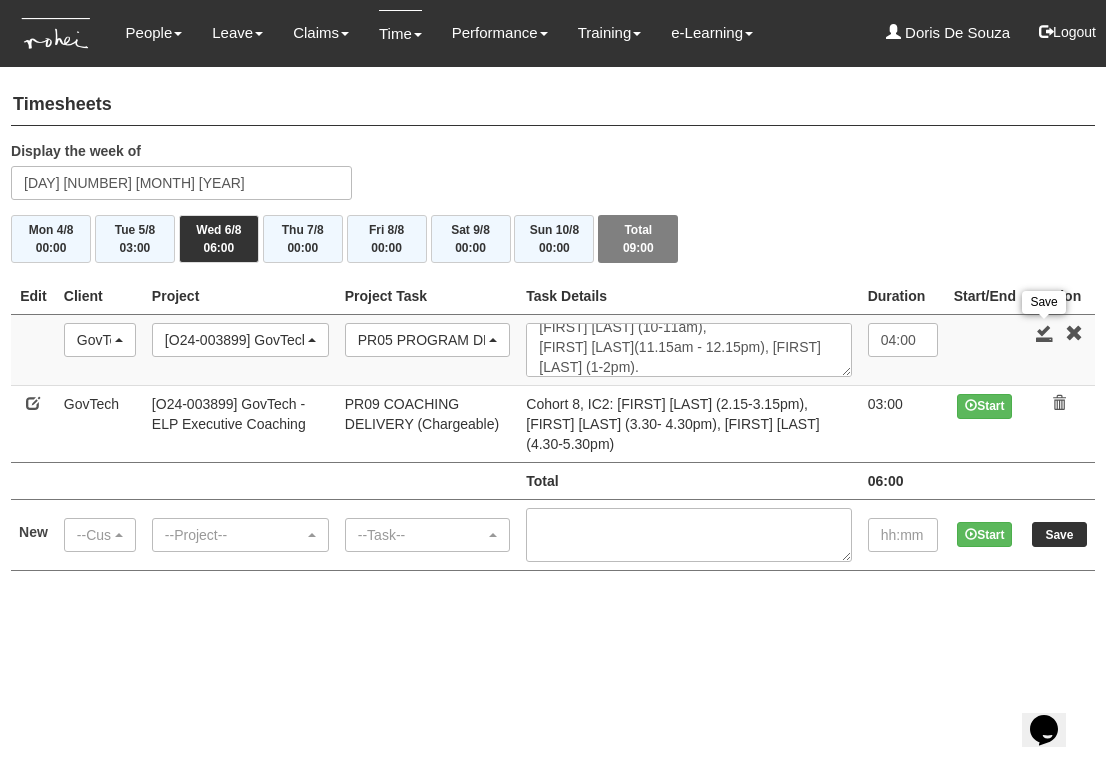 click at bounding box center [1045, 333] 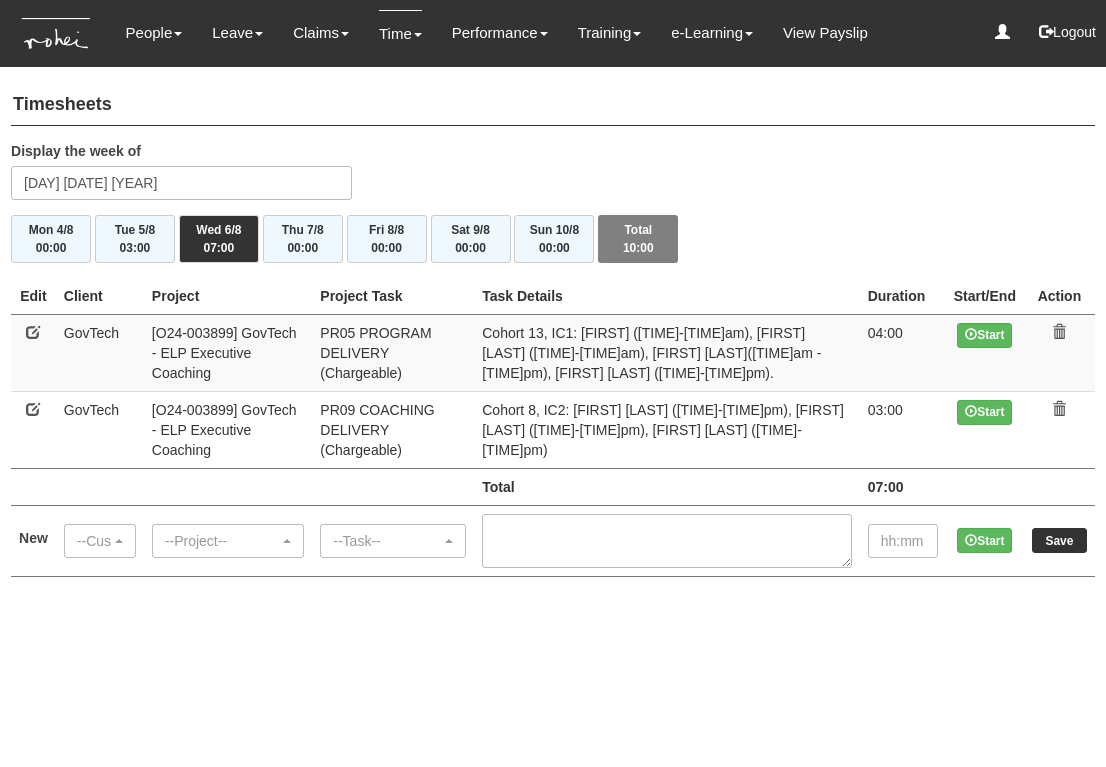 scroll, scrollTop: 0, scrollLeft: 0, axis: both 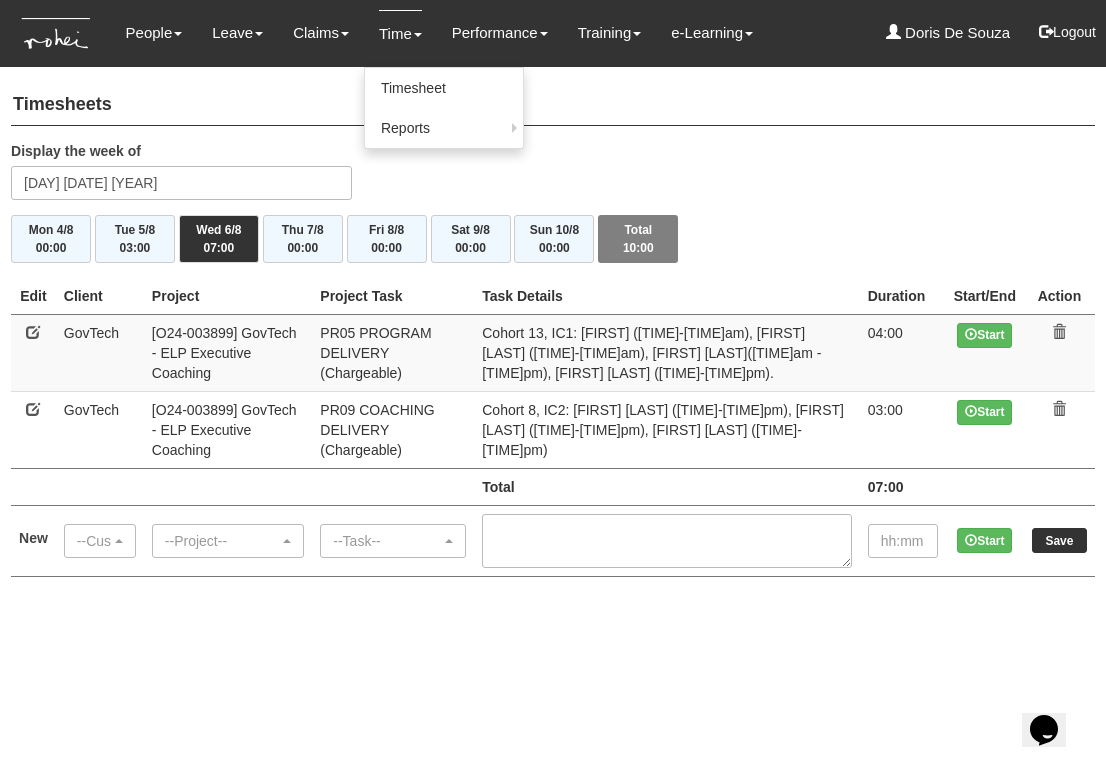 click on "Time" at bounding box center (400, 33) 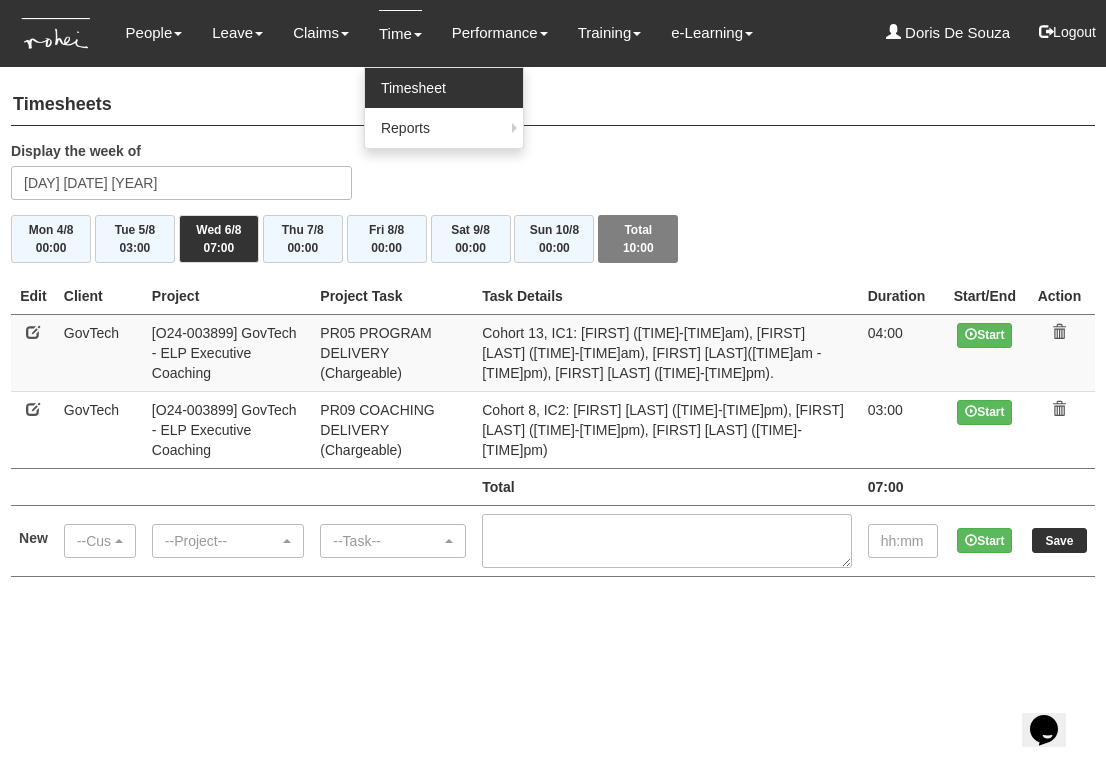 click on "Timesheet" at bounding box center [444, 88] 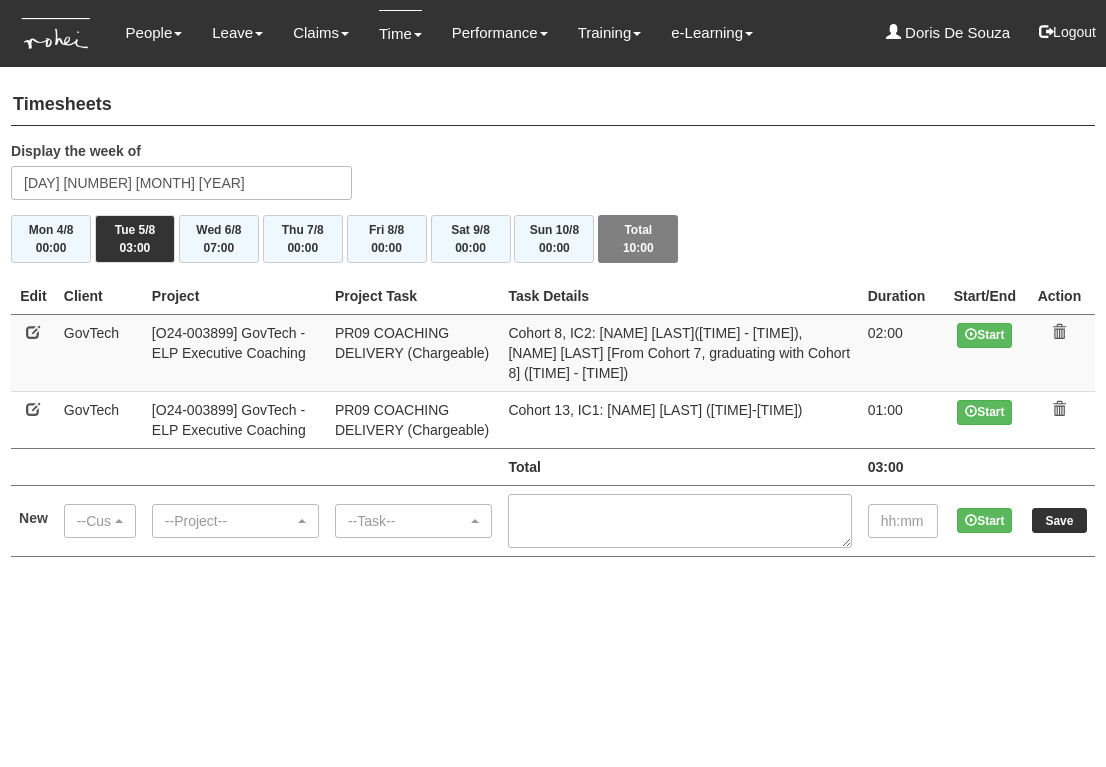 scroll, scrollTop: 0, scrollLeft: 0, axis: both 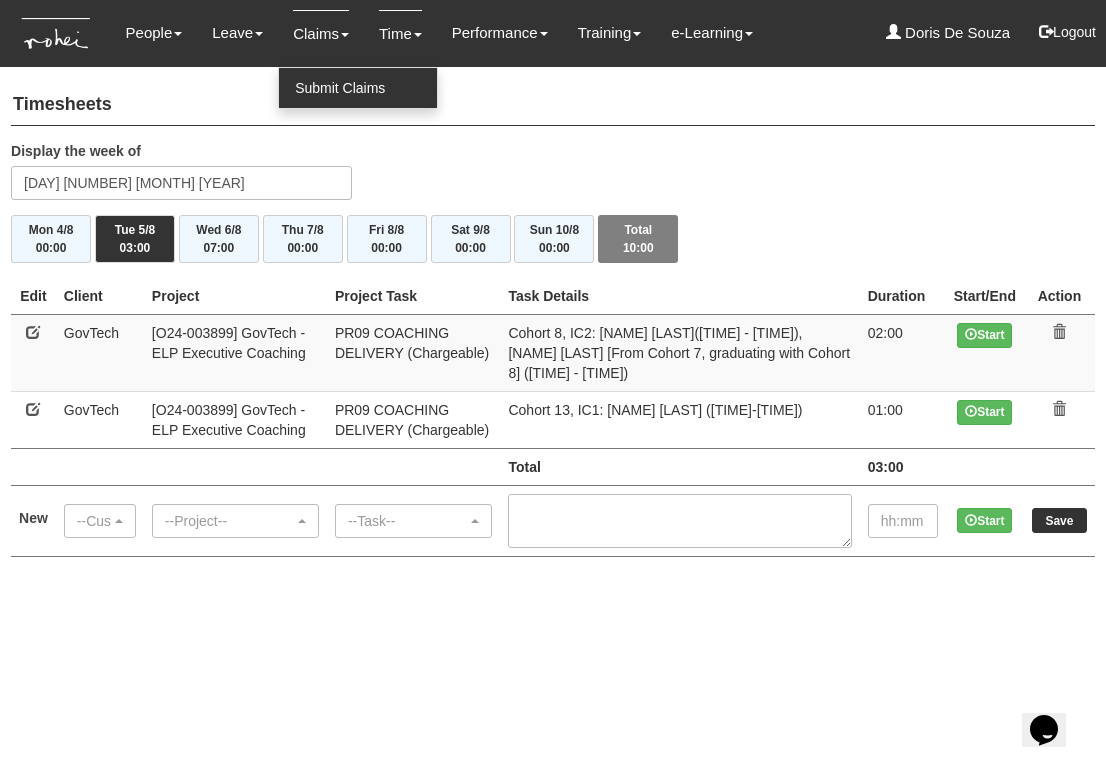 click on "Submit Claims" at bounding box center [358, 88] 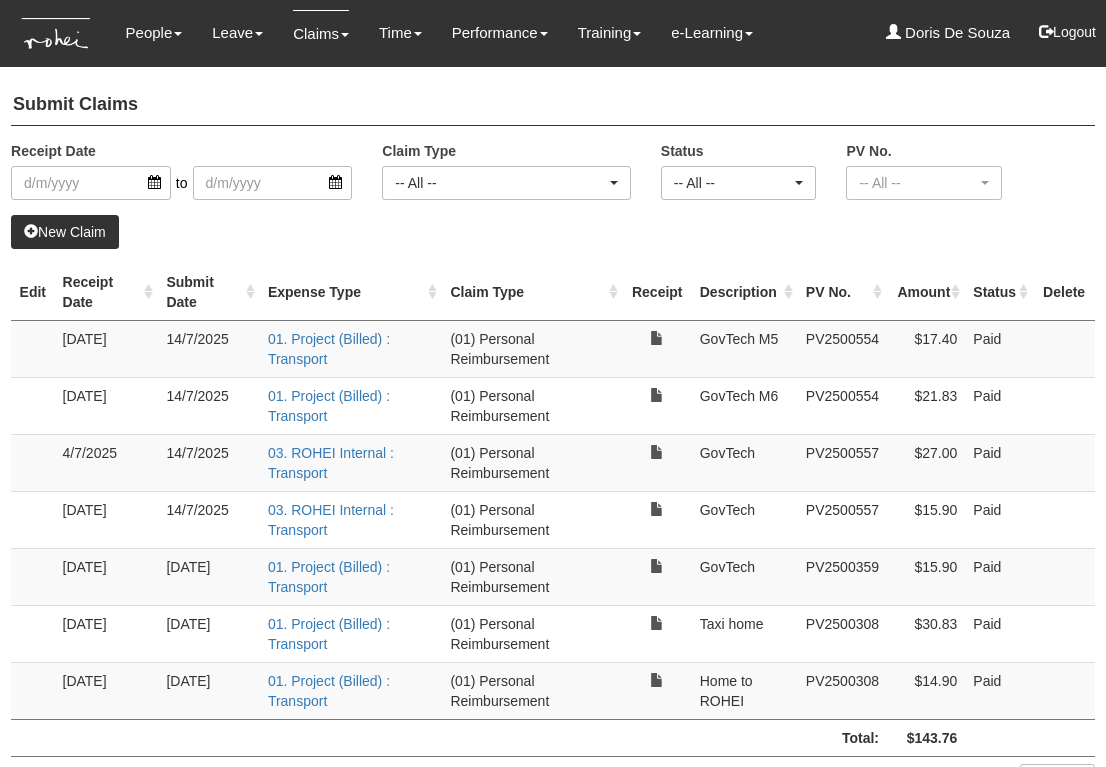 select on "50" 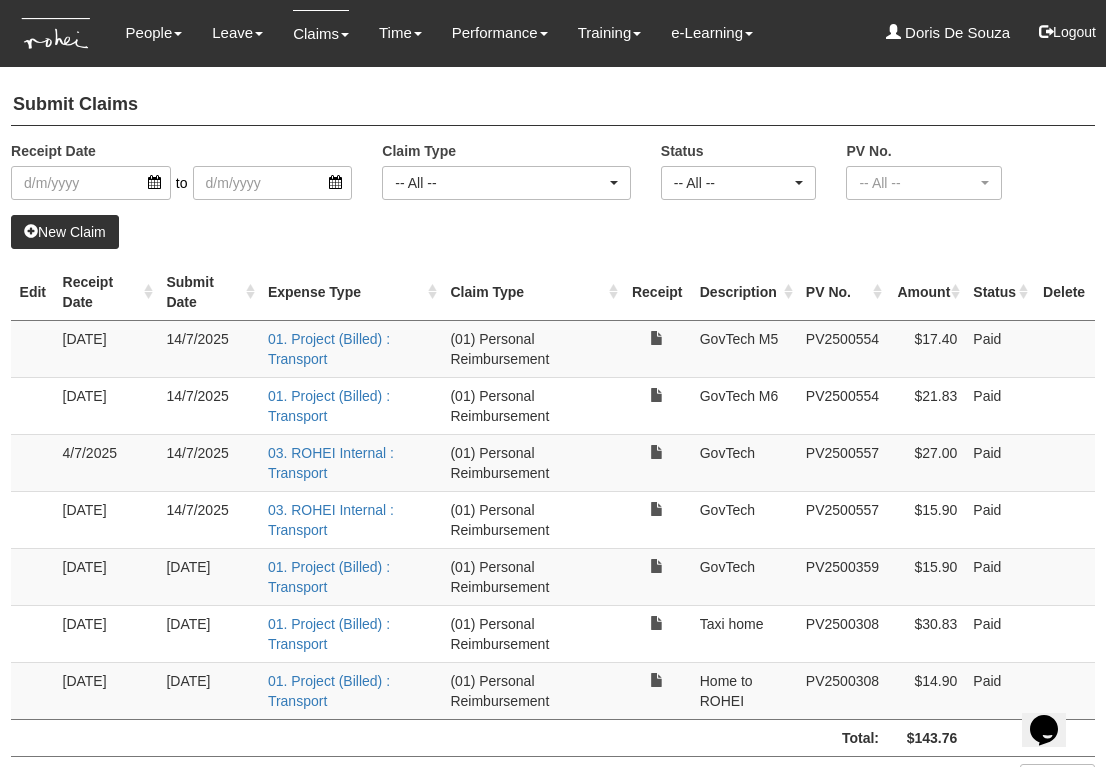 scroll, scrollTop: 0, scrollLeft: 0, axis: both 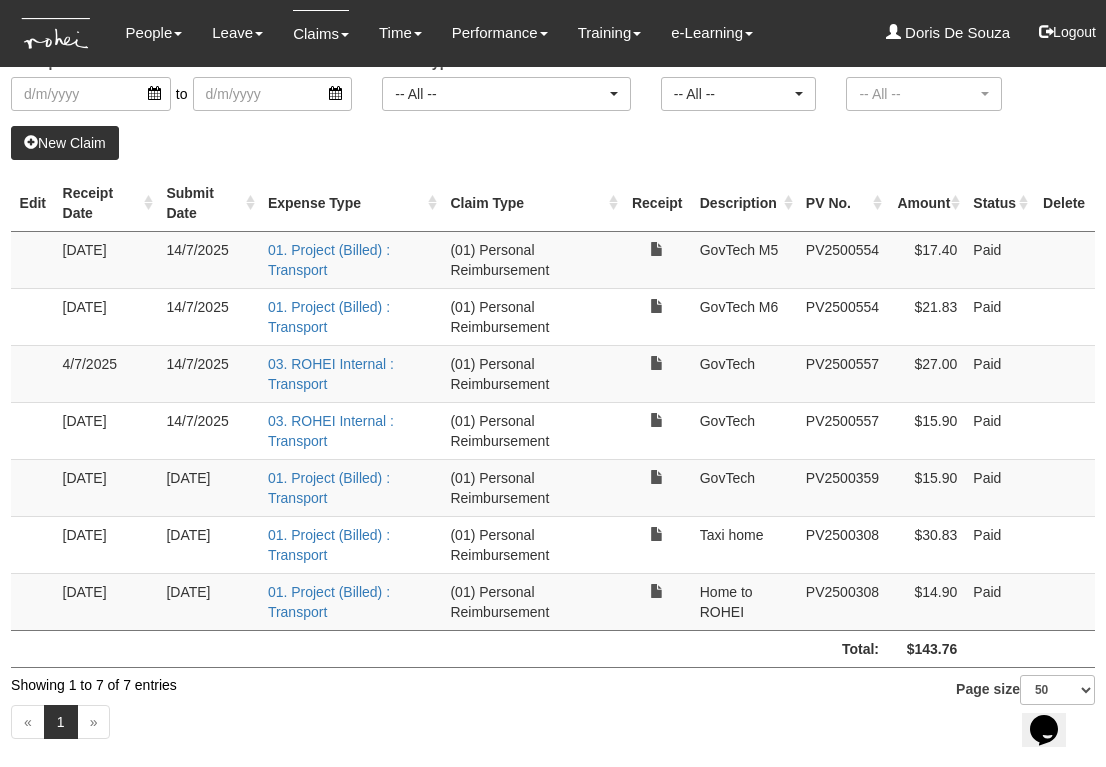 click on "New Claim" at bounding box center [65, 143] 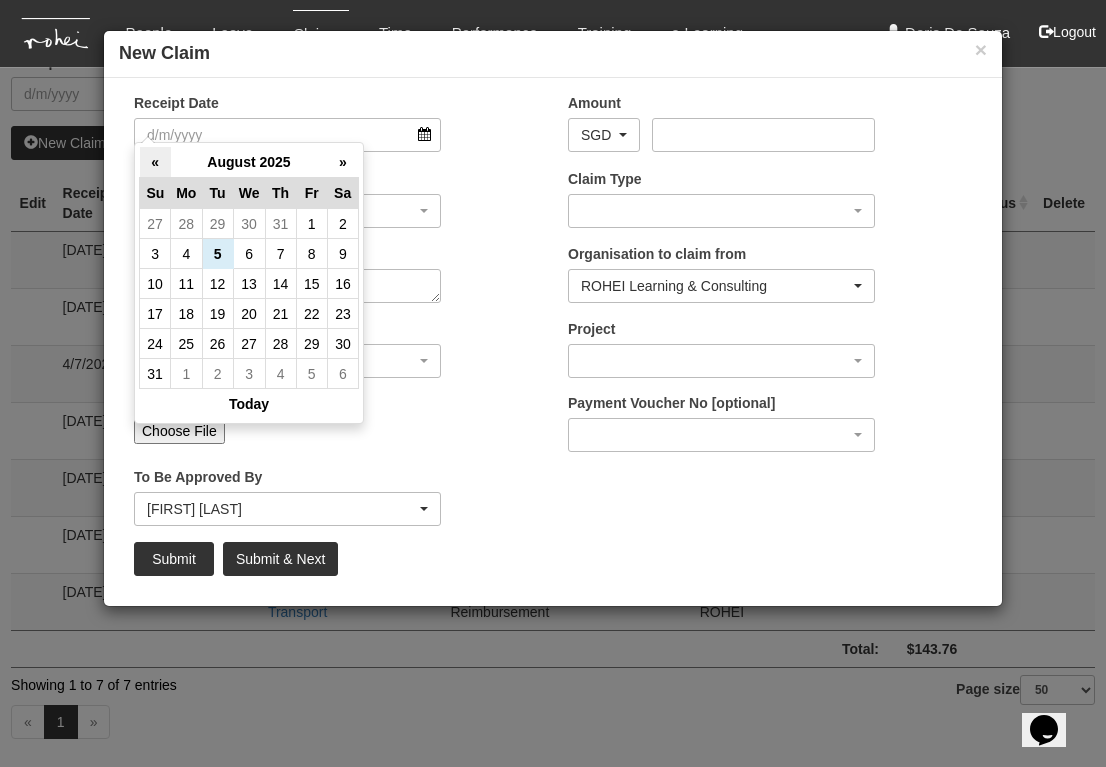 click on "«" at bounding box center [155, 162] 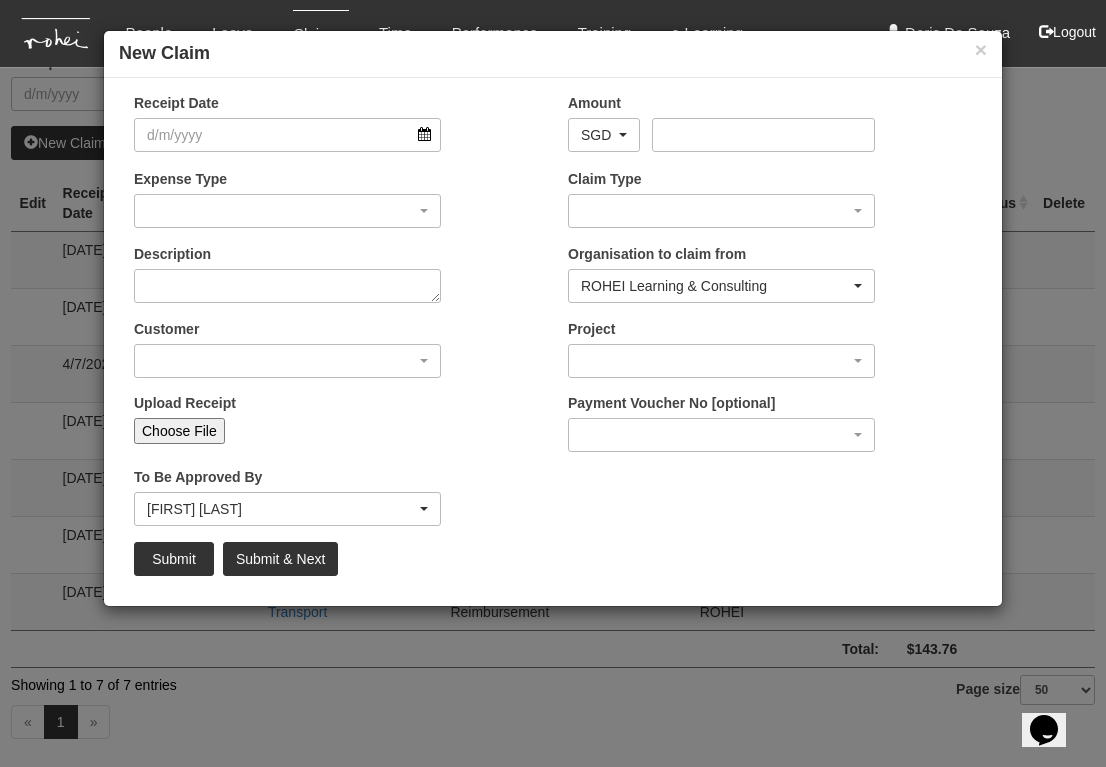 click on "× New Claim
Receipt Date
Amount
AED
AFN
ALL
AMD
ANG
AOA
ARS
AUD
AWG
AZN
BAM
BBD
BDT
BGN
BHD
BIF
BMD
BND
BOB
BRL
BSD
BTN
BWP
BYN
BZD
CAD
CDF
CHF
CLP
CNY
COP
CRC
CUP
CVE
CZK
DJF
DKK
DOP
DZD
EGP
ERN
ETB
EUR
FJD
FKP
GBP
GEL
GGP
GHS
GIP
GMD
GNF
GTQ
GYD
HKD
HNL
HRK
HTG
HUF
IDR
ILS
IMP
INR
IQD
IRR
ISK
JEP
JMD
JOD
JPY
KES
KGS
KHR
KMF
KPW
KRW
KWD
KYD
KZT
LAK
LBP
LKR
LRD
LSL
LYD
MAD
MDL
MGA
MKD
MMK" at bounding box center [553, 383] 